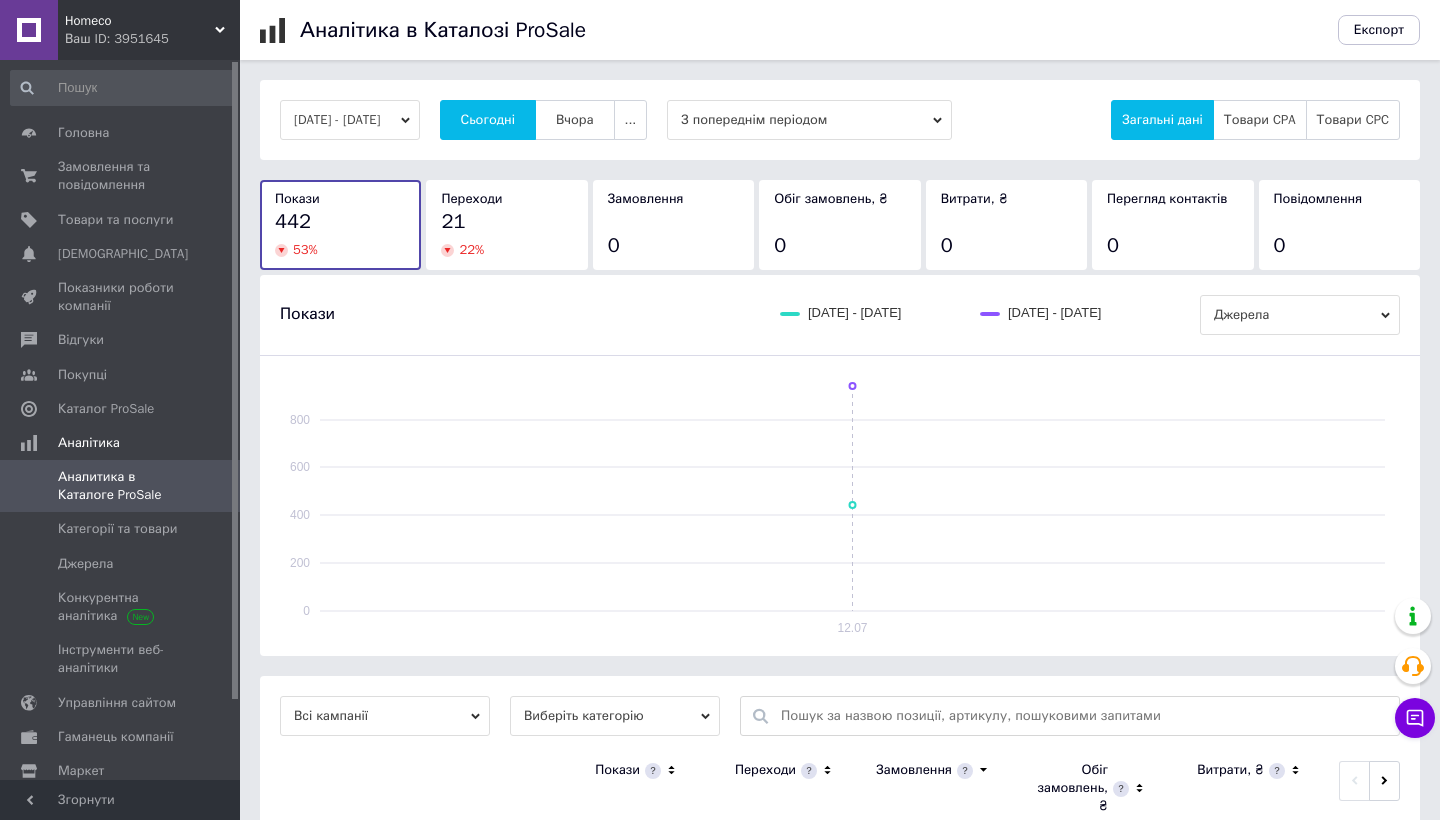 scroll, scrollTop: 0, scrollLeft: 0, axis: both 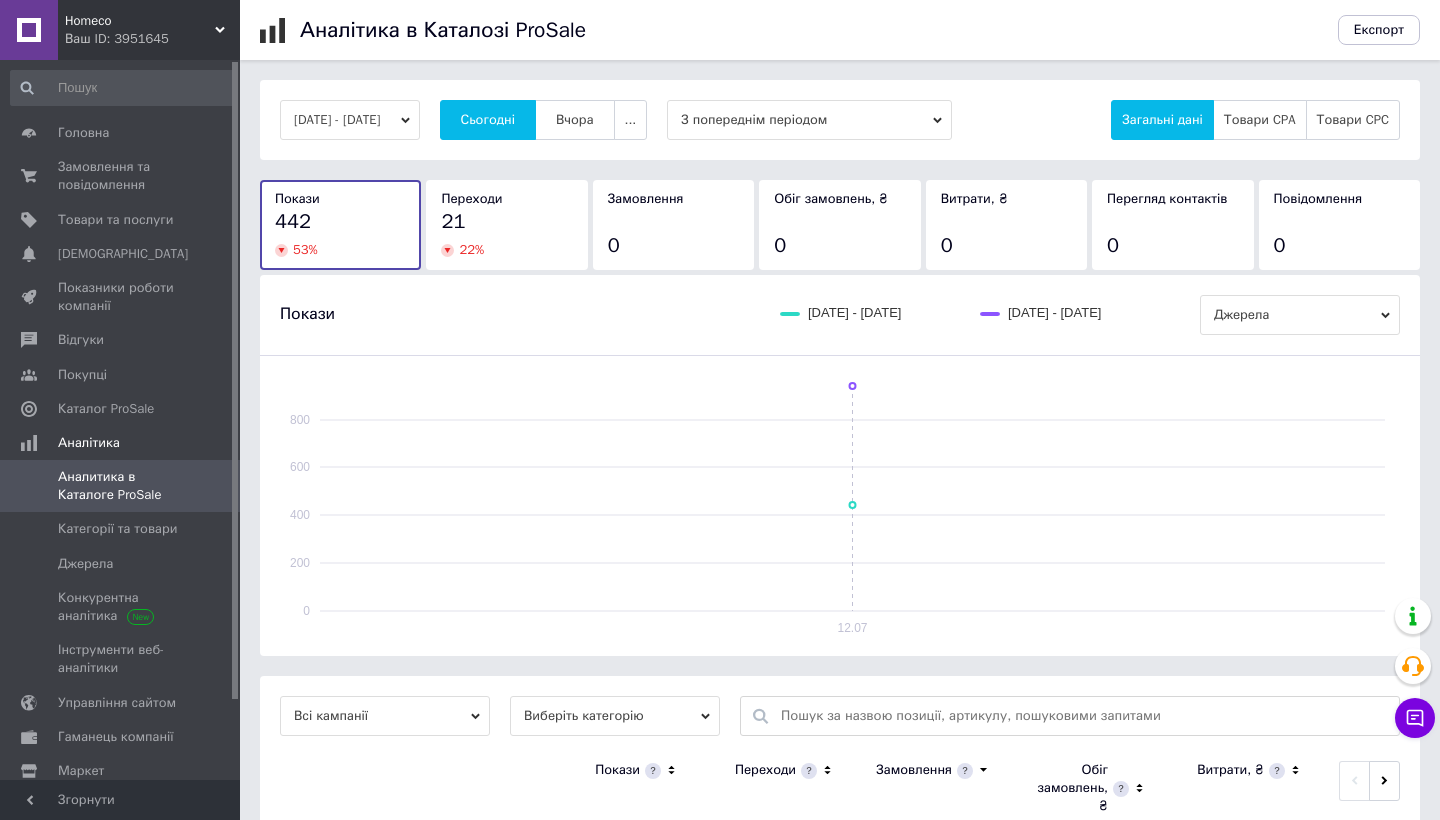click on "Сьогодні" at bounding box center (488, 120) 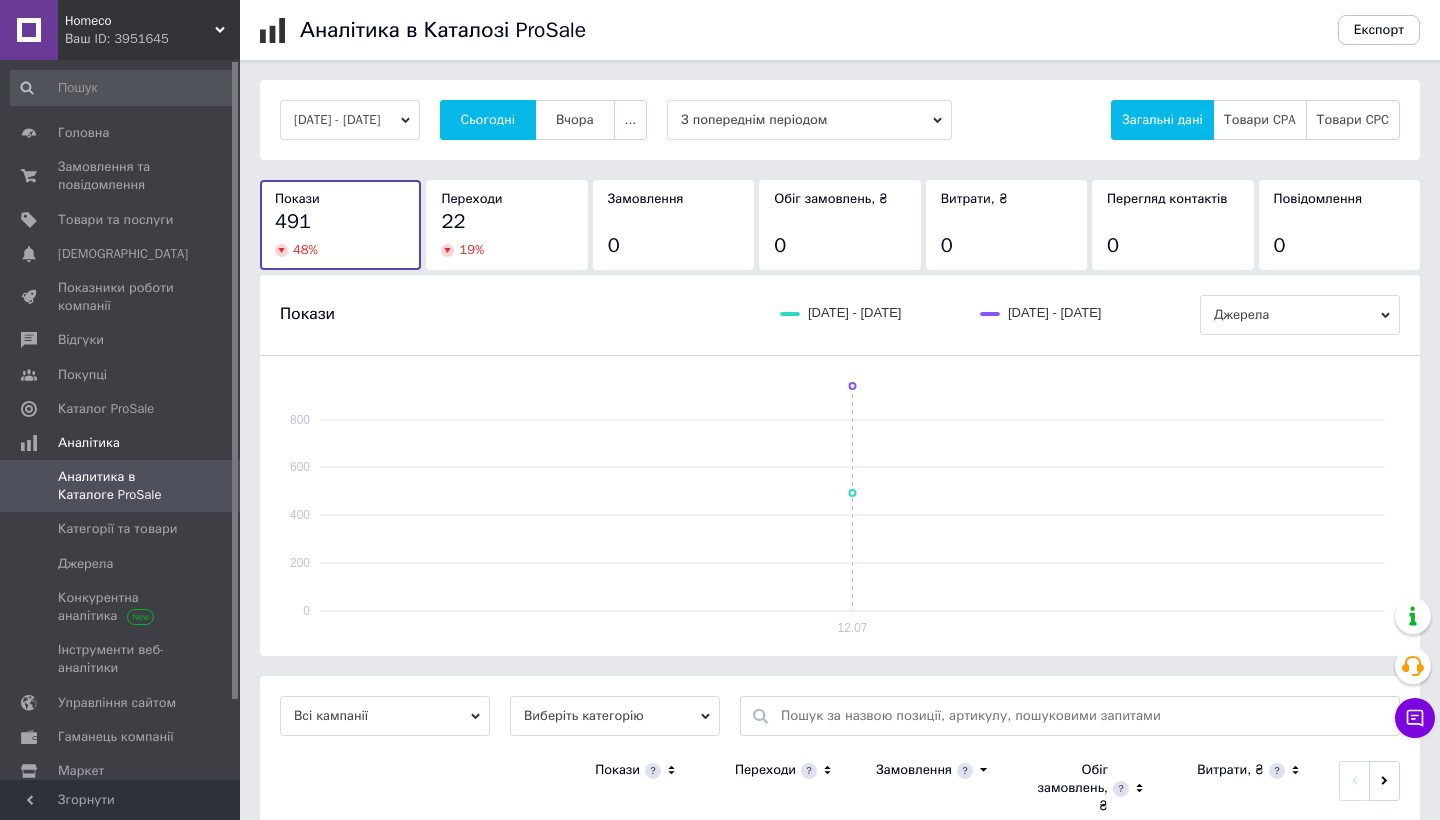 click on "Сьогодні" at bounding box center [488, 120] 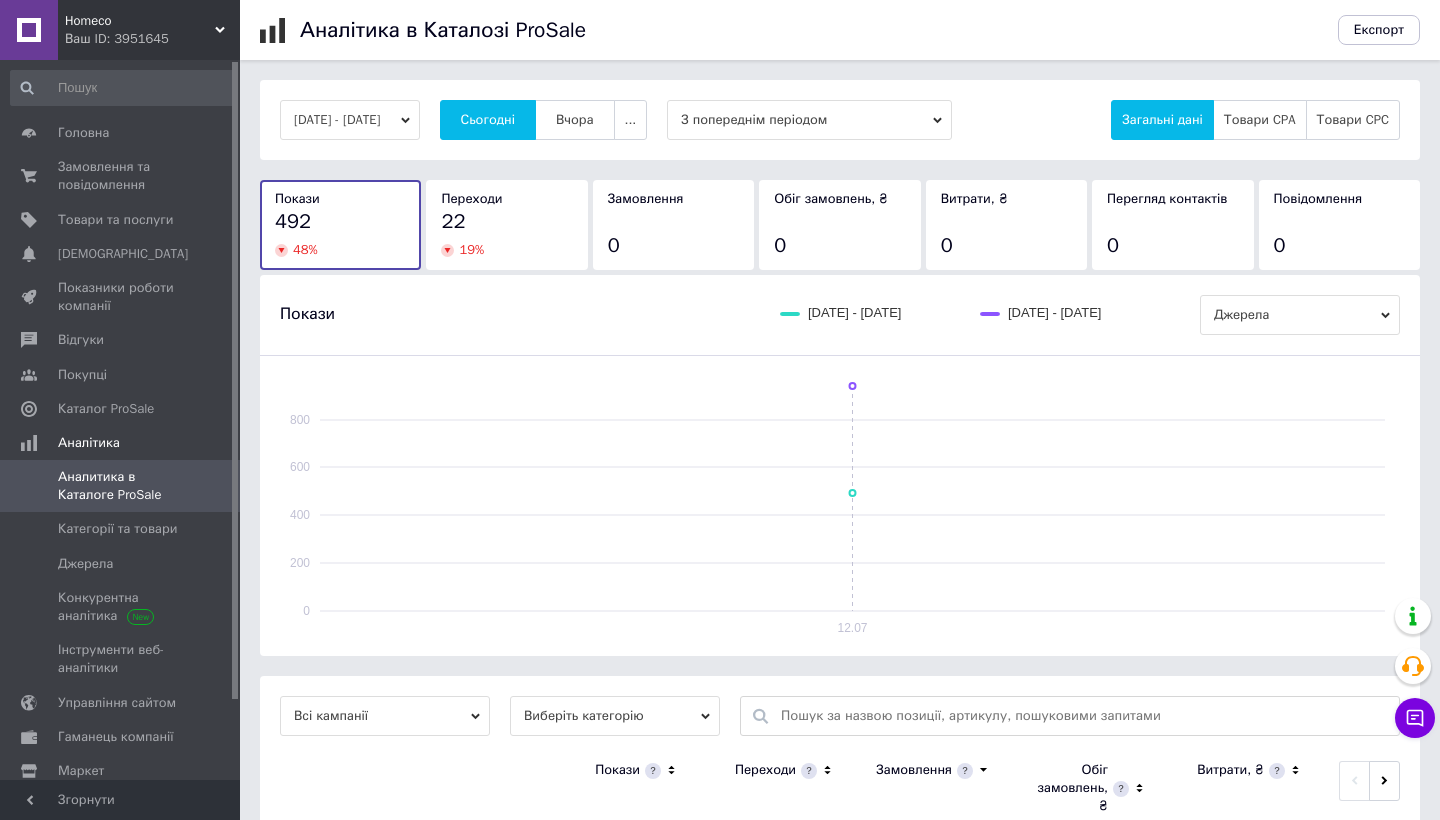 click on "Сьогодні" at bounding box center (488, 120) 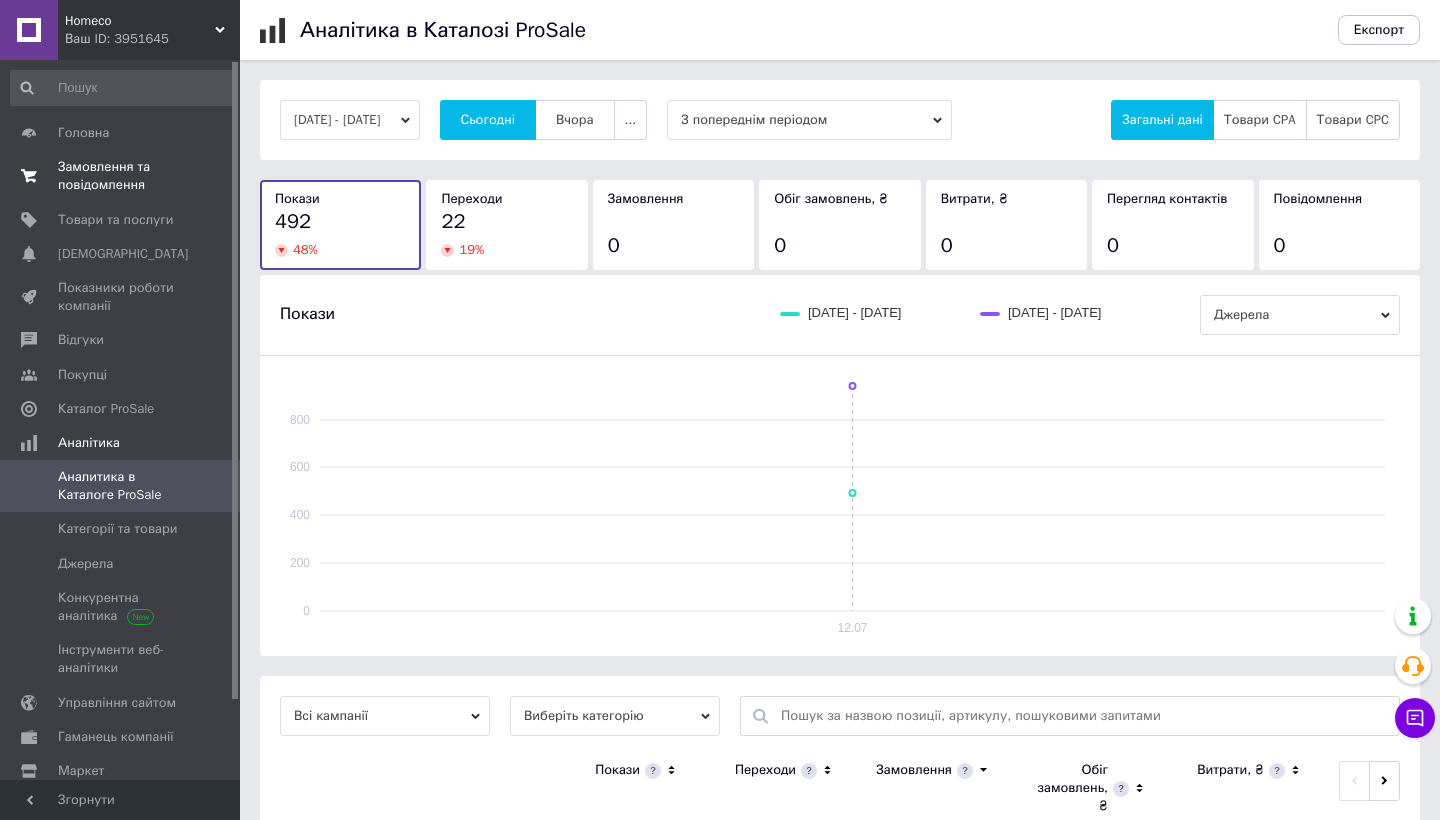 click on "Замовлення та повідомлення" at bounding box center [121, 176] 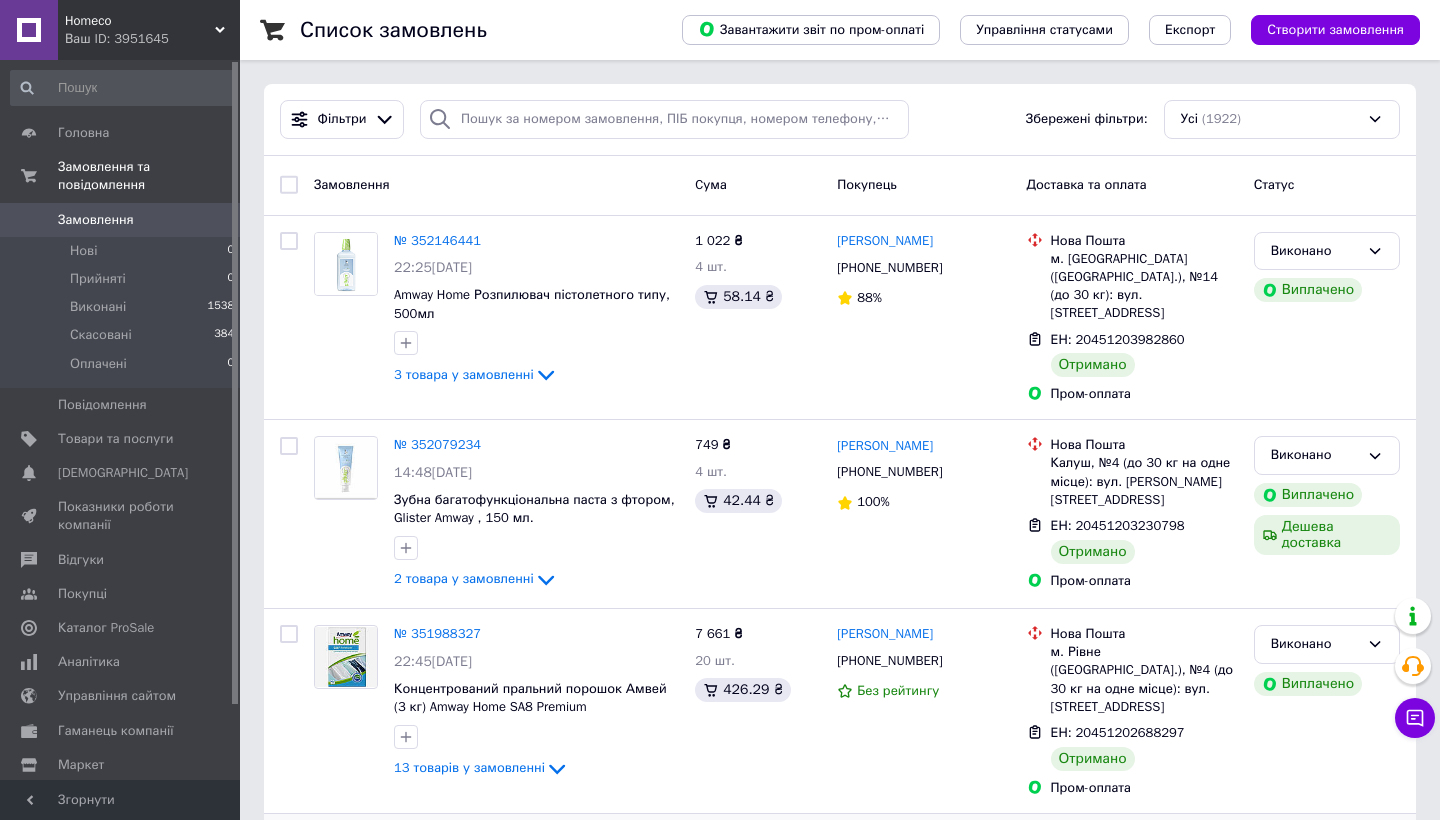 scroll, scrollTop: 0, scrollLeft: 0, axis: both 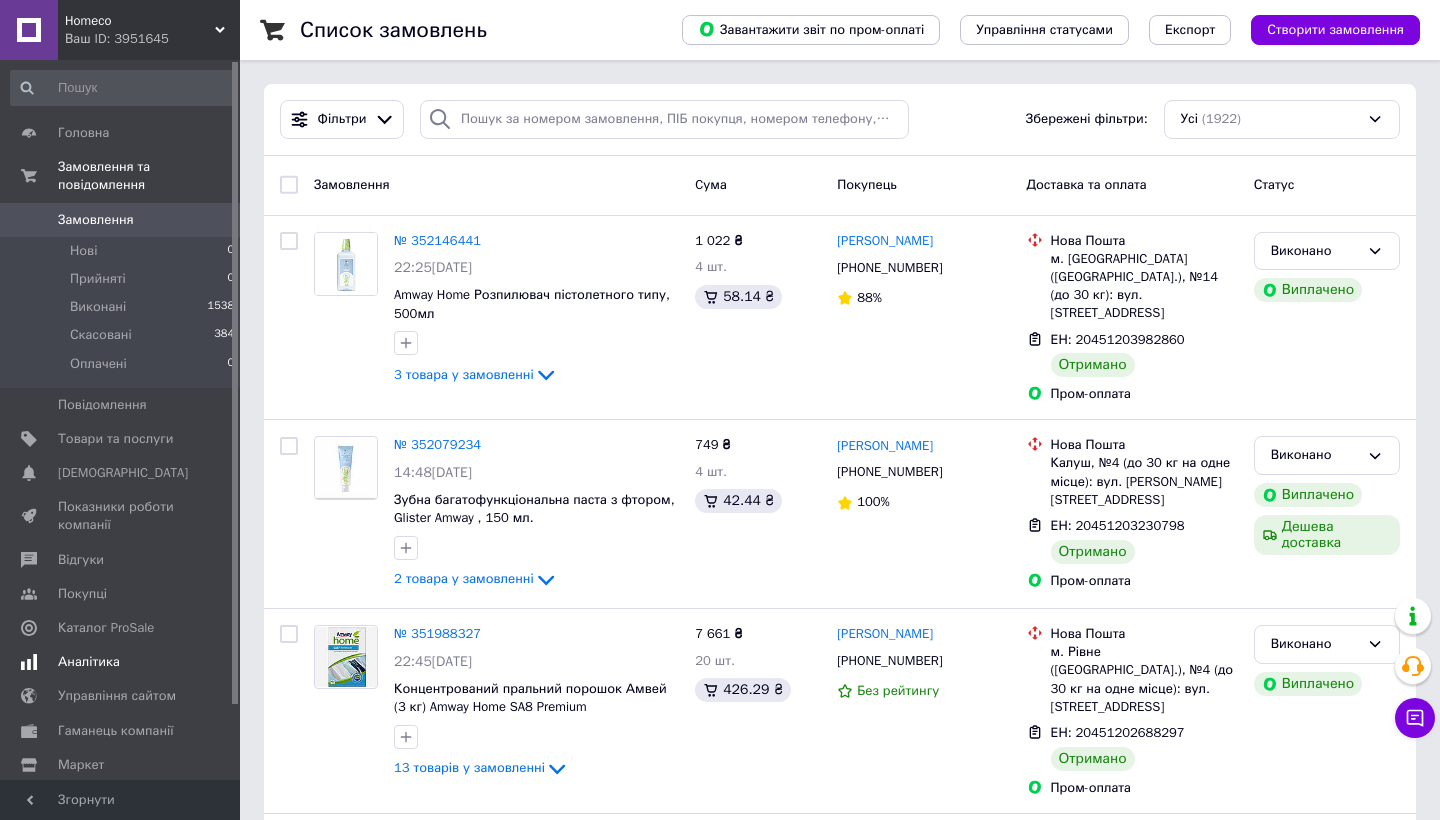 click on "Аналітика" at bounding box center (89, 662) 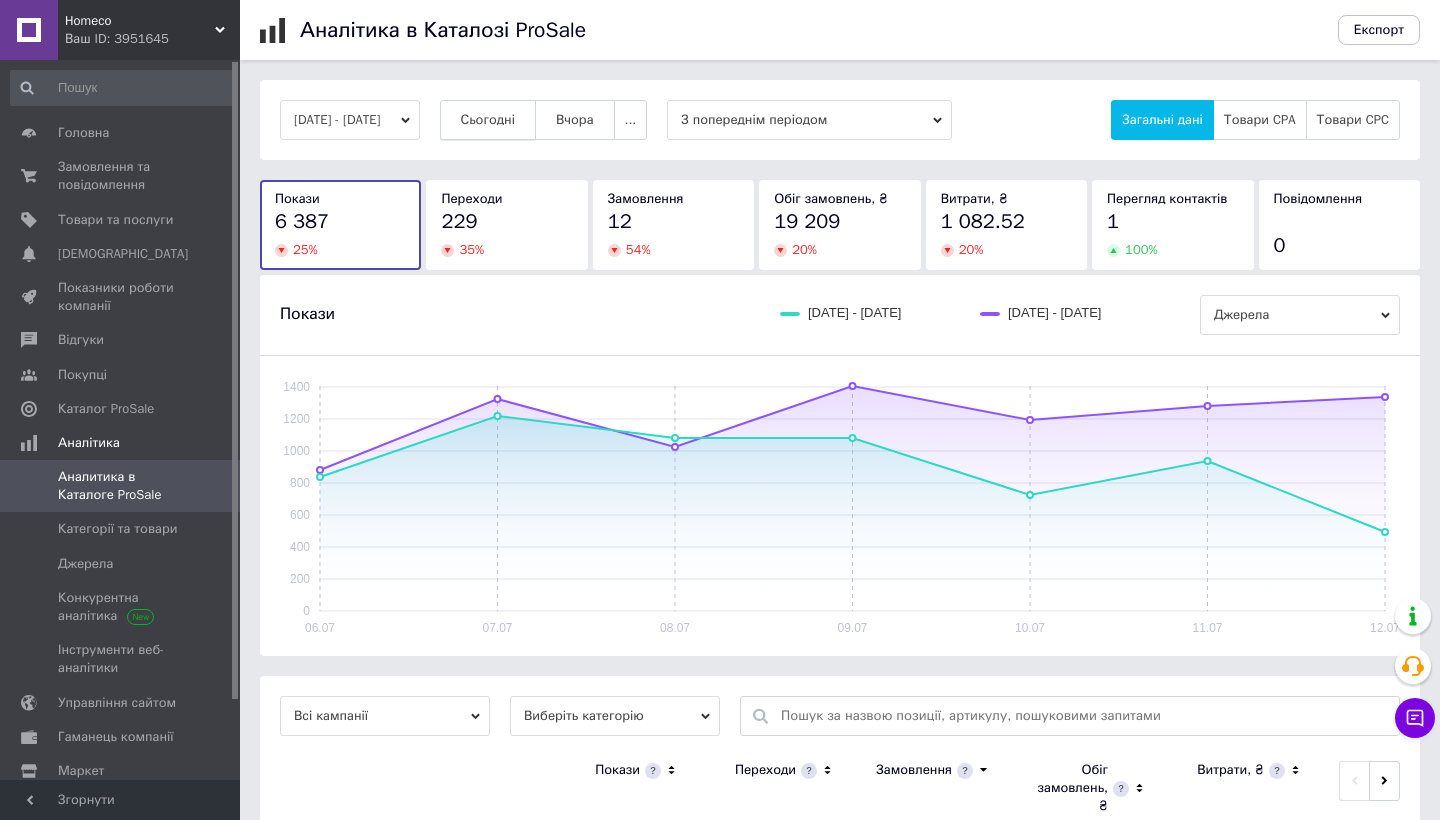 click on "Сьогодні" at bounding box center (488, 120) 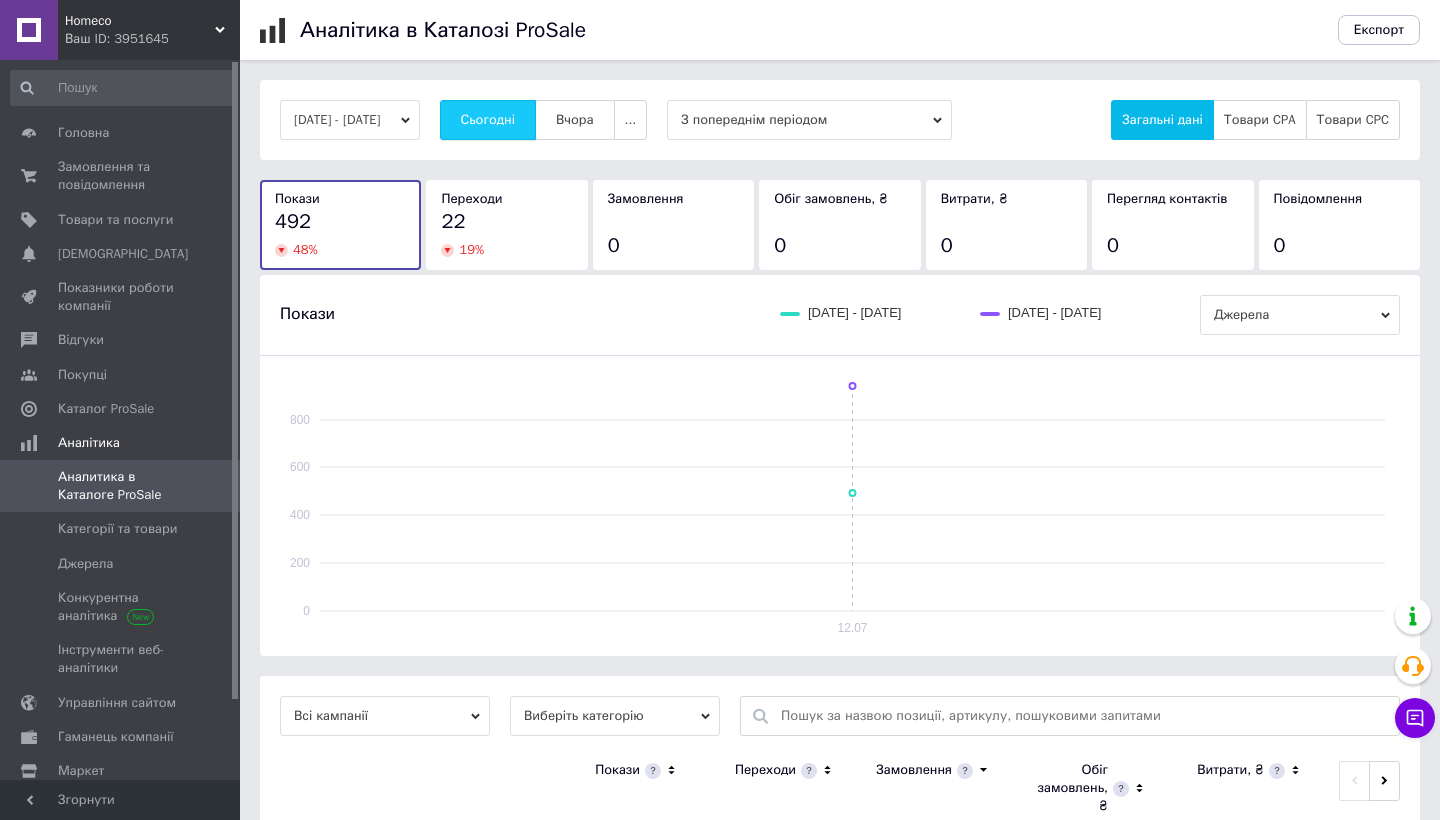click on "Сьогодні" at bounding box center [488, 120] 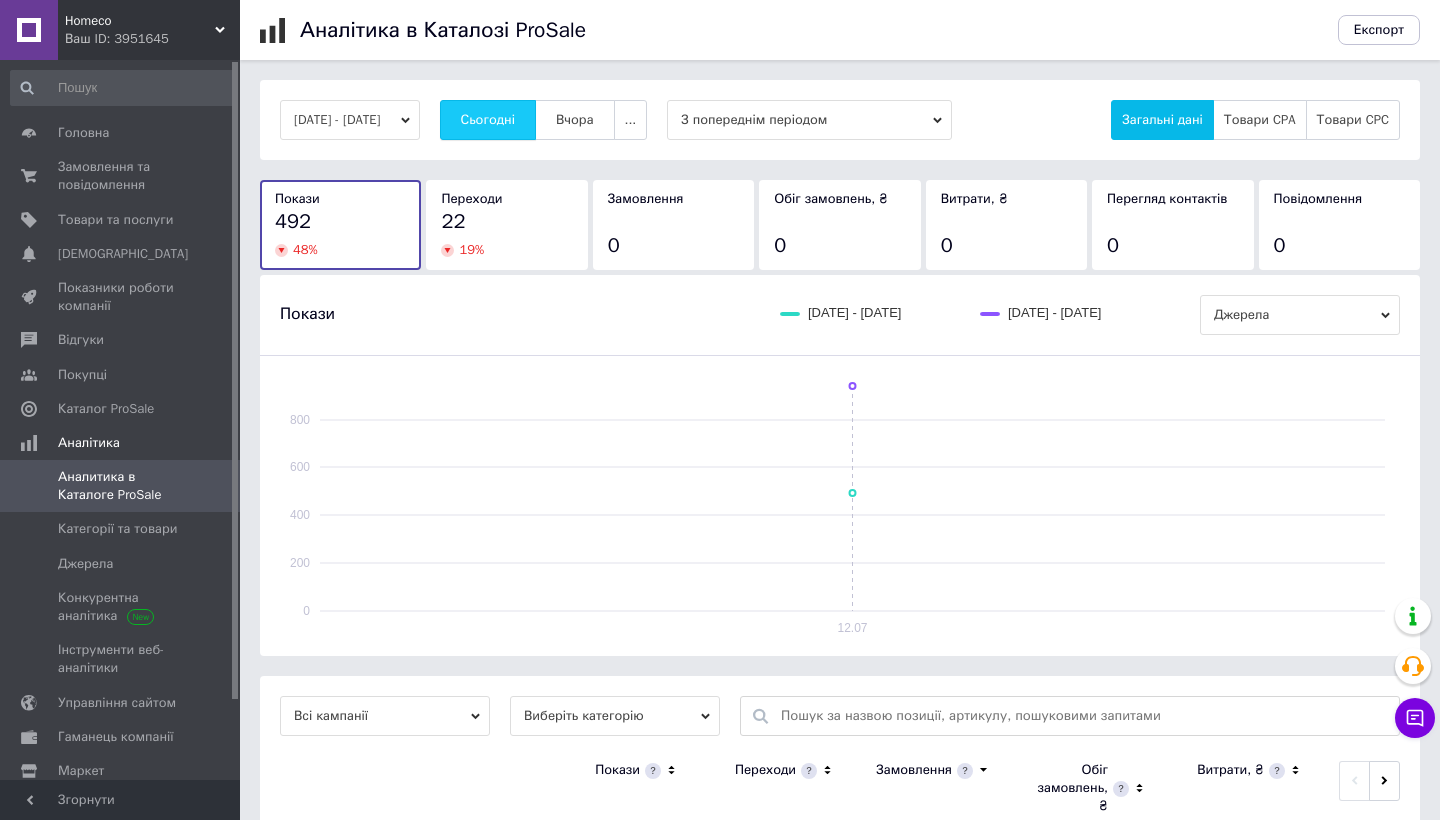 click on "Сьогодні" at bounding box center [488, 120] 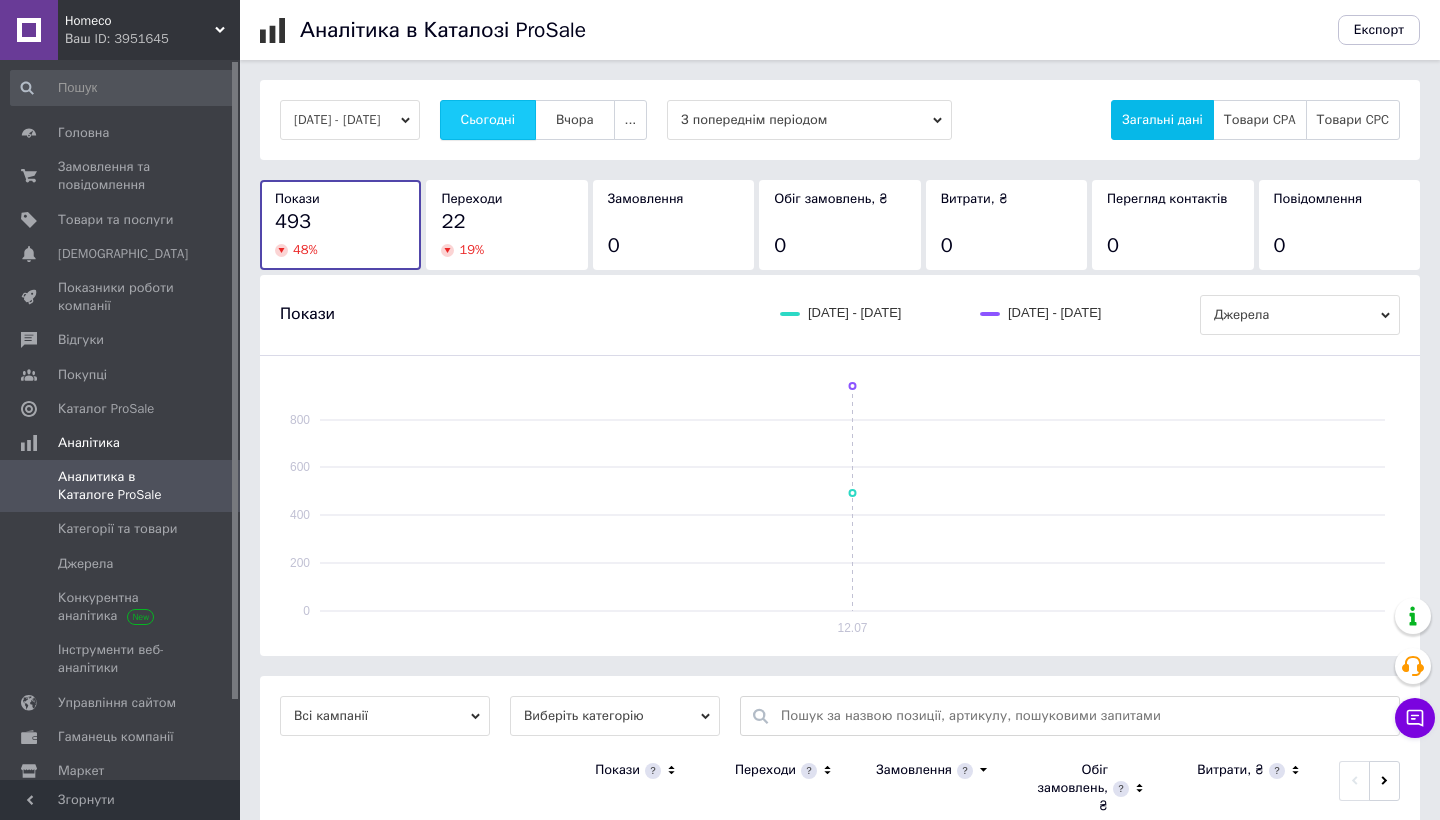 click on "Сьогодні" at bounding box center [488, 120] 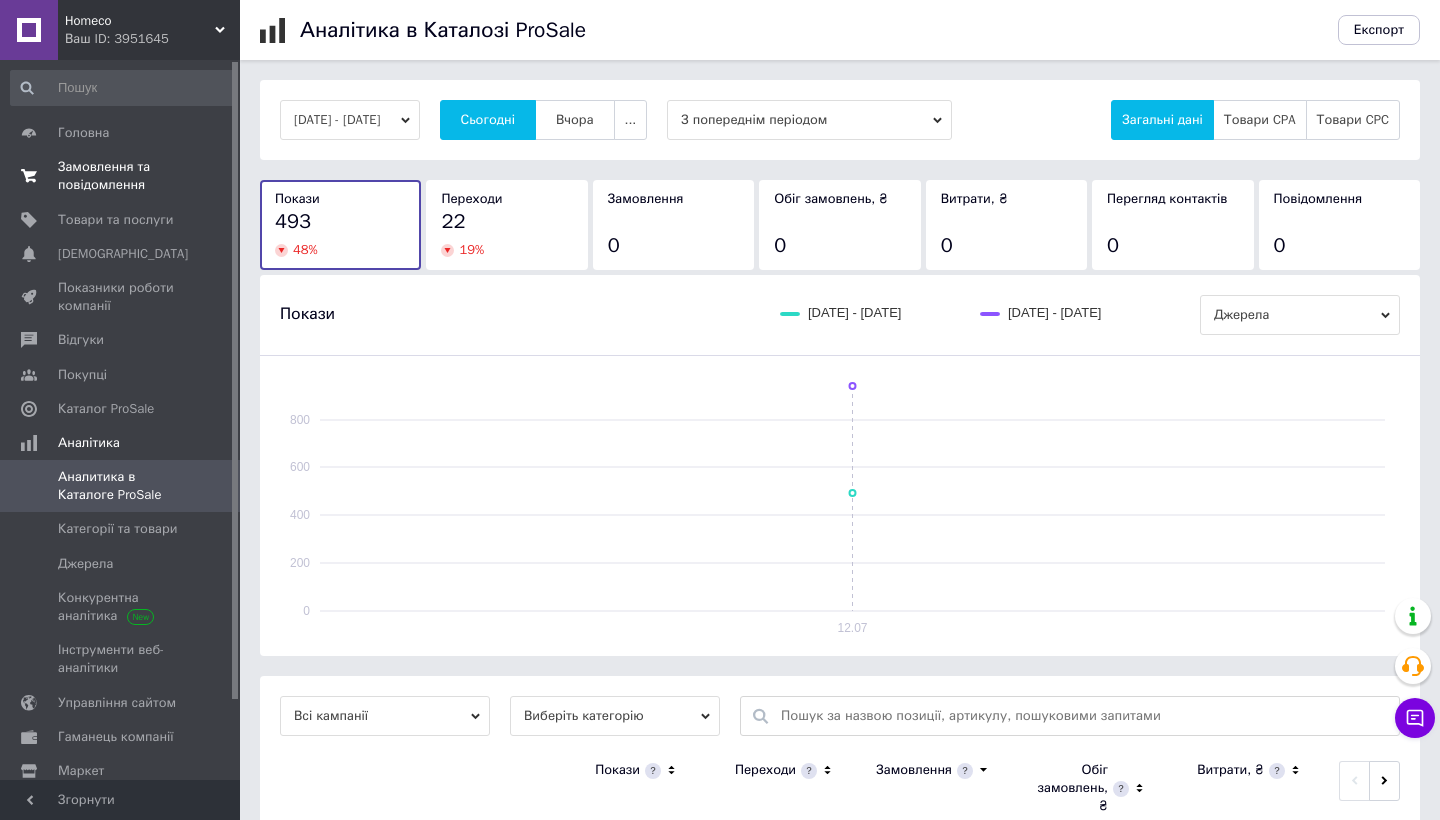 click on "Замовлення та повідомлення" at bounding box center (121, 176) 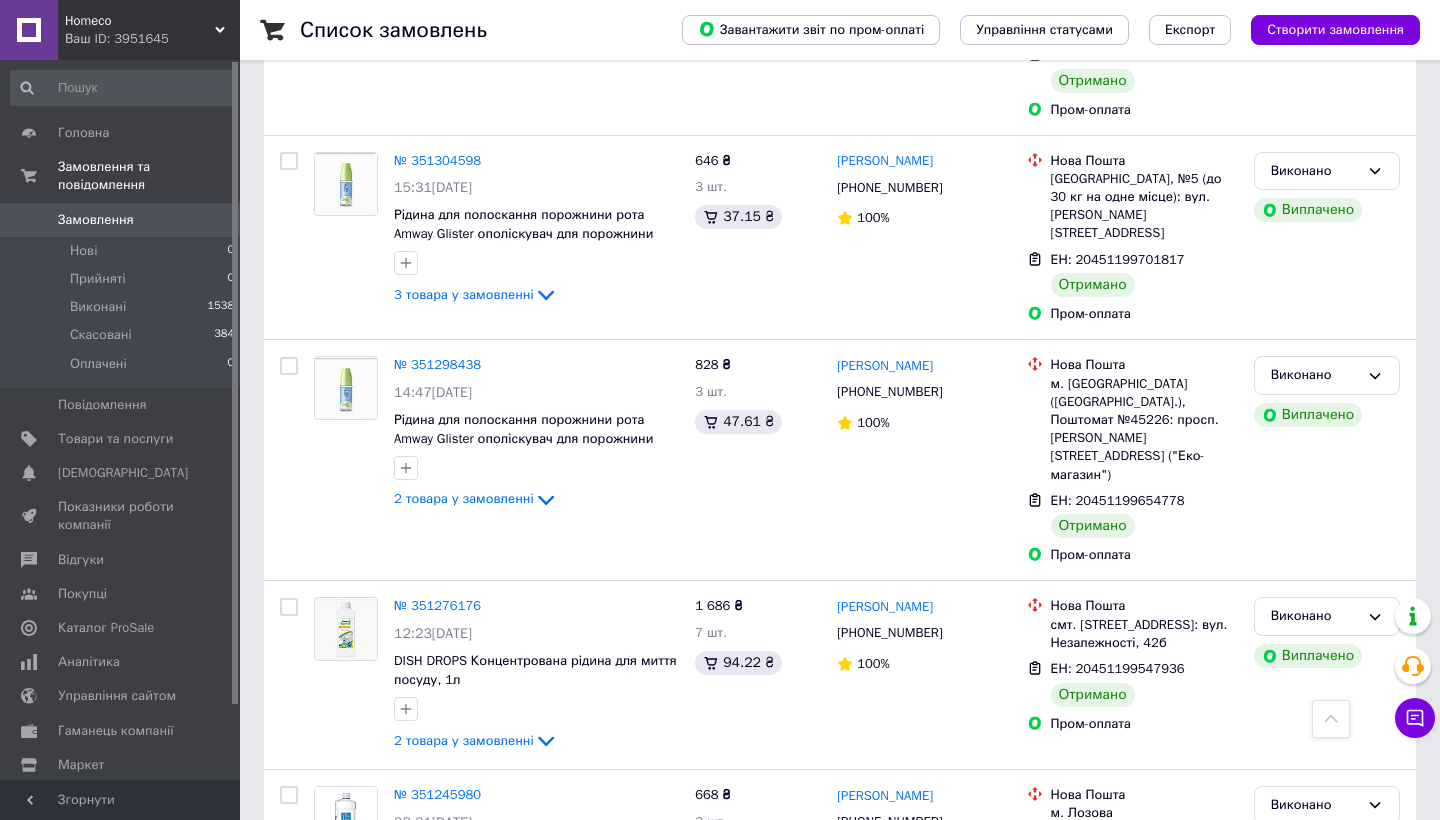 scroll, scrollTop: 3240, scrollLeft: 0, axis: vertical 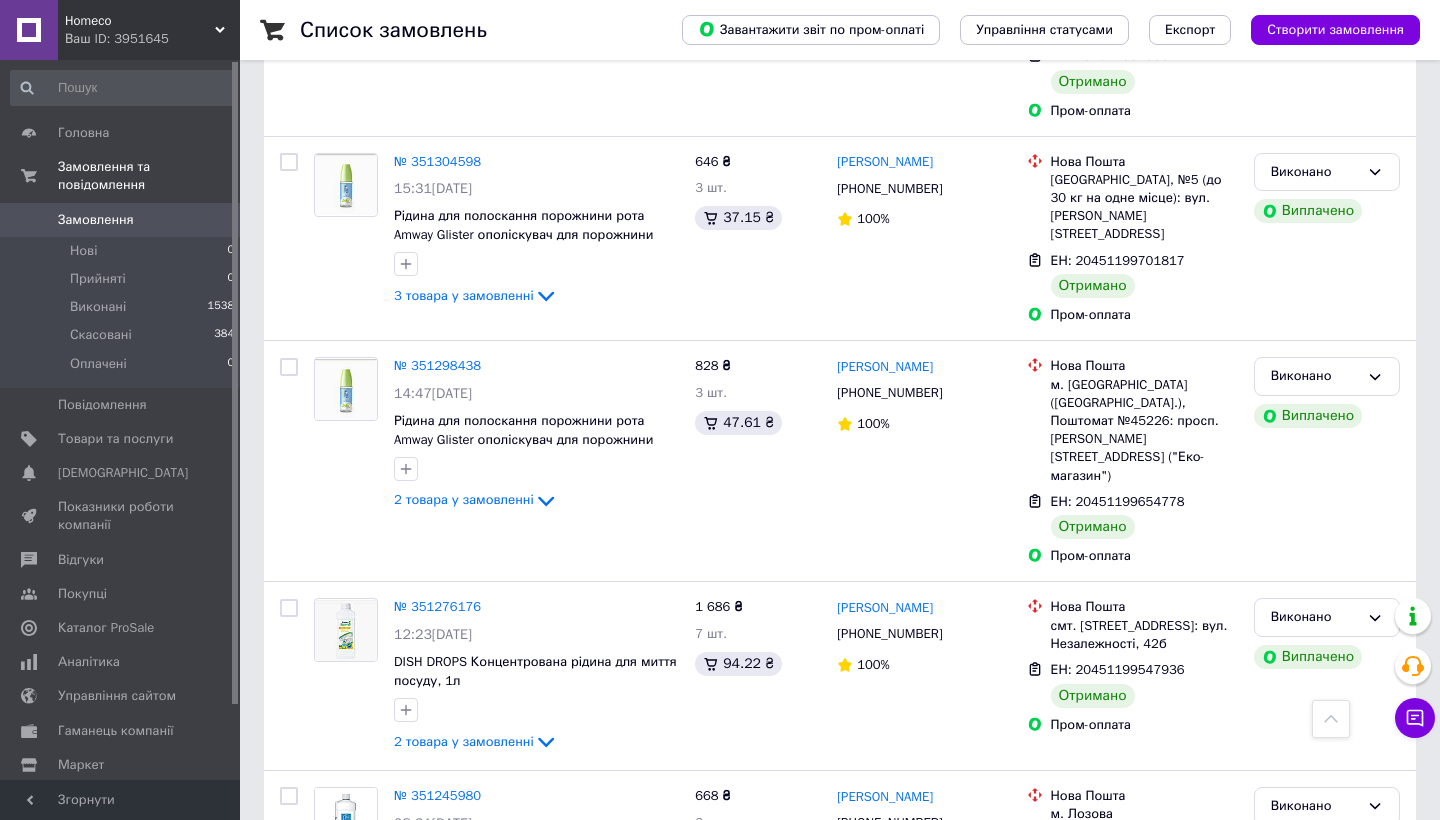 click on "2" at bounding box center (327, 1020) 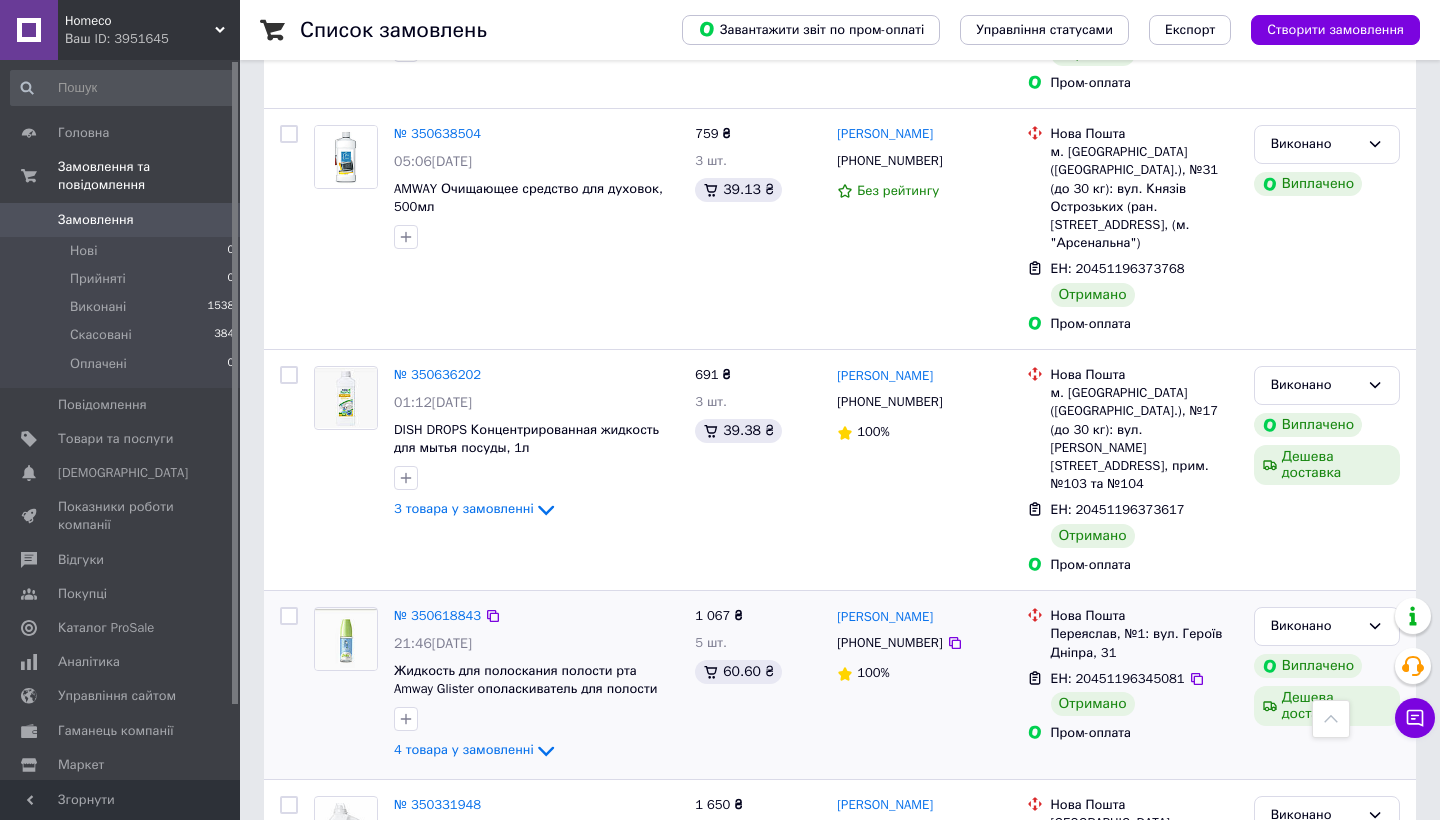 scroll, scrollTop: 3382, scrollLeft: 0, axis: vertical 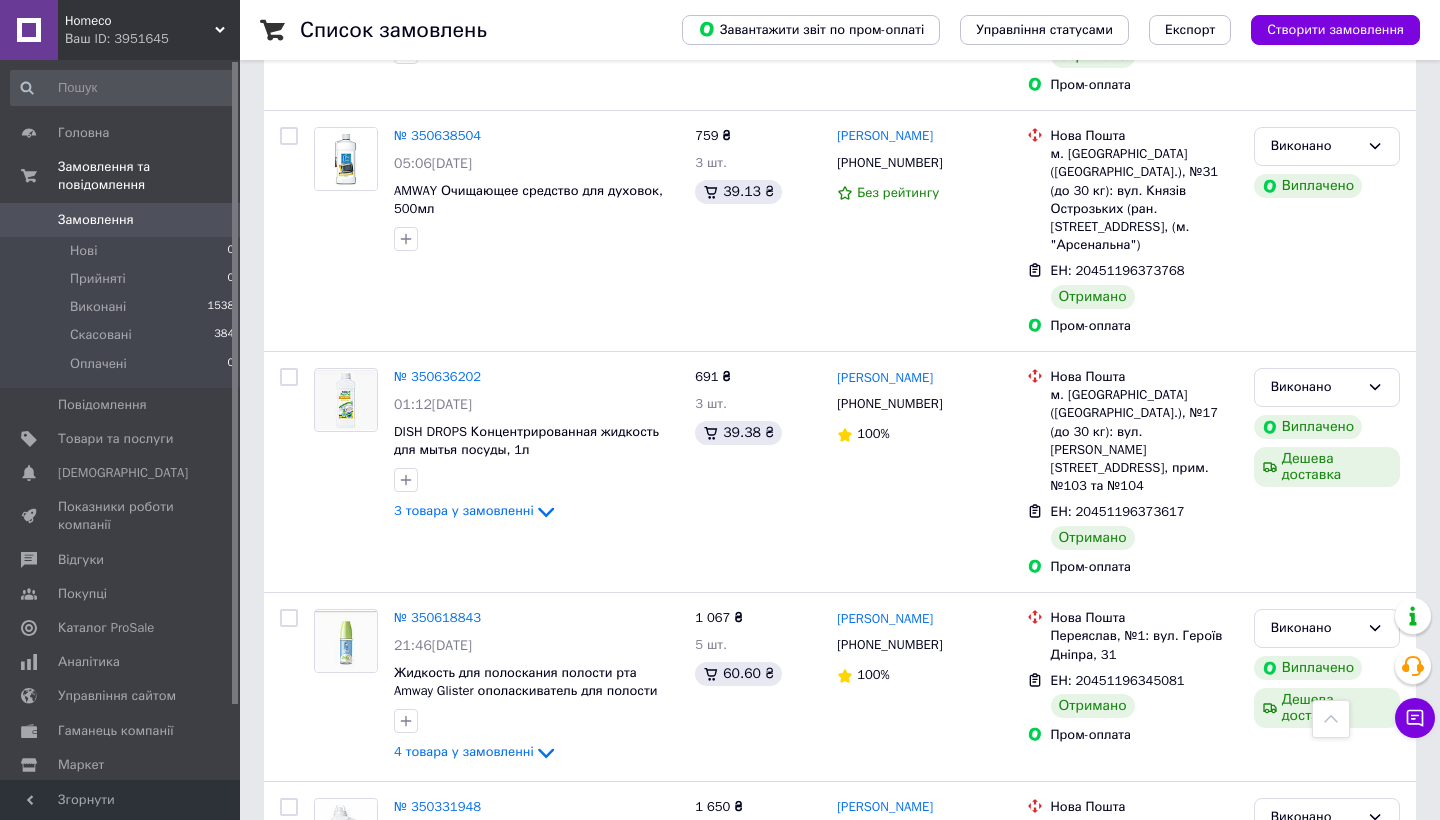 click on "1" at bounding box center [404, 1031] 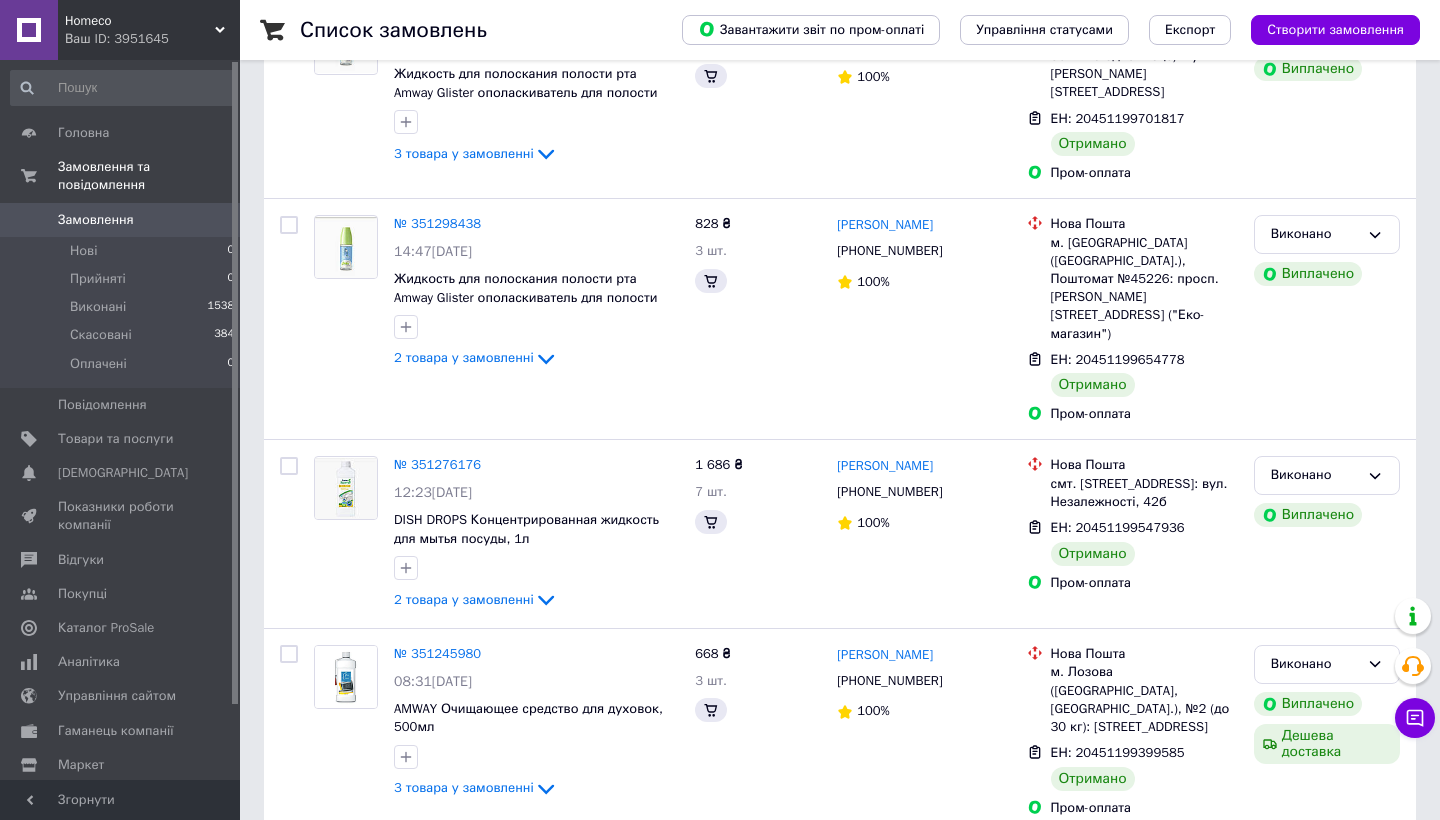 scroll, scrollTop: 0, scrollLeft: 0, axis: both 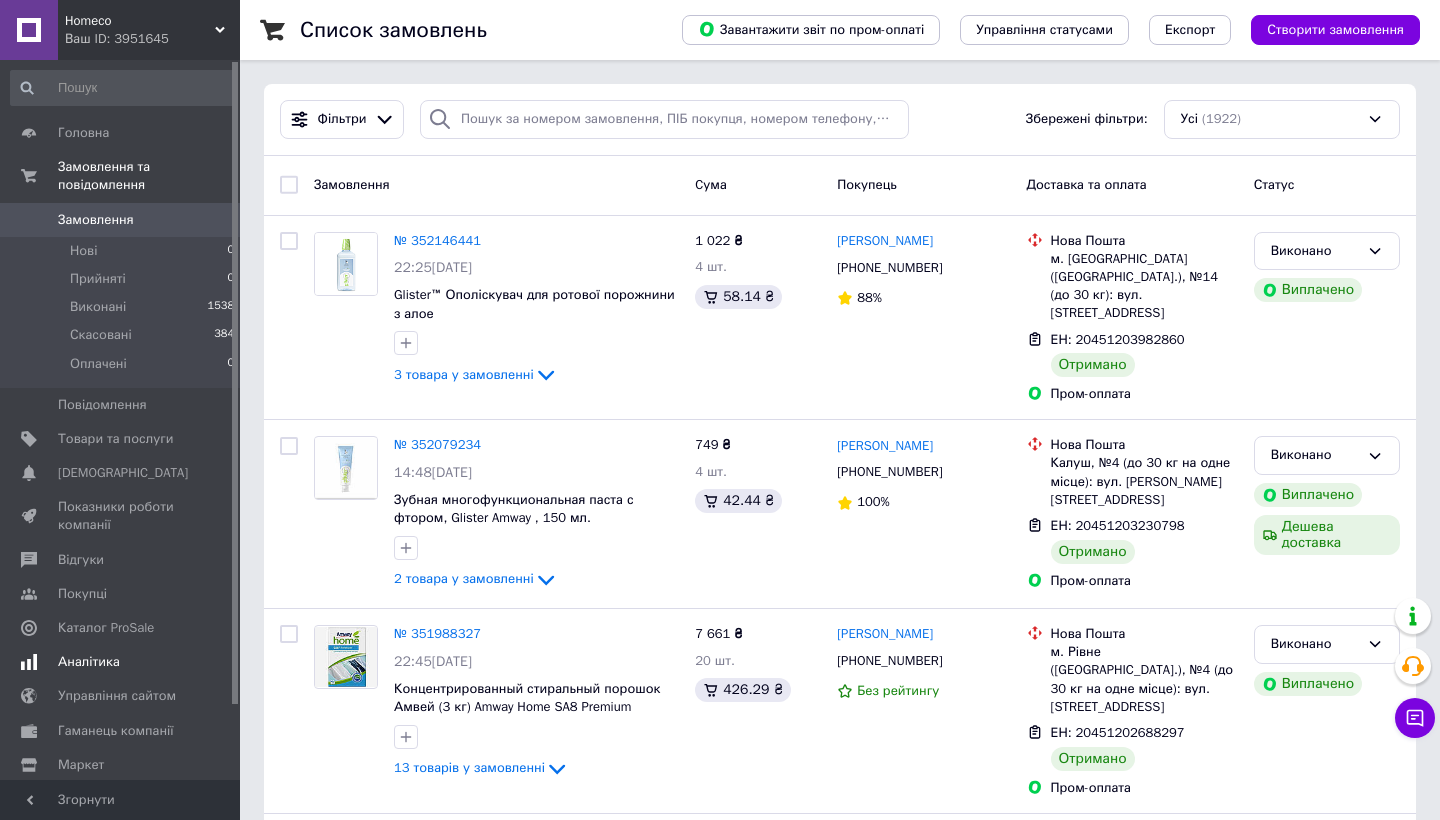 click on "Аналітика" at bounding box center (89, 662) 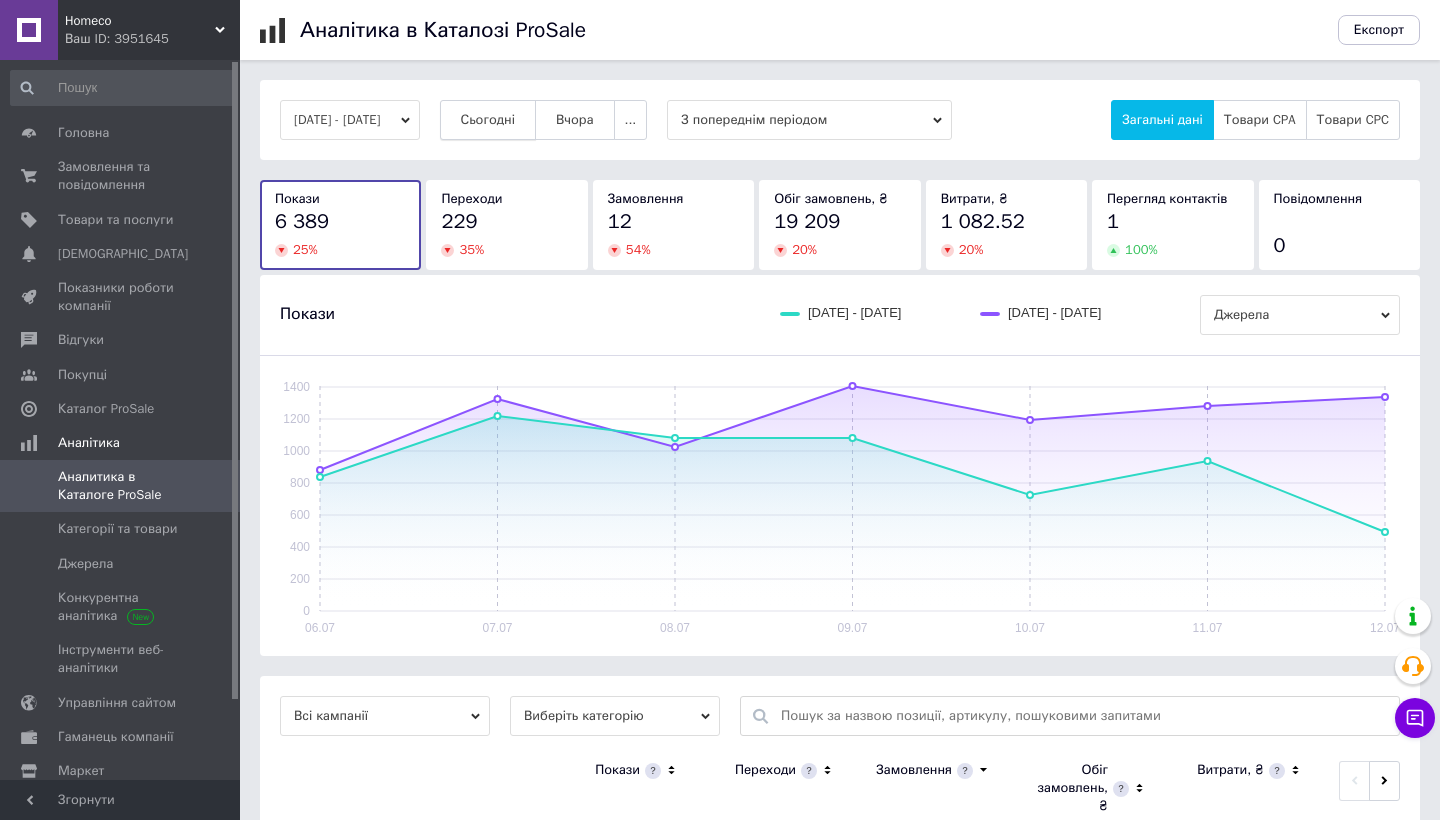 click on "Сьогодні" at bounding box center [488, 120] 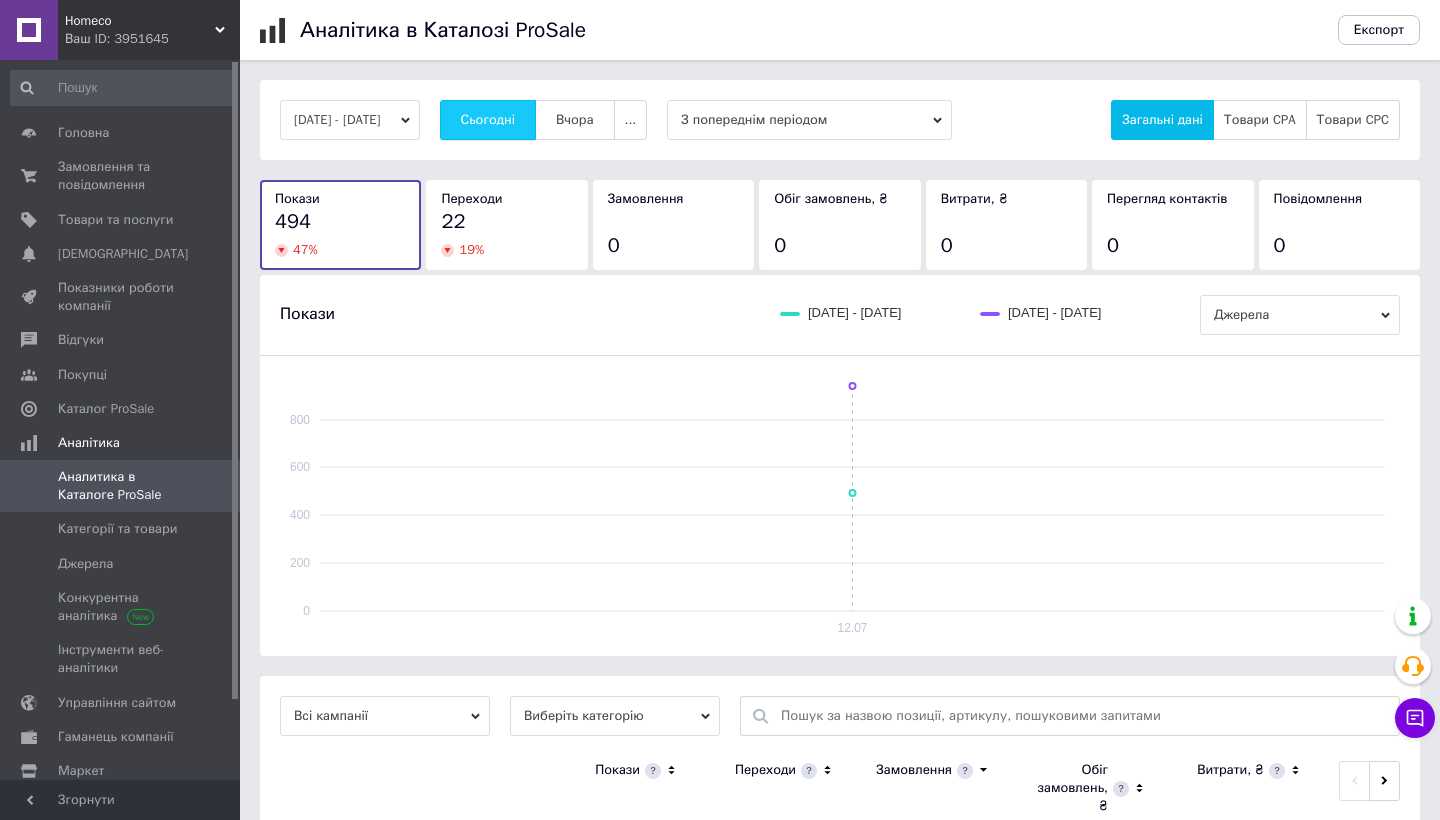 click on "Сьогодні" at bounding box center (488, 120) 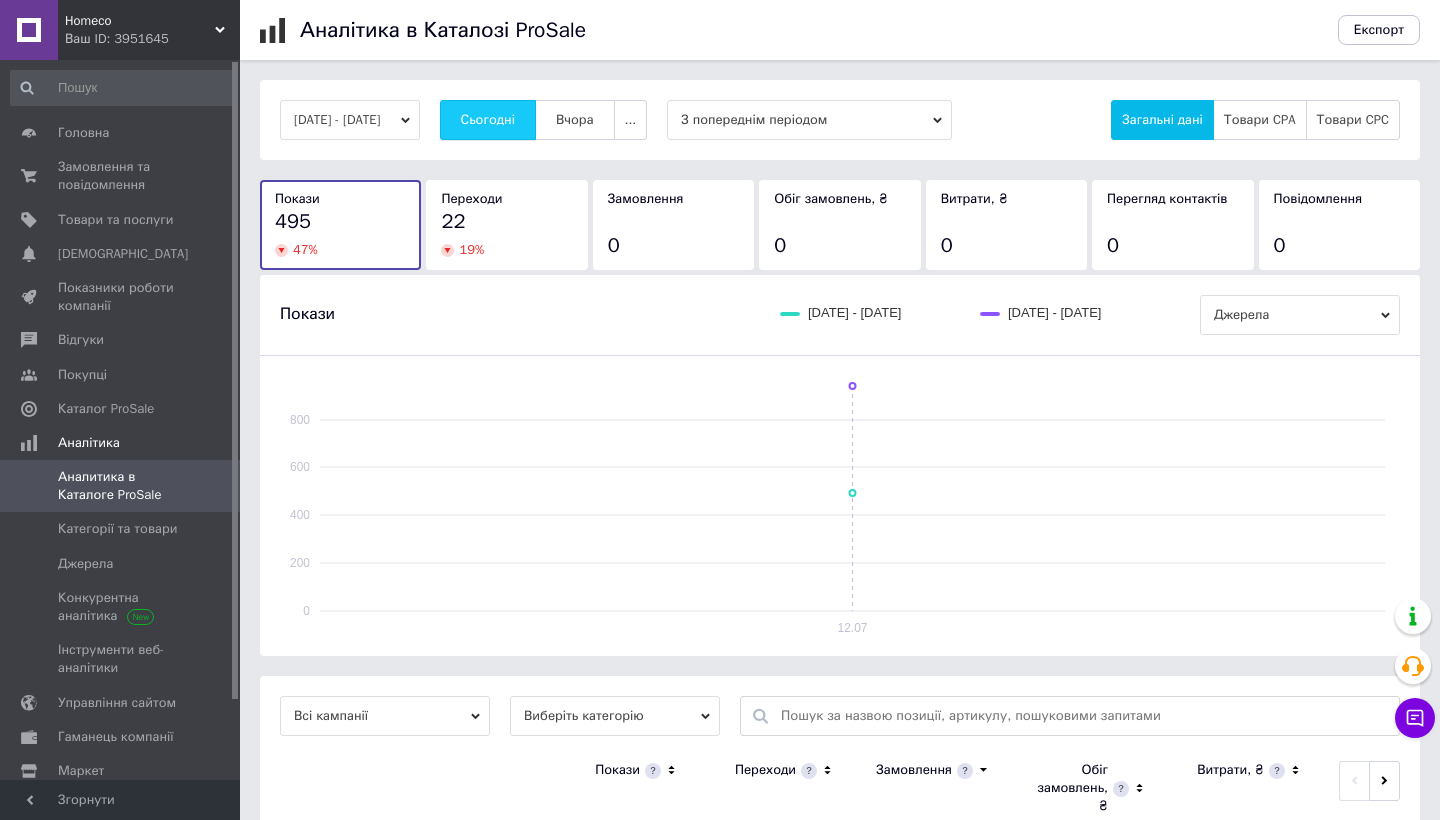 click on "Сьогодні" at bounding box center [488, 120] 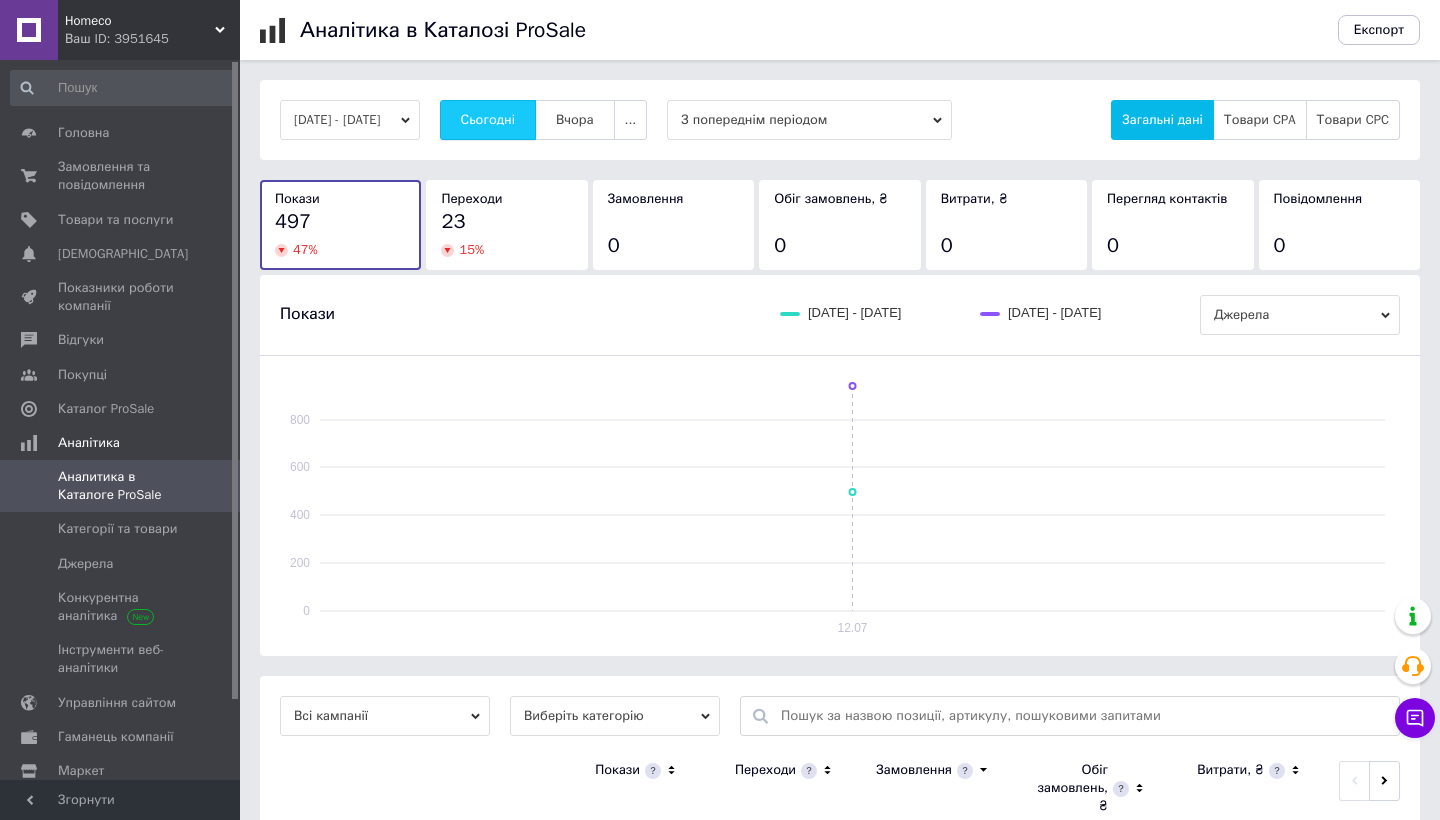 click on "Сьогодні" at bounding box center [488, 120] 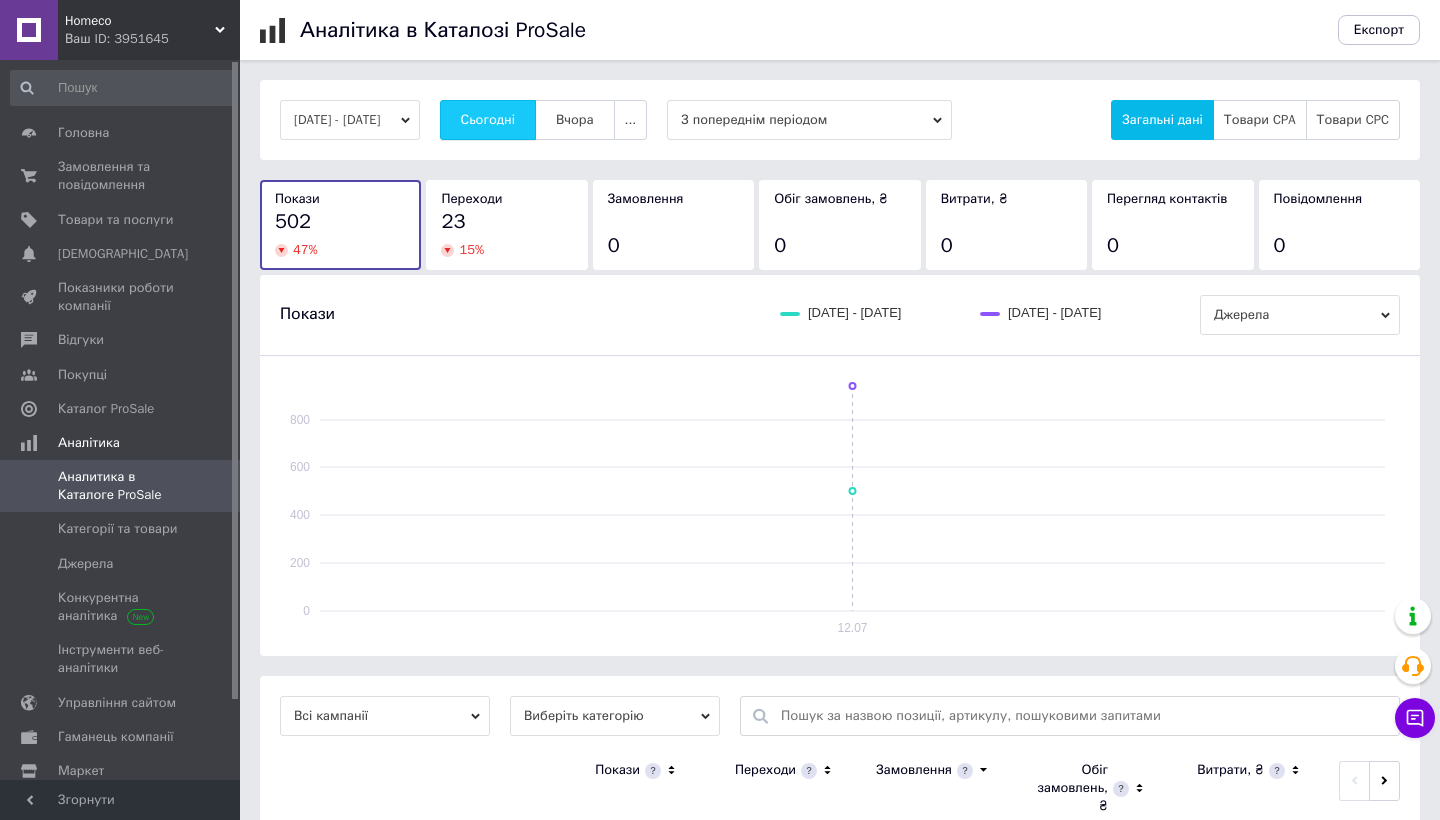 click on "Сьогодні" at bounding box center [488, 120] 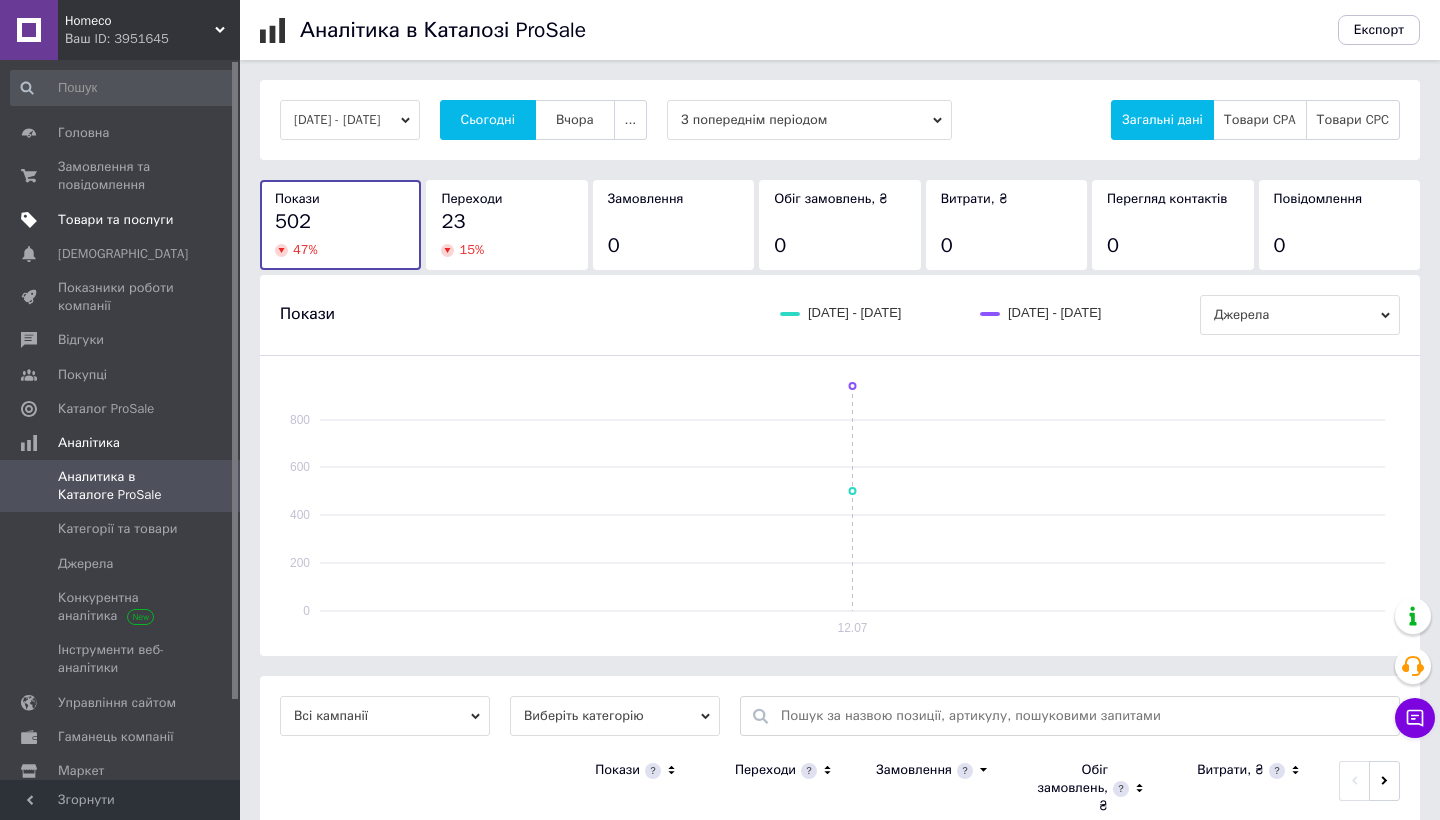 click on "Товари та послуги" at bounding box center [115, 220] 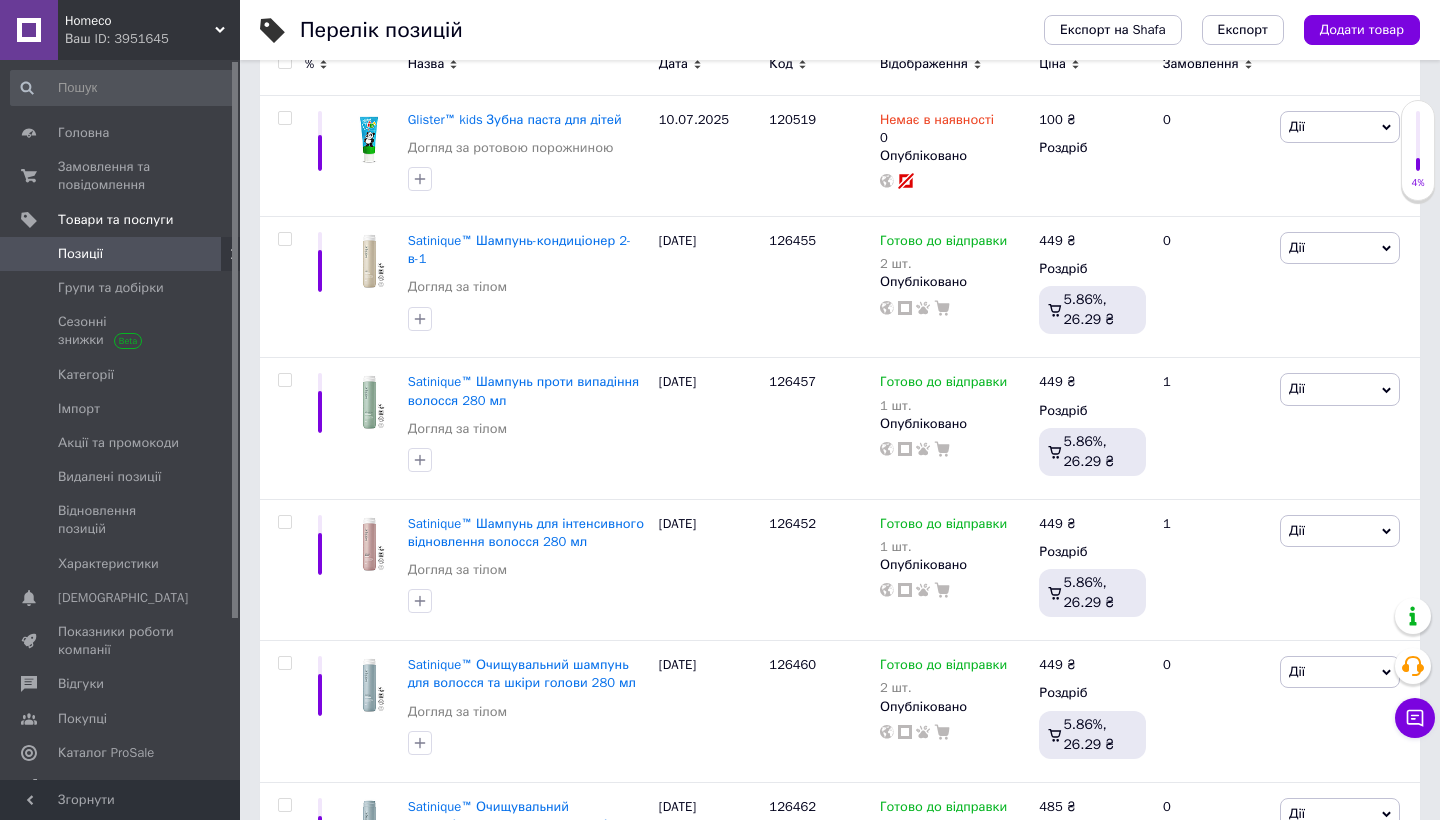 scroll, scrollTop: 343, scrollLeft: 0, axis: vertical 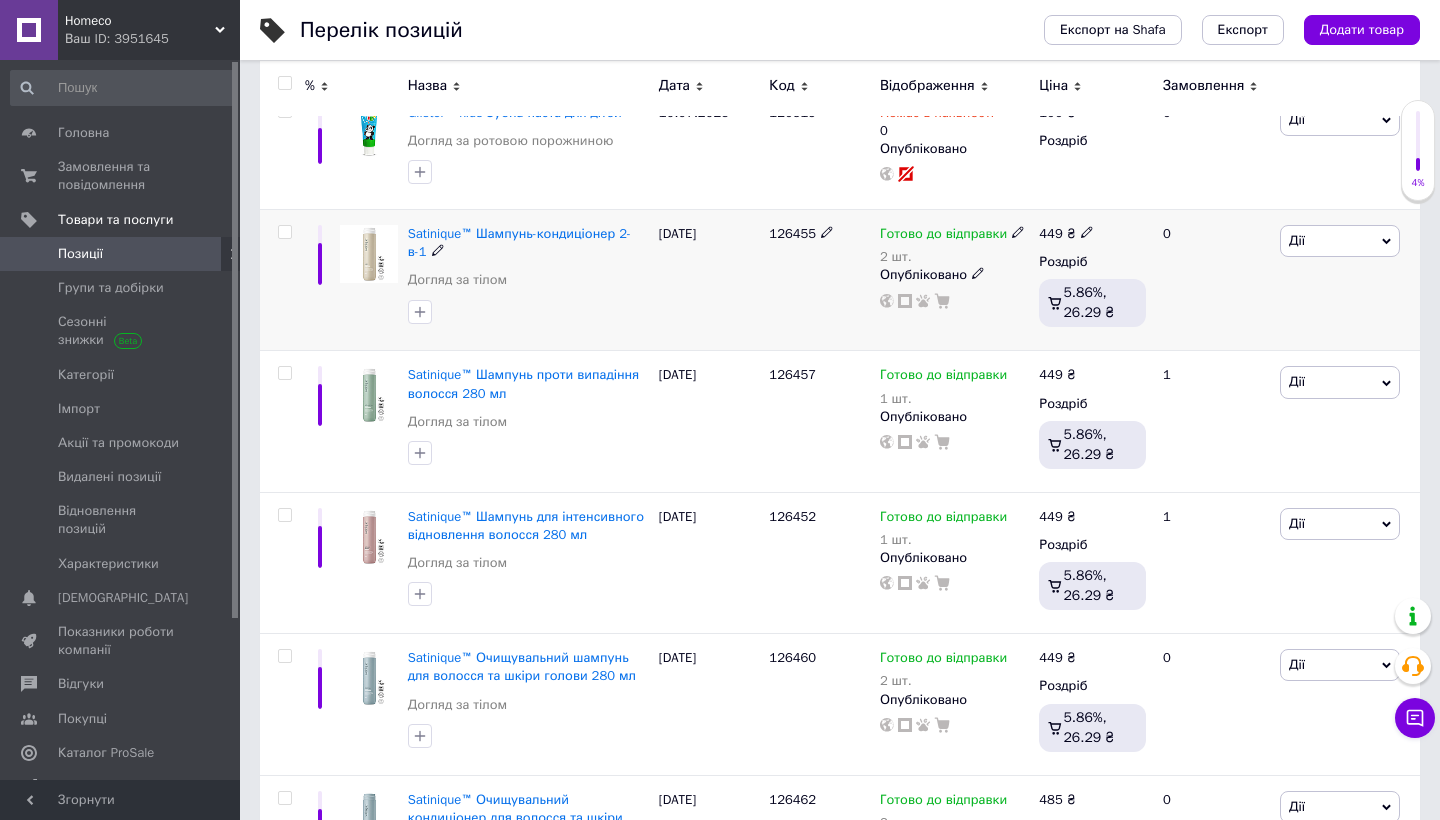 click 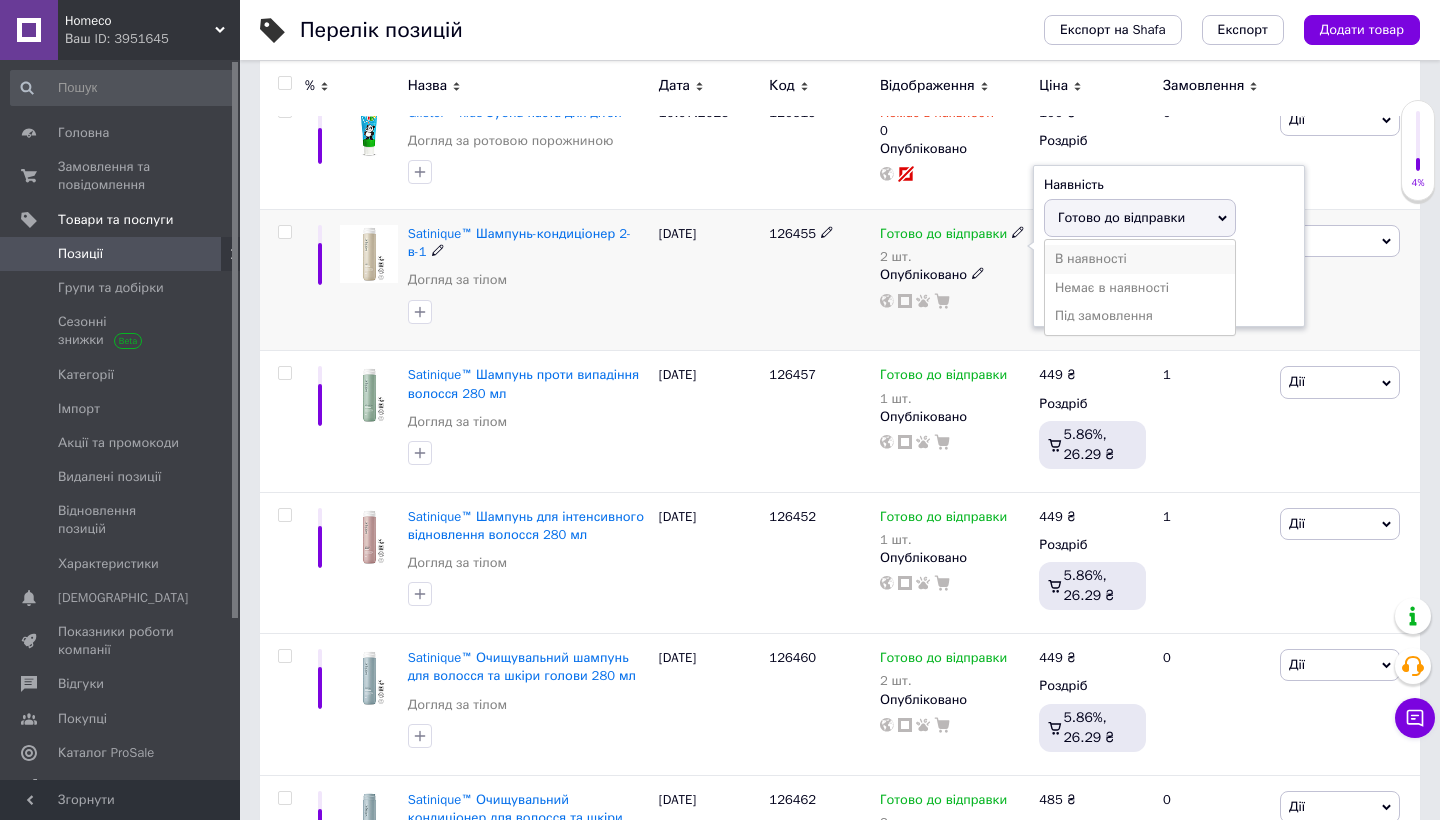 click on "В наявності" at bounding box center [1140, 259] 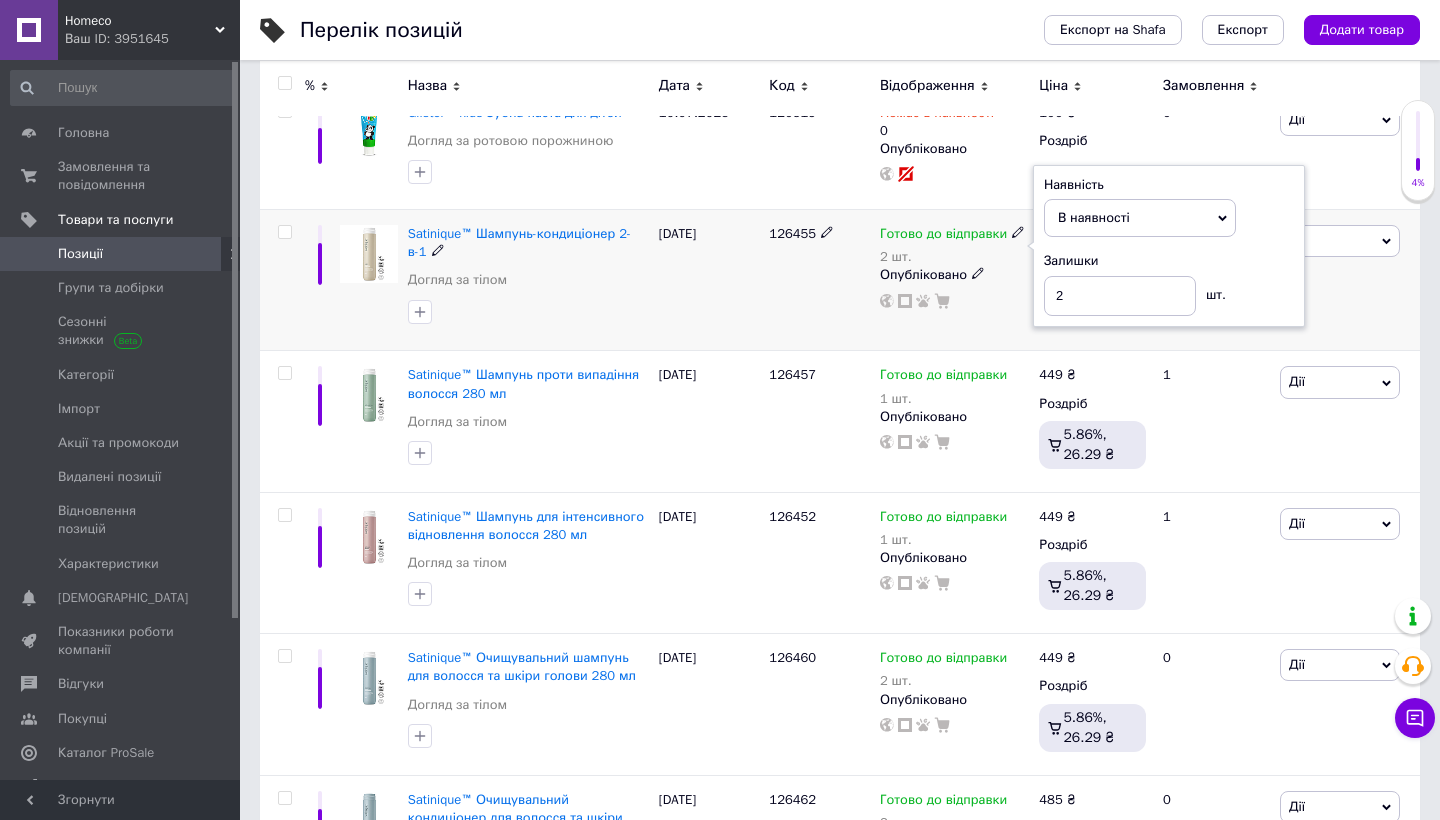 click on "126455" at bounding box center [819, 280] 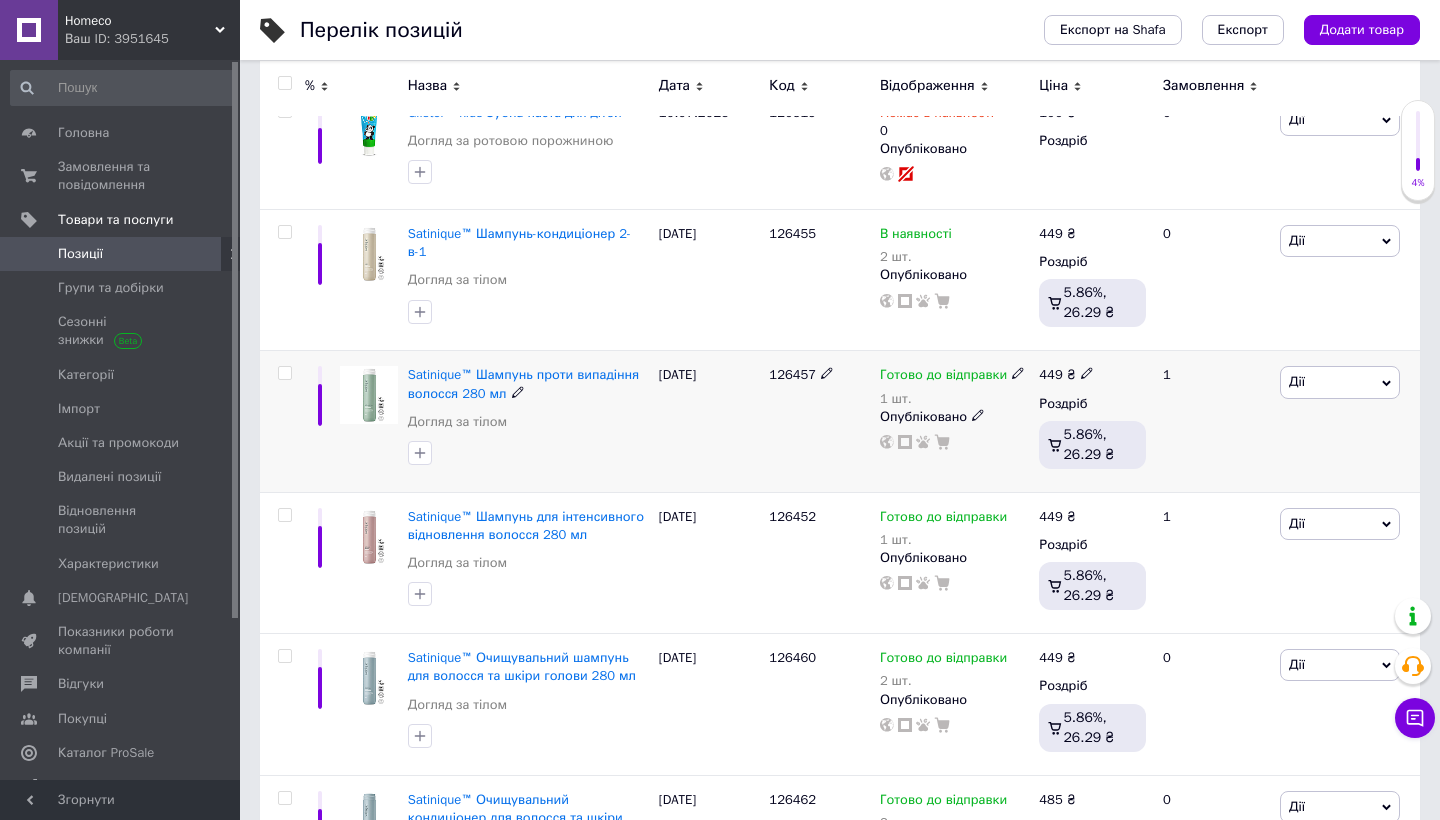 click 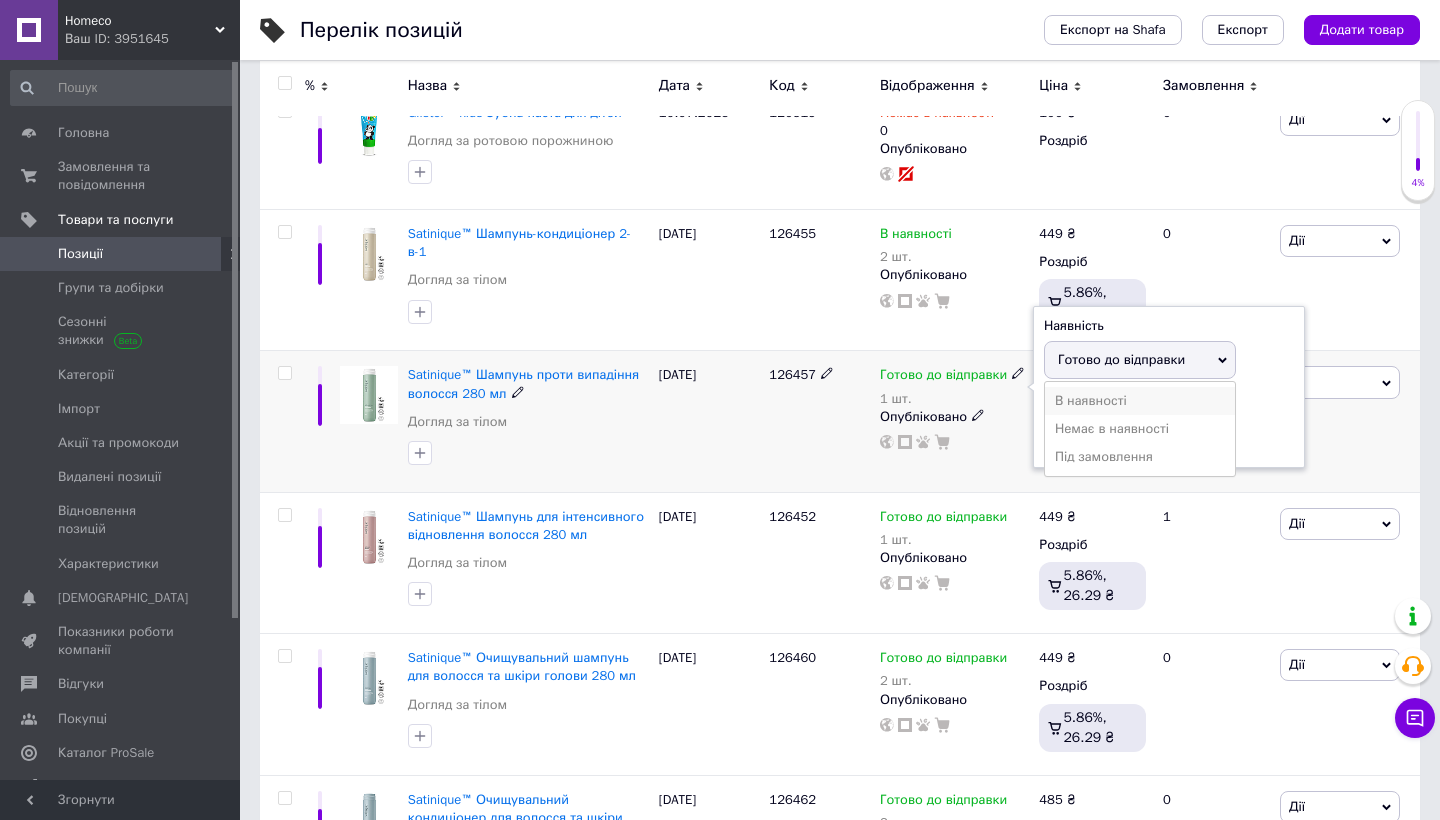 click on "В наявності" at bounding box center [1140, 401] 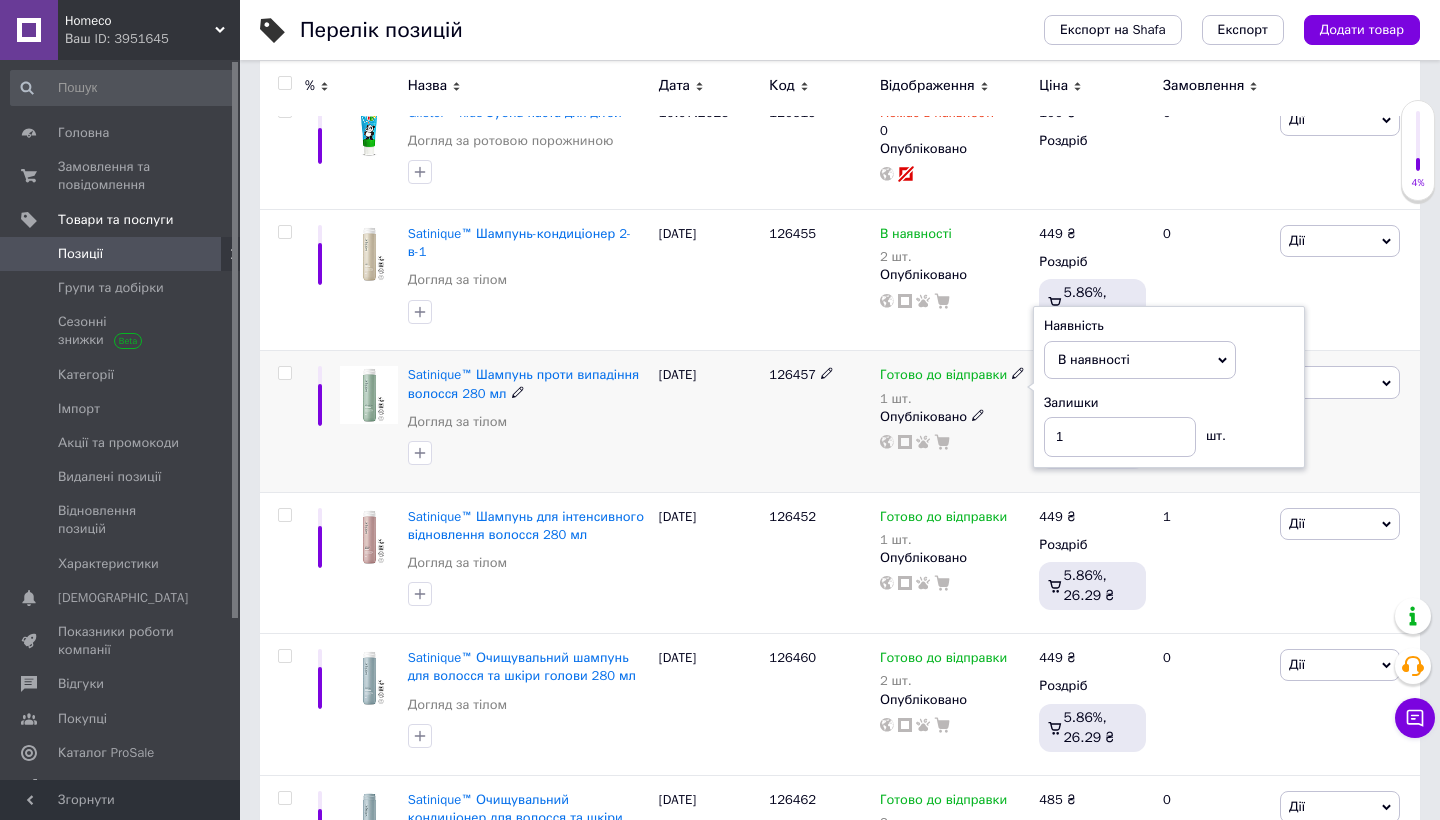 click on "126457" at bounding box center [819, 421] 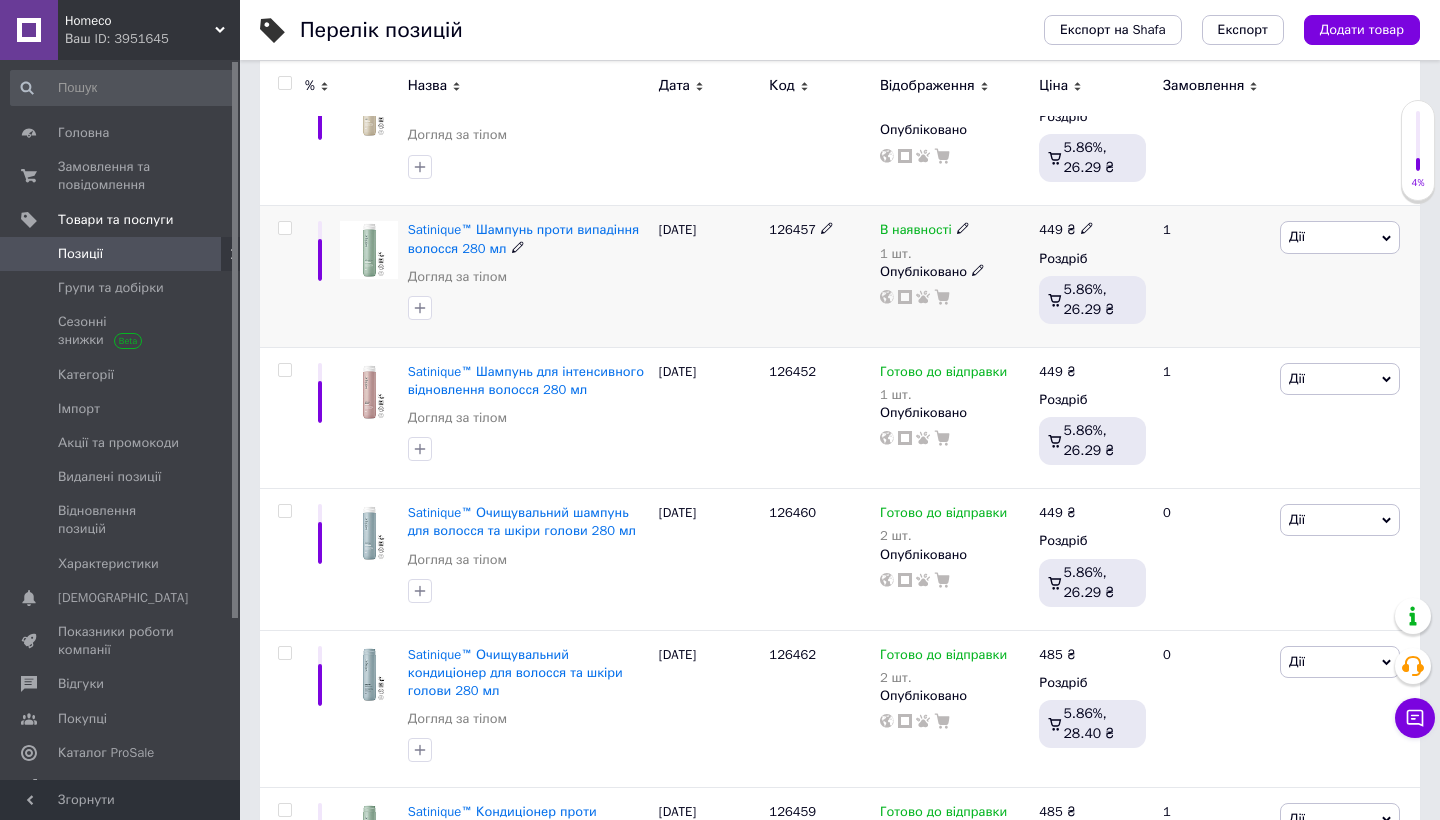 scroll, scrollTop: 500, scrollLeft: 0, axis: vertical 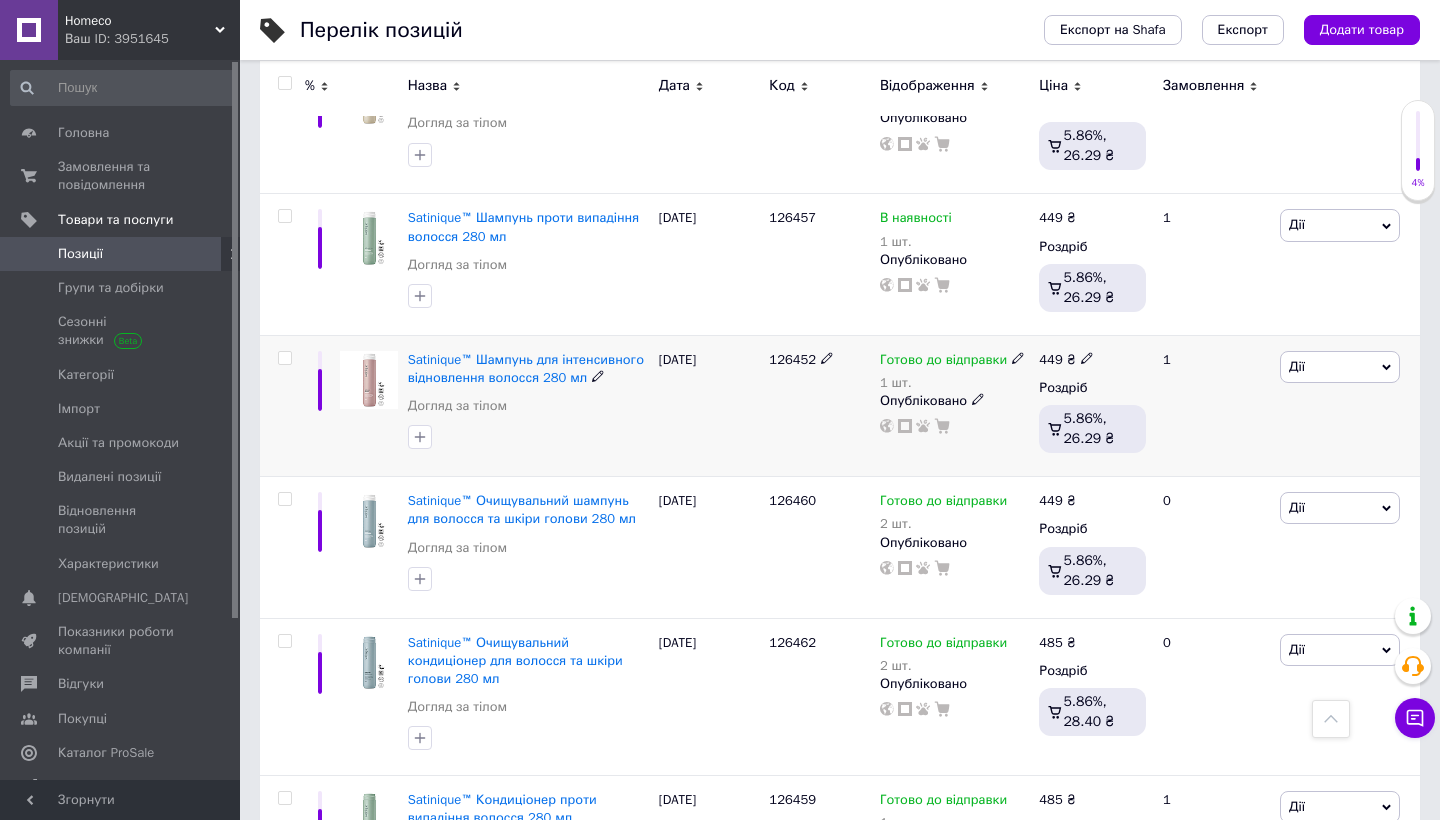 click 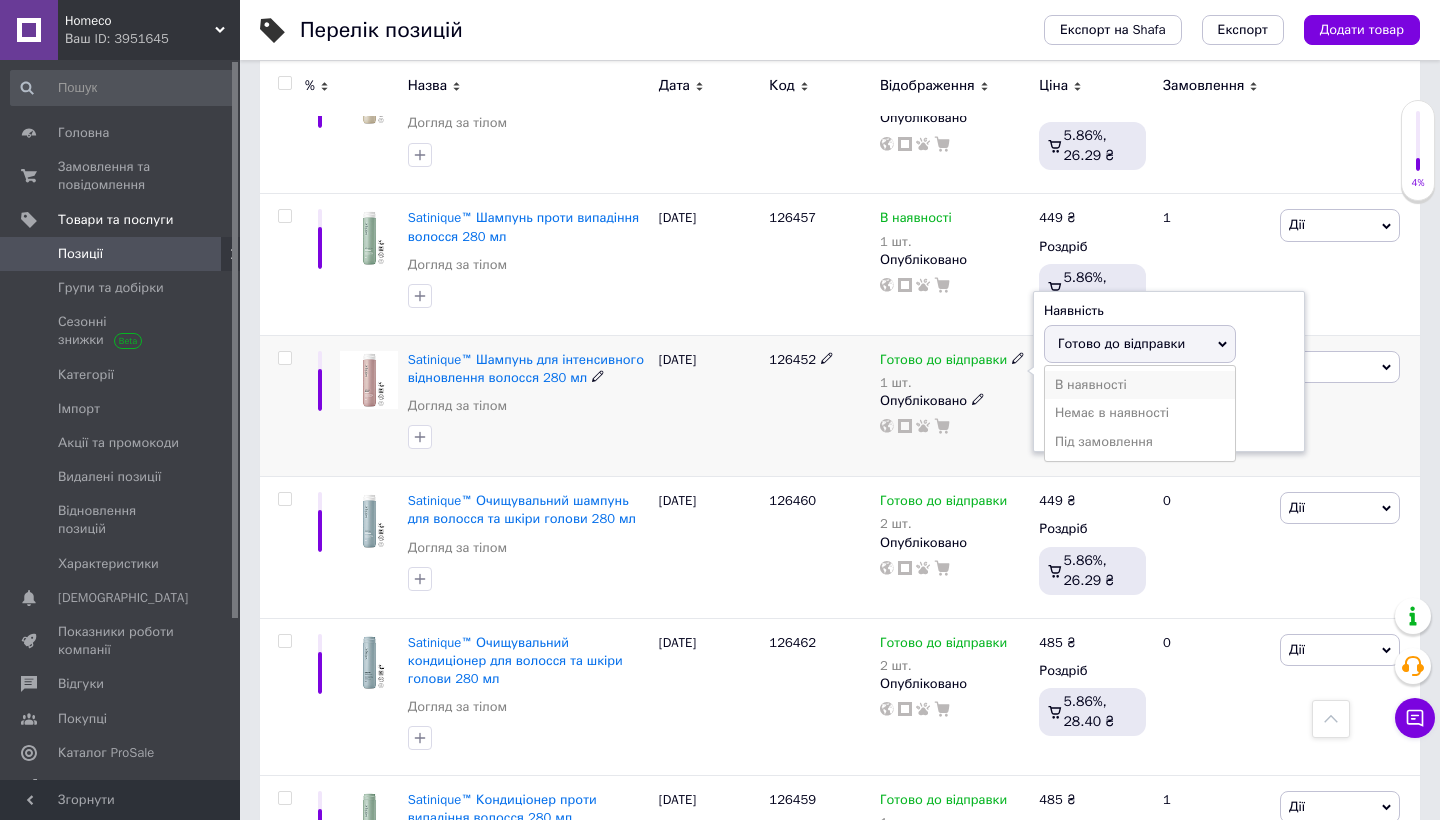 click on "В наявності" at bounding box center (1140, 385) 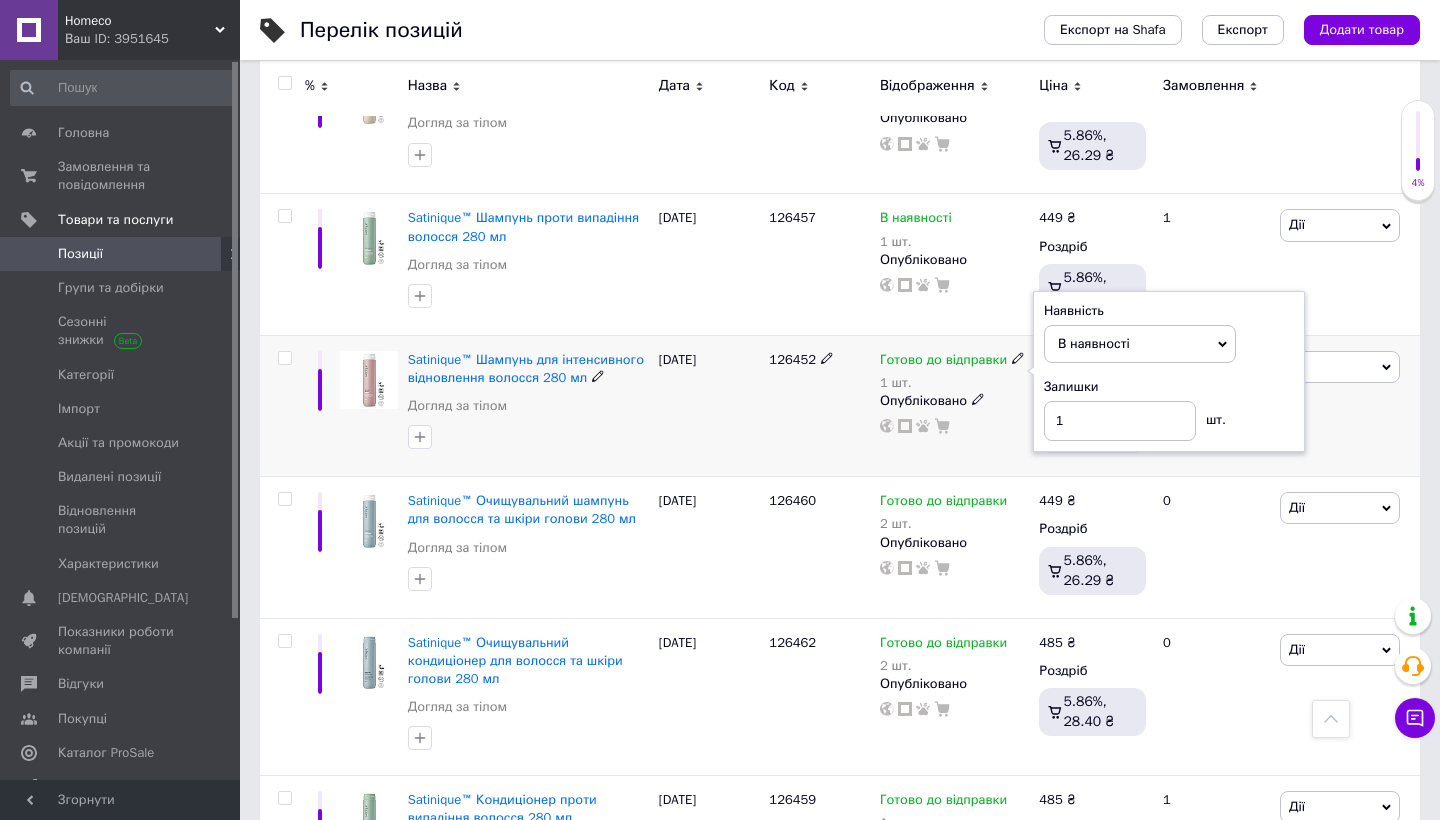 click on "126452" at bounding box center (819, 405) 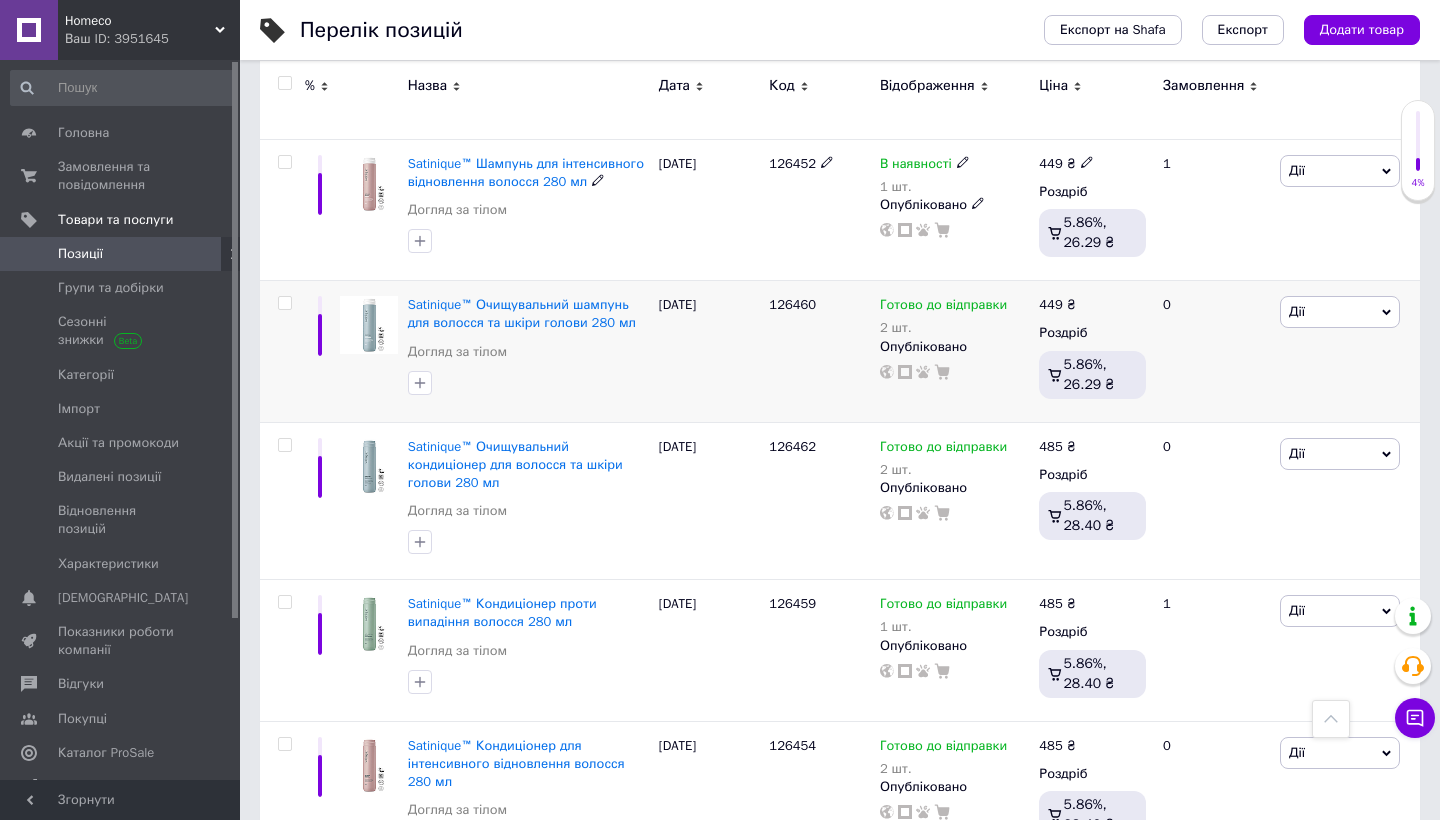 scroll, scrollTop: 697, scrollLeft: 0, axis: vertical 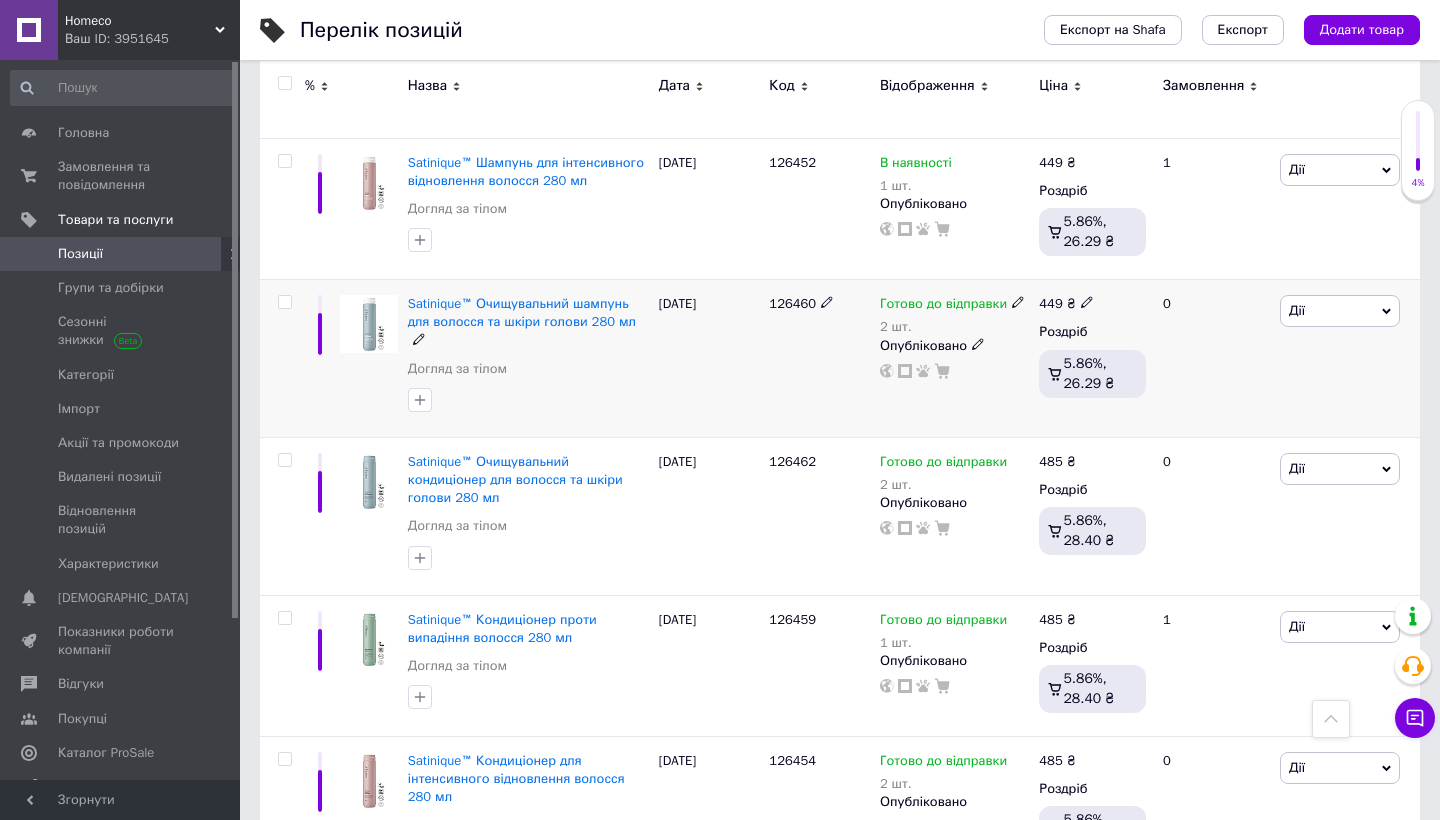 click 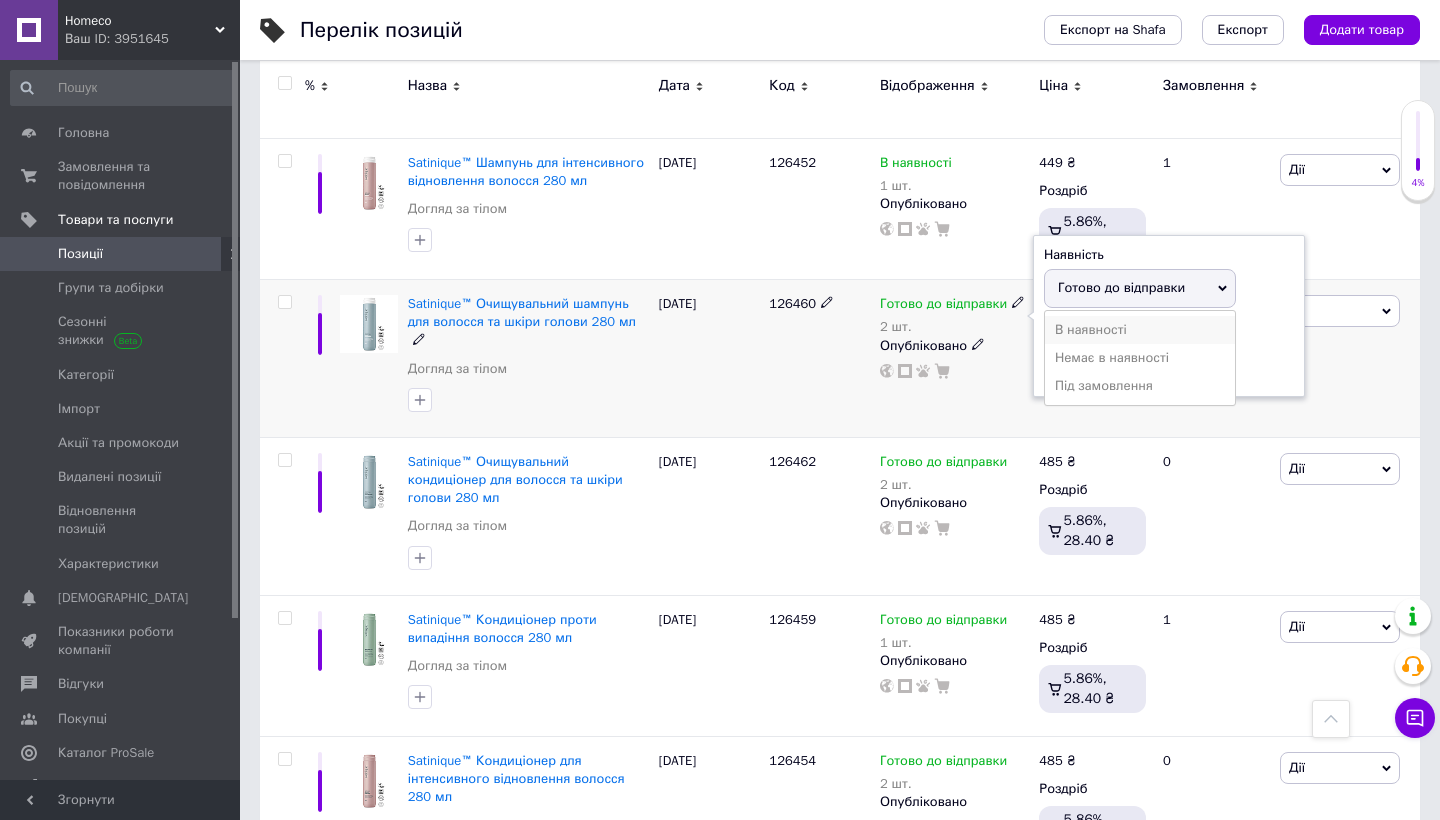 click on "В наявності" at bounding box center [1140, 330] 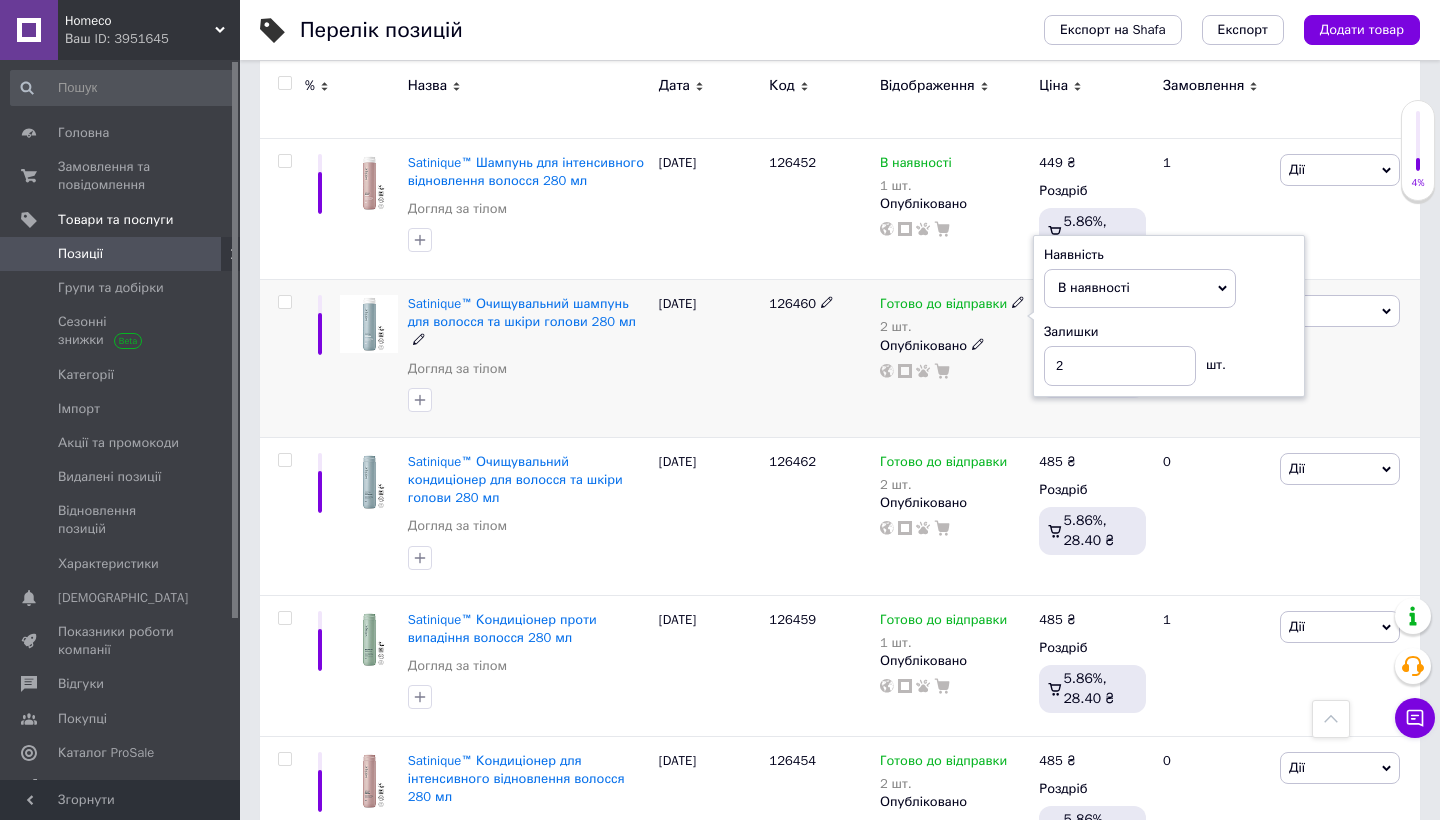 click on "126460" at bounding box center (819, 359) 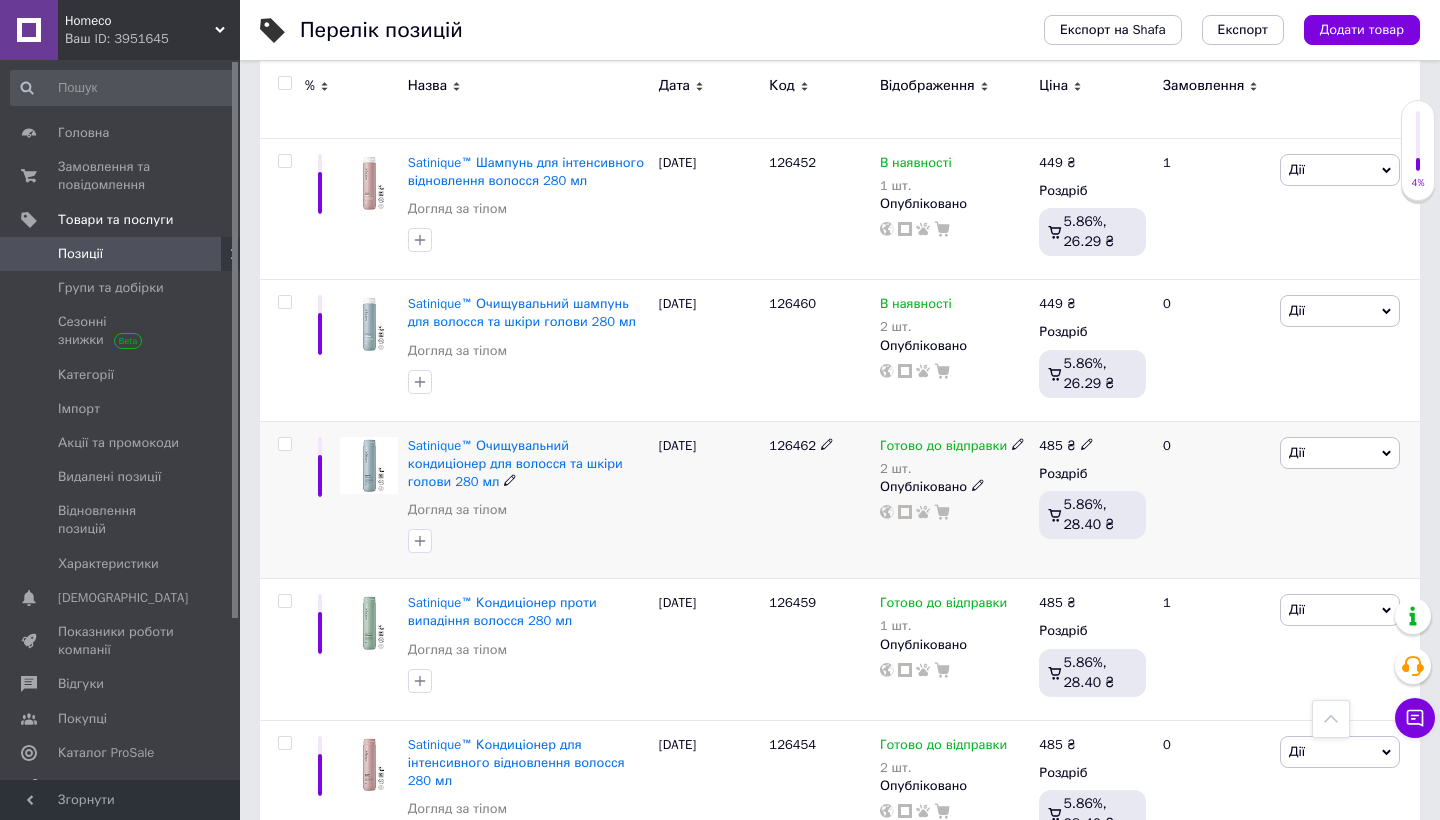 click 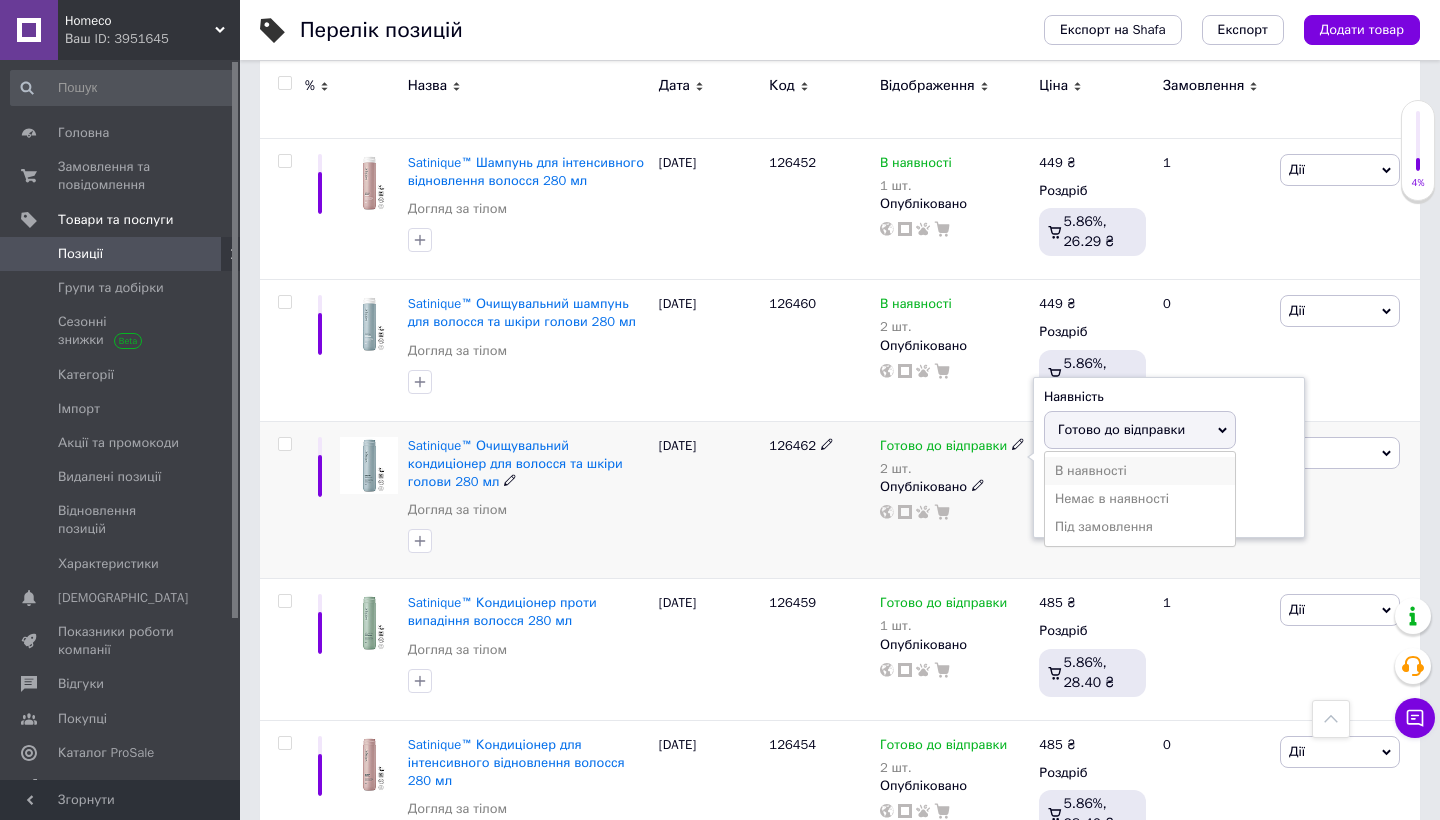 click on "В наявності" at bounding box center [1140, 471] 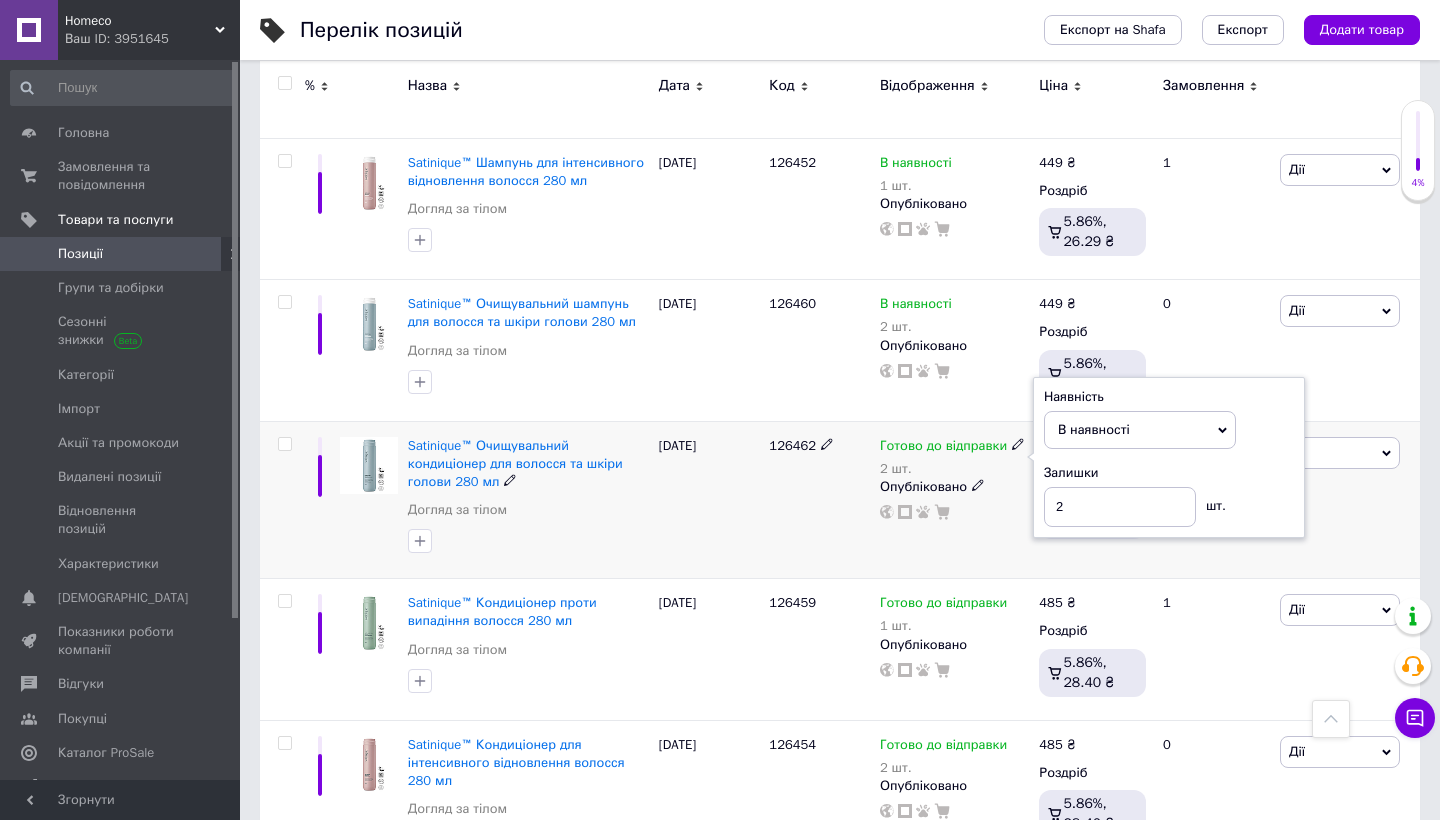 click on "126462" at bounding box center [819, 500] 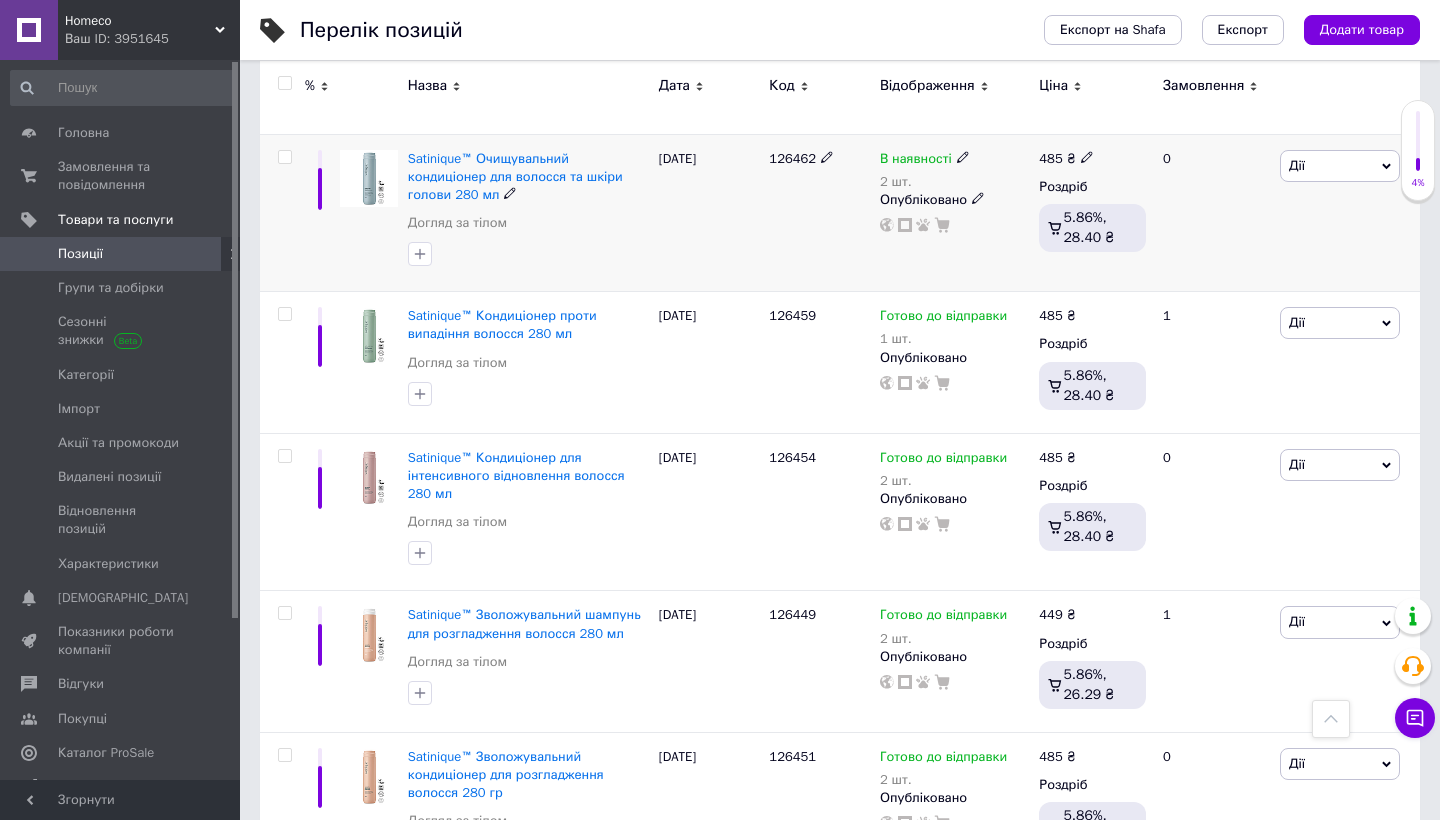 scroll, scrollTop: 989, scrollLeft: 0, axis: vertical 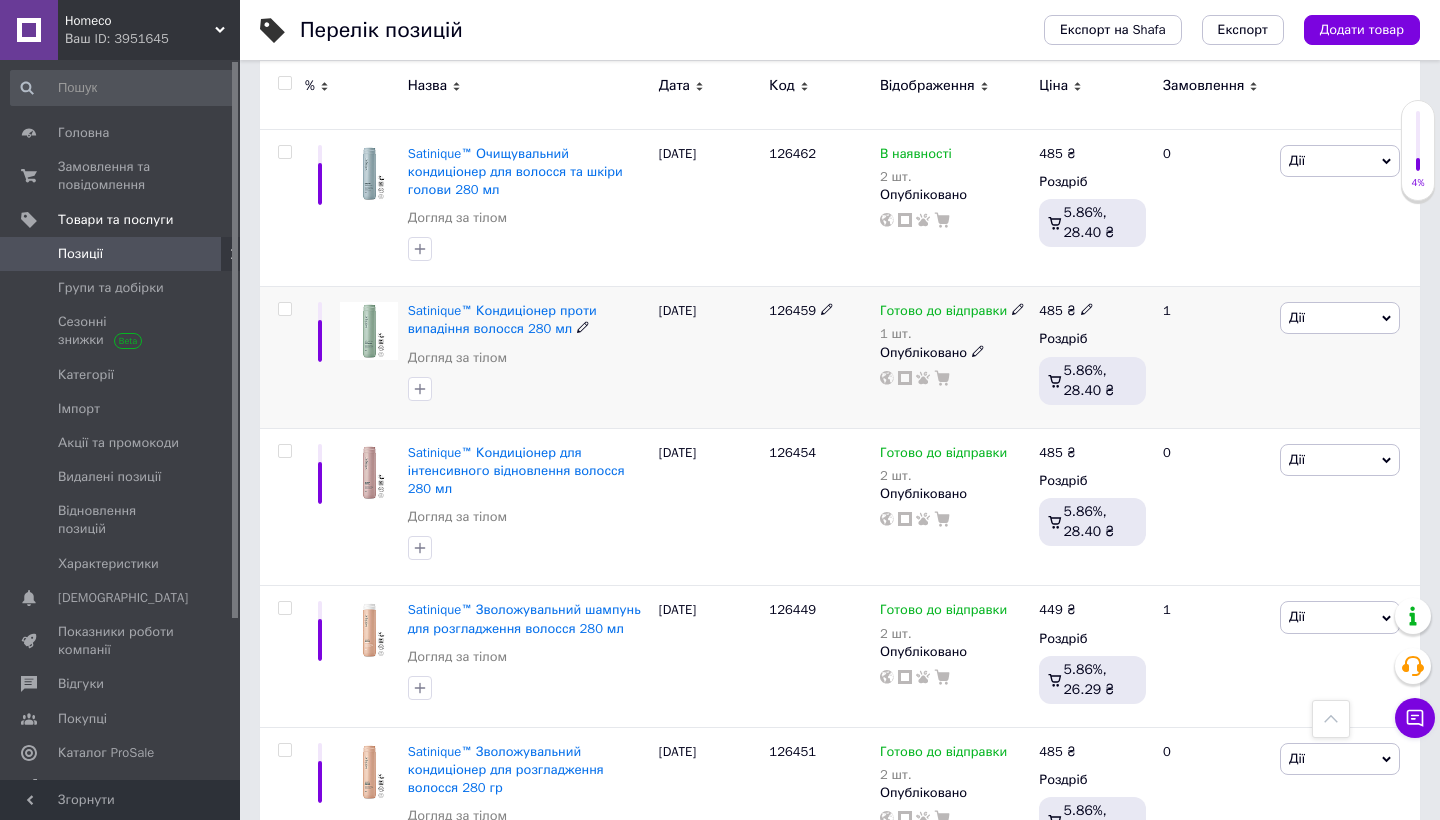 click 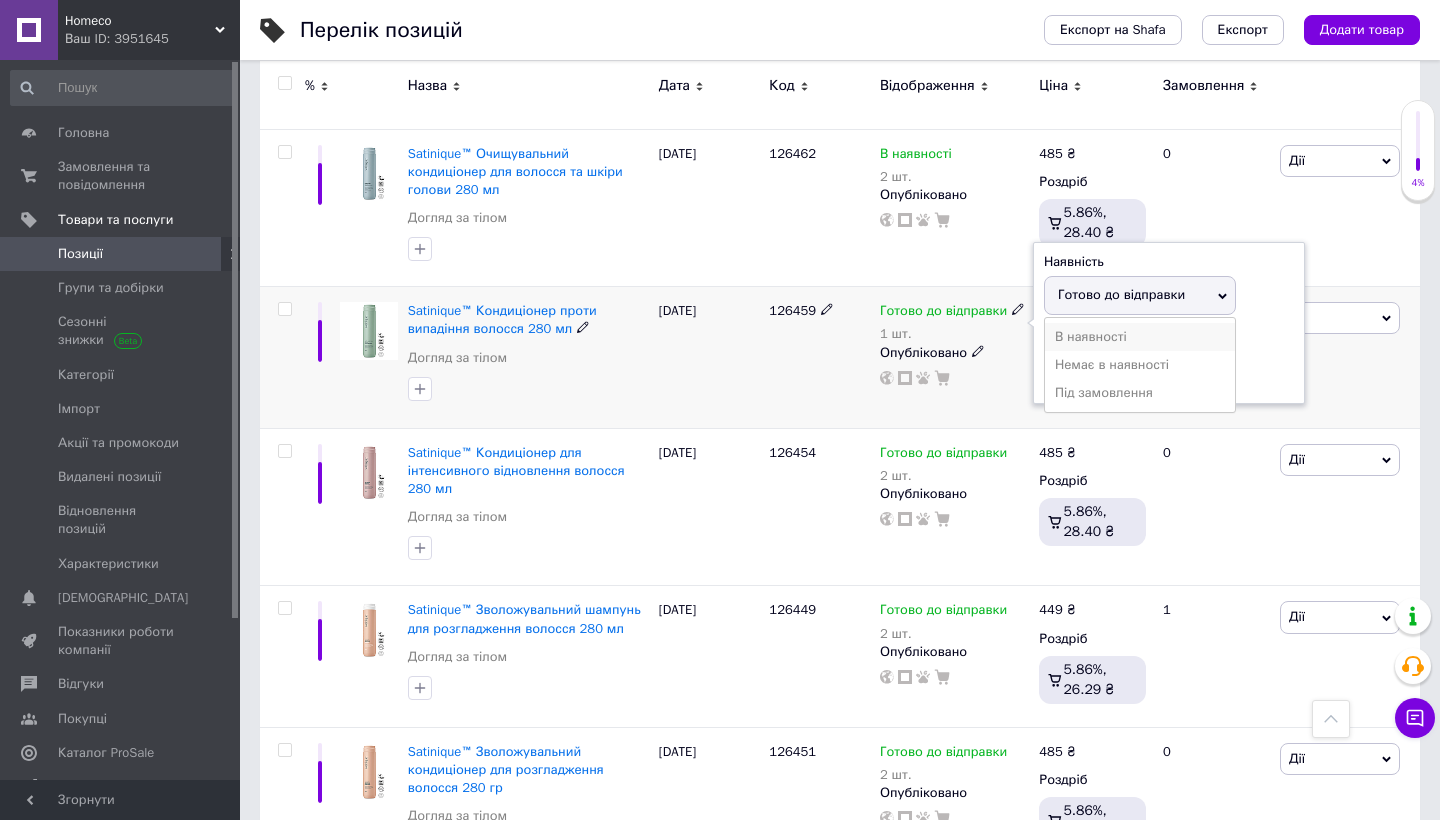 click on "В наявності" at bounding box center [1140, 337] 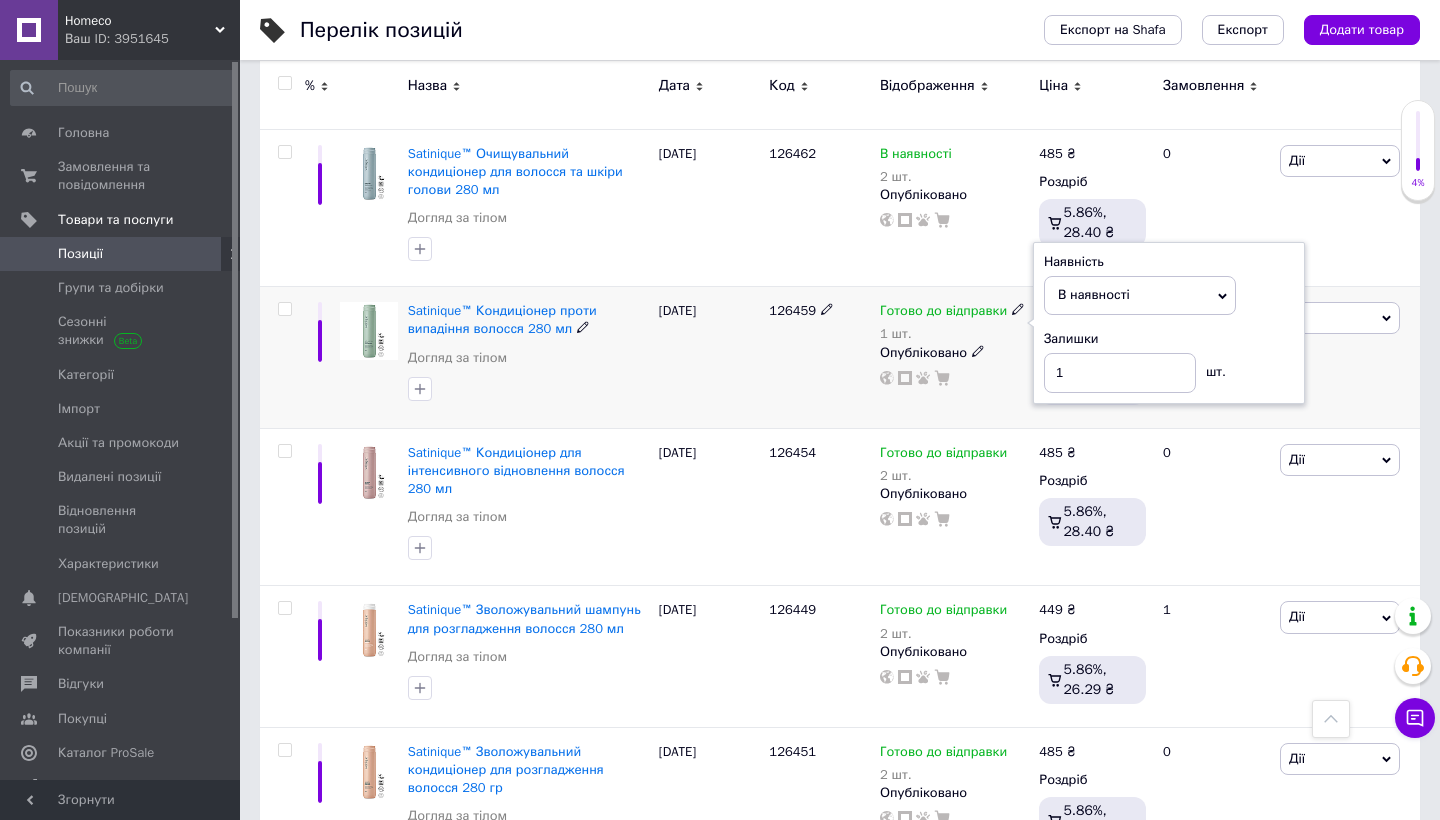 click on "126459" at bounding box center [819, 357] 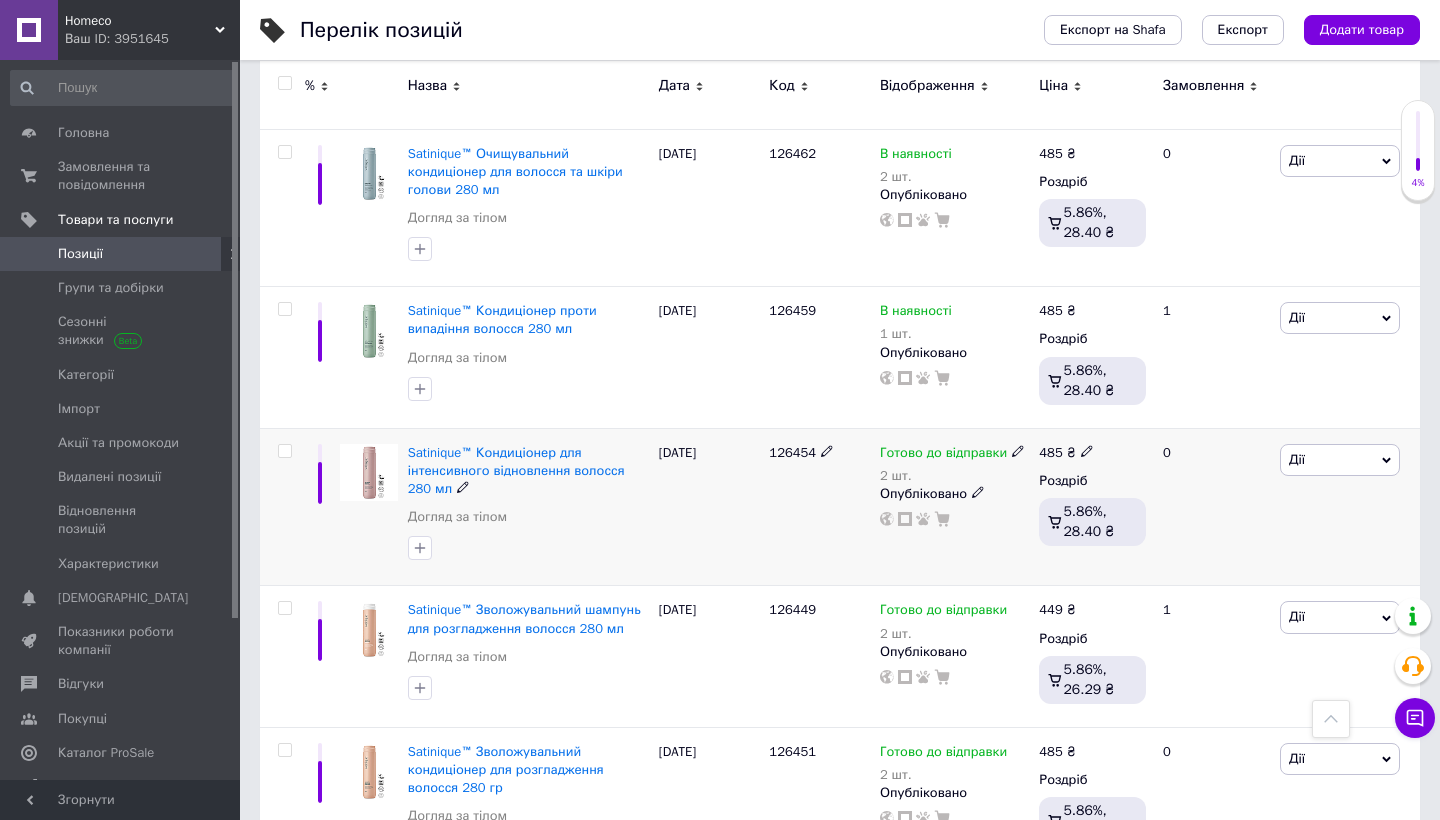 click 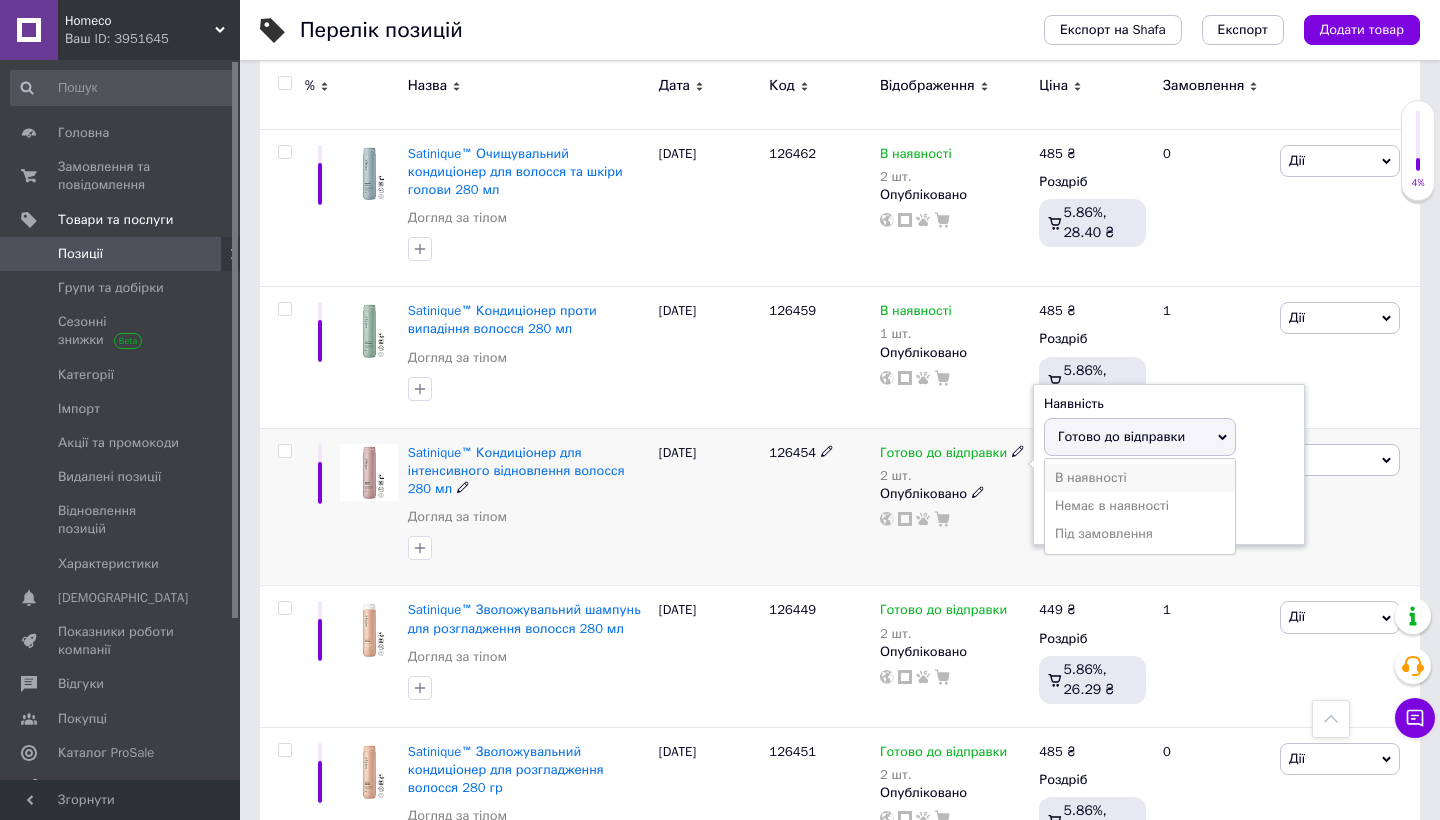 click on "В наявності" at bounding box center [1140, 478] 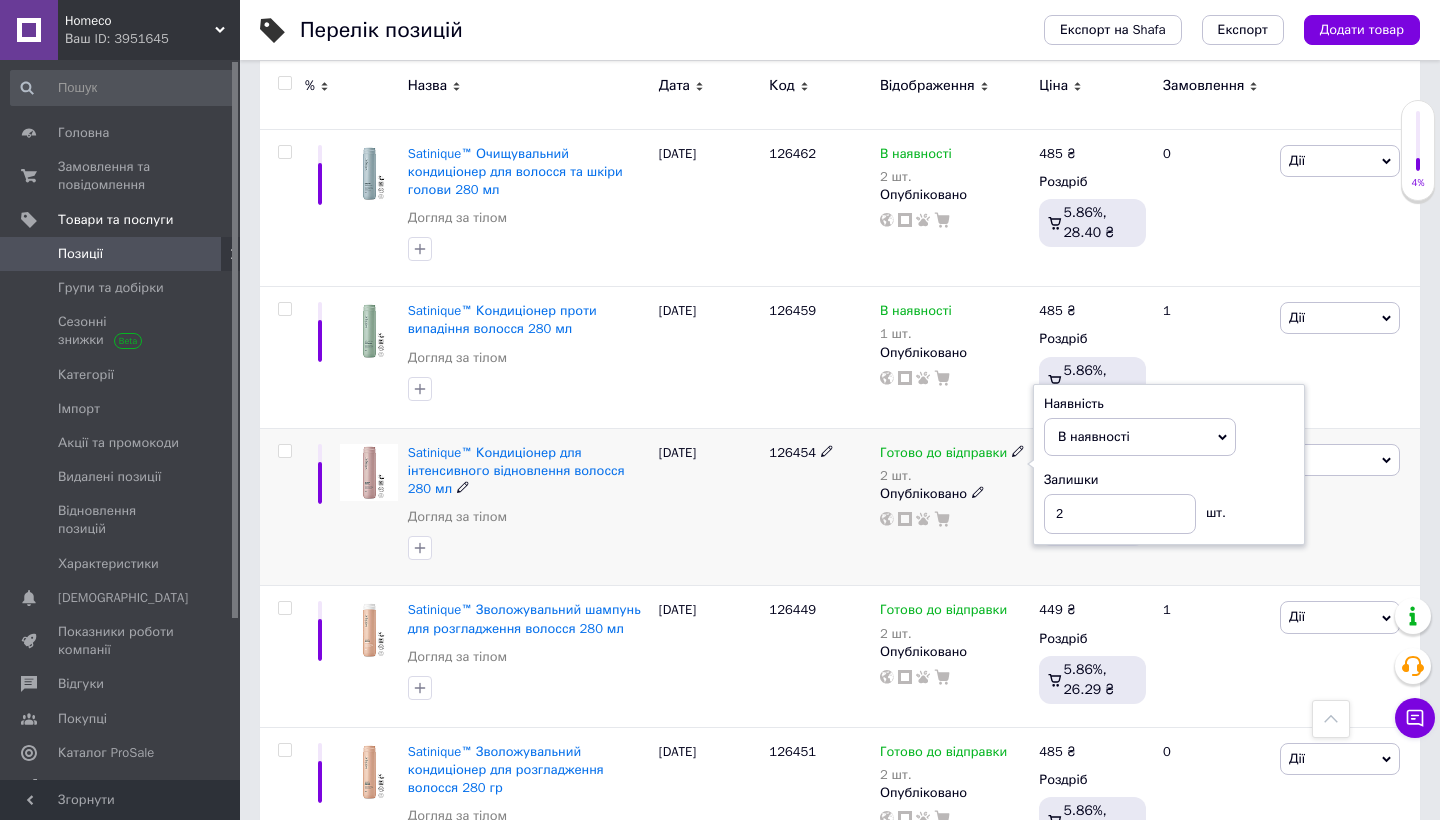click on "126454" at bounding box center [819, 507] 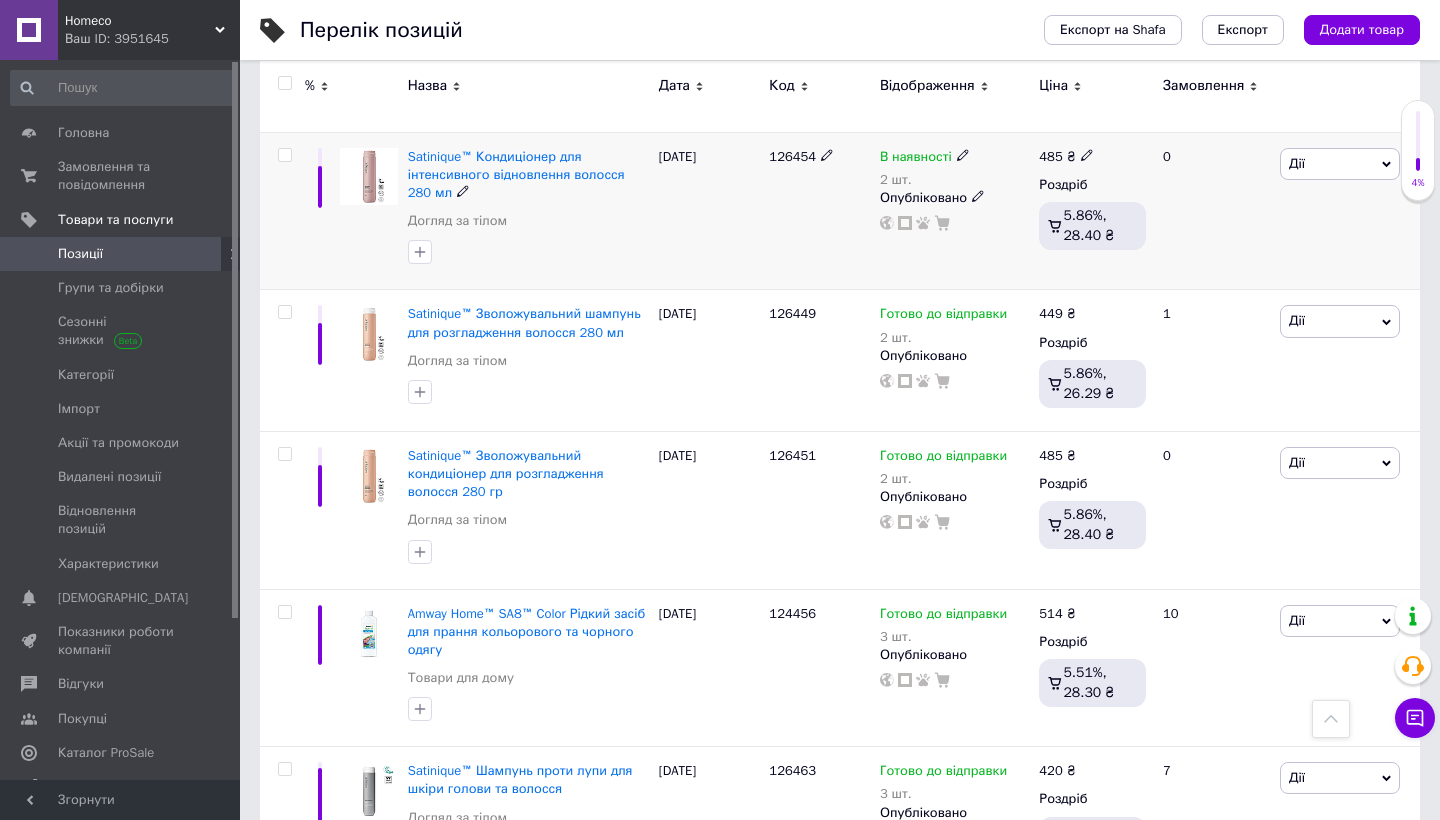 scroll, scrollTop: 1299, scrollLeft: 0, axis: vertical 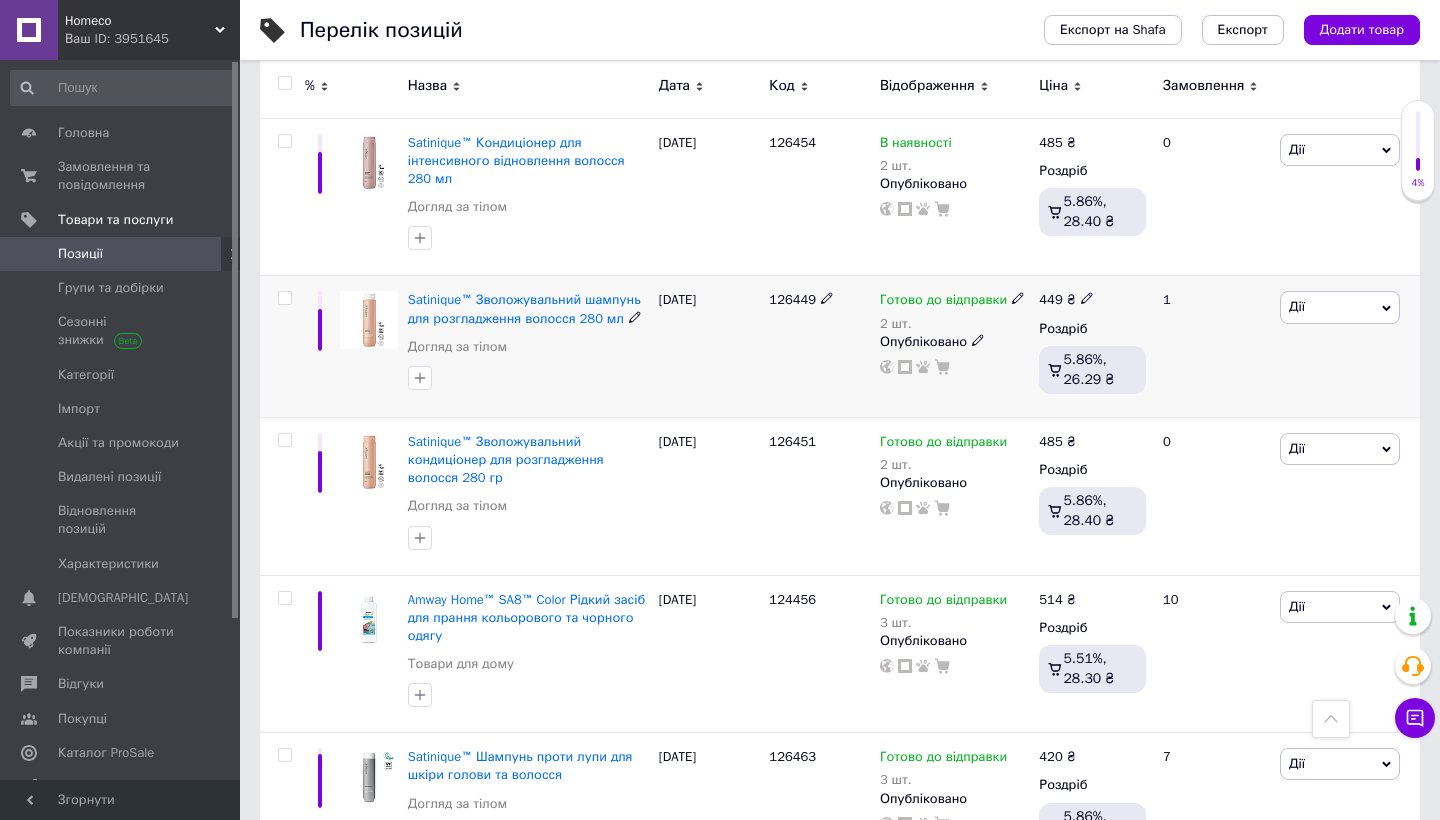 click 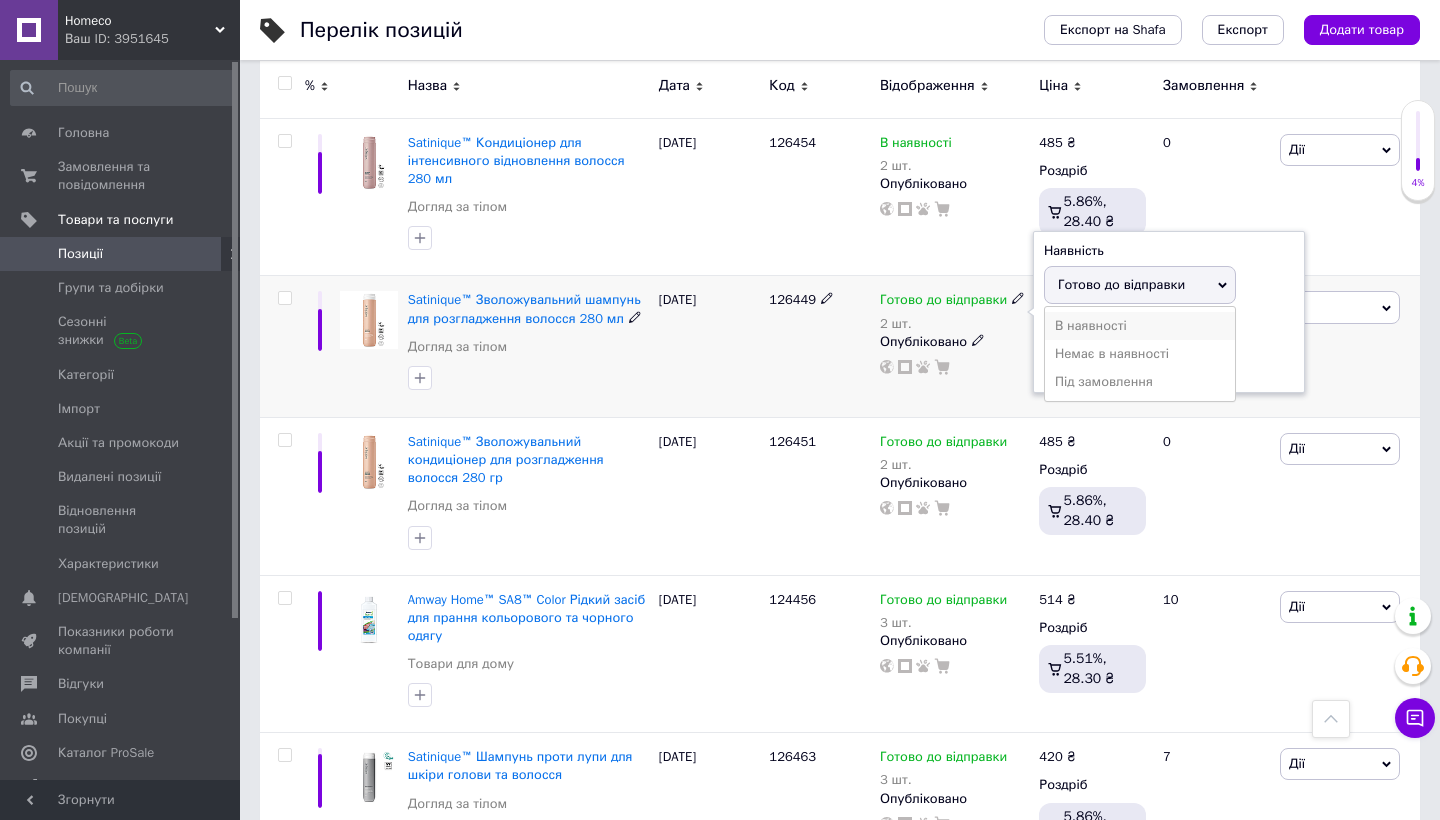 click on "В наявності" at bounding box center (1140, 326) 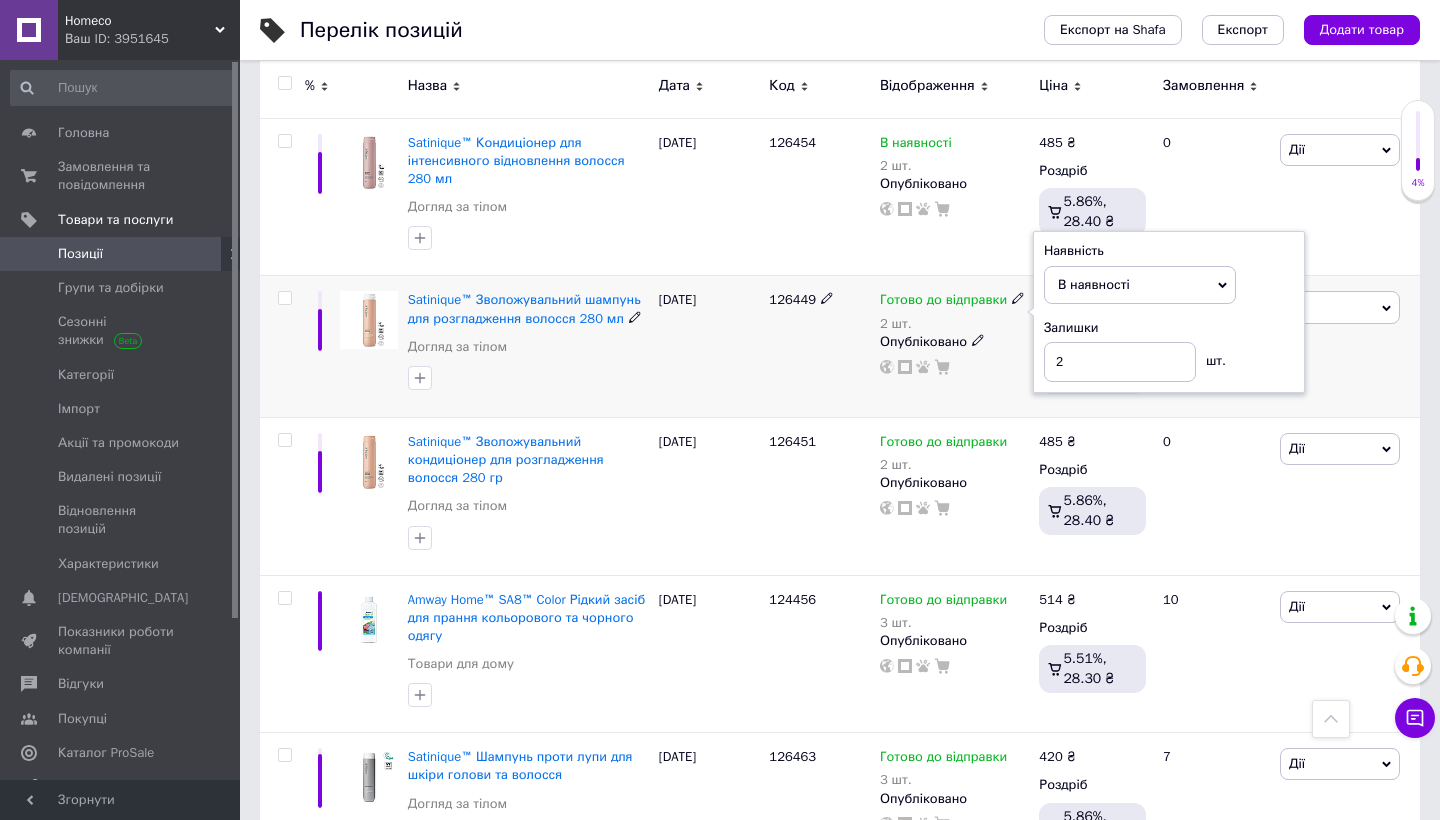 click on "126449" at bounding box center [819, 346] 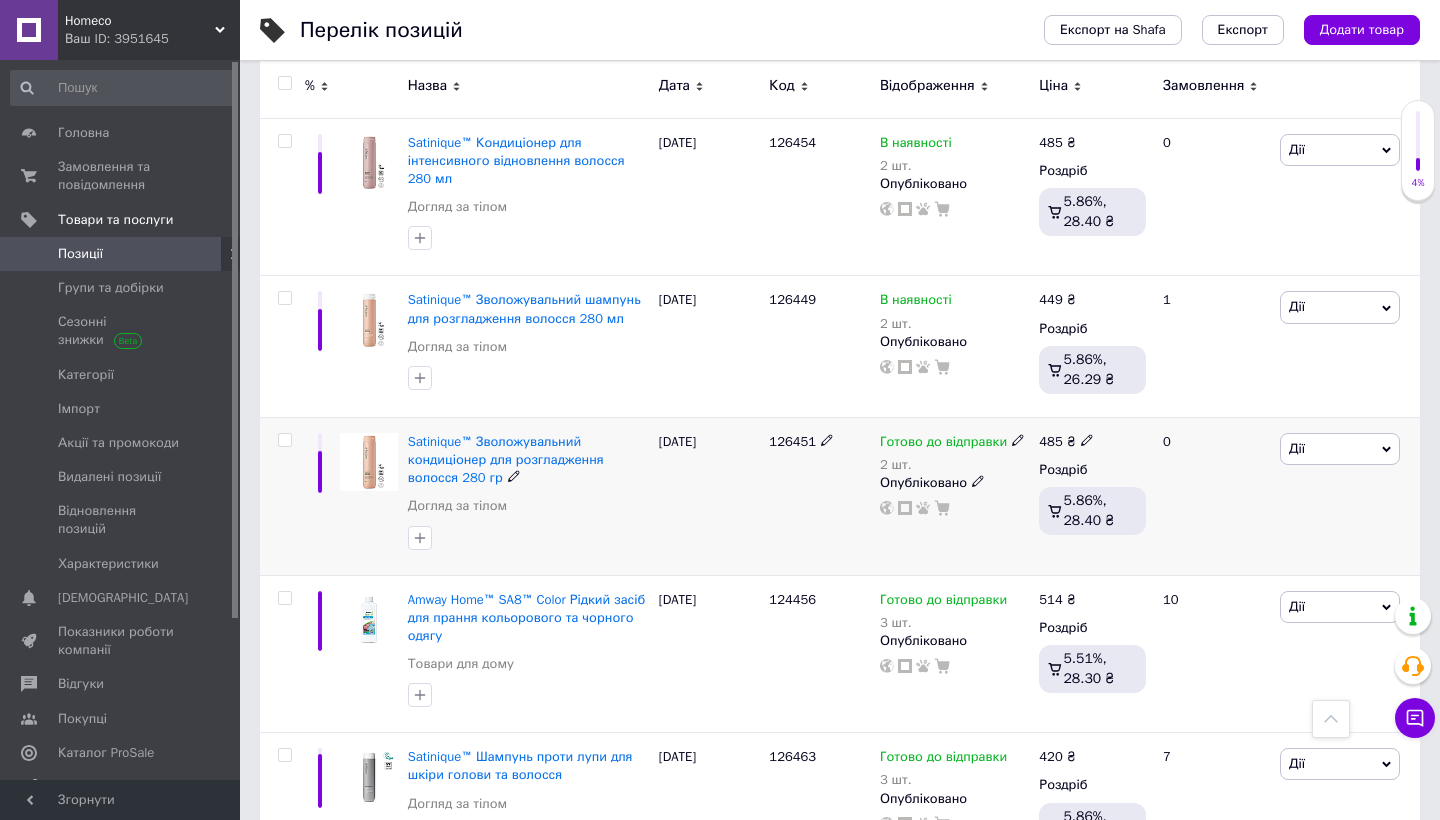 click 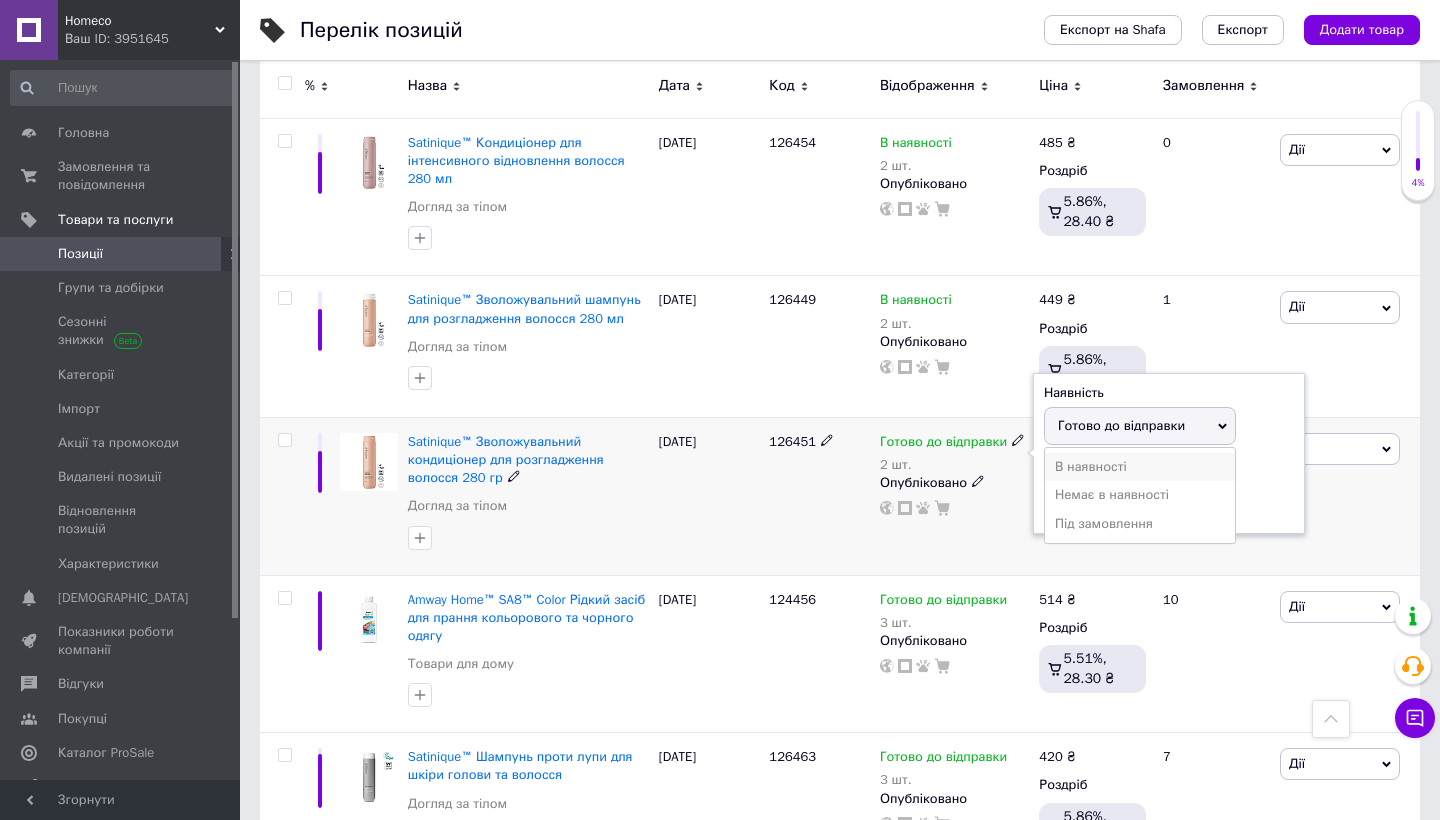 click on "В наявності" at bounding box center [1140, 467] 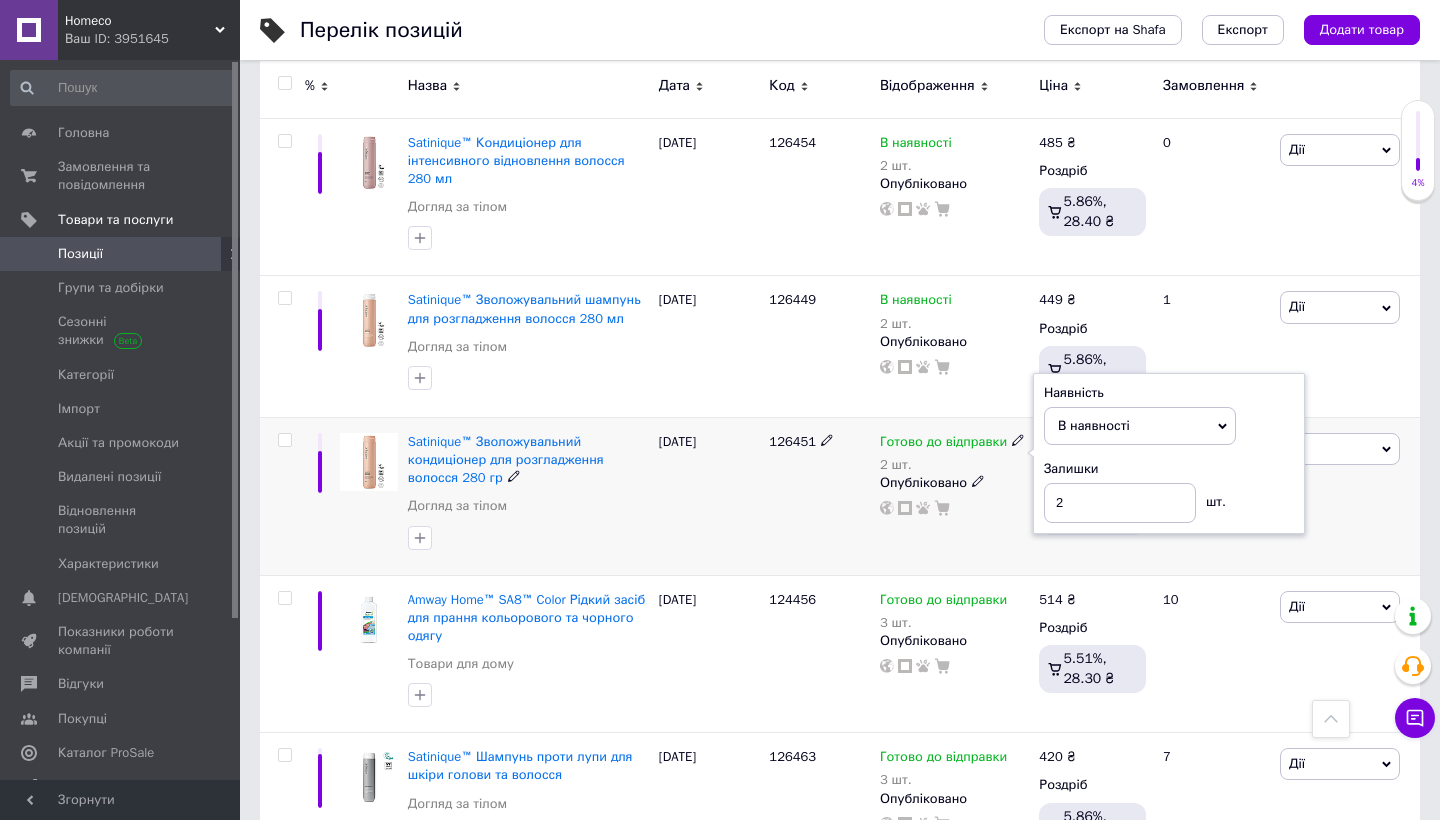 click on "126451" at bounding box center (819, 496) 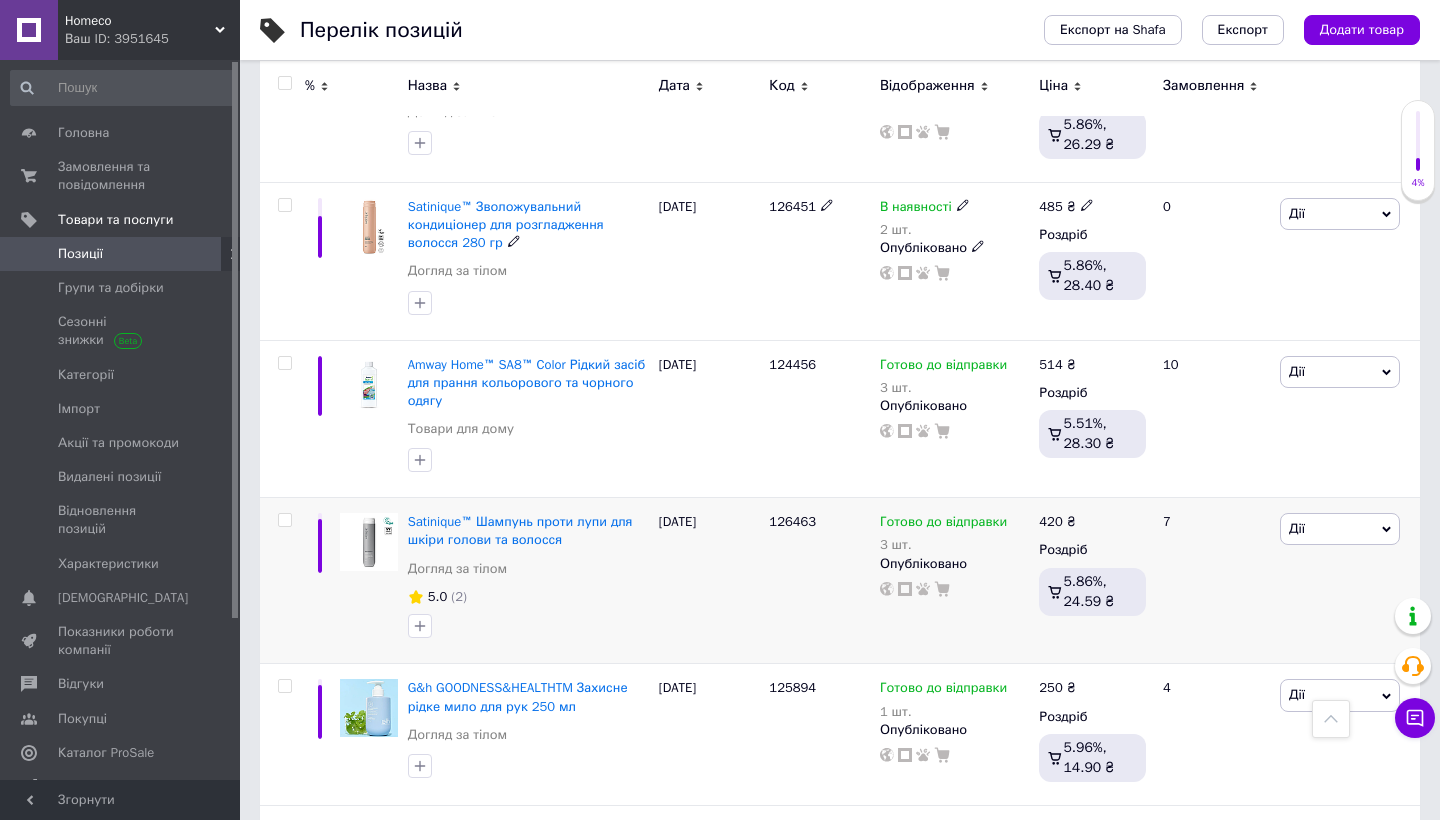 scroll, scrollTop: 1537, scrollLeft: 0, axis: vertical 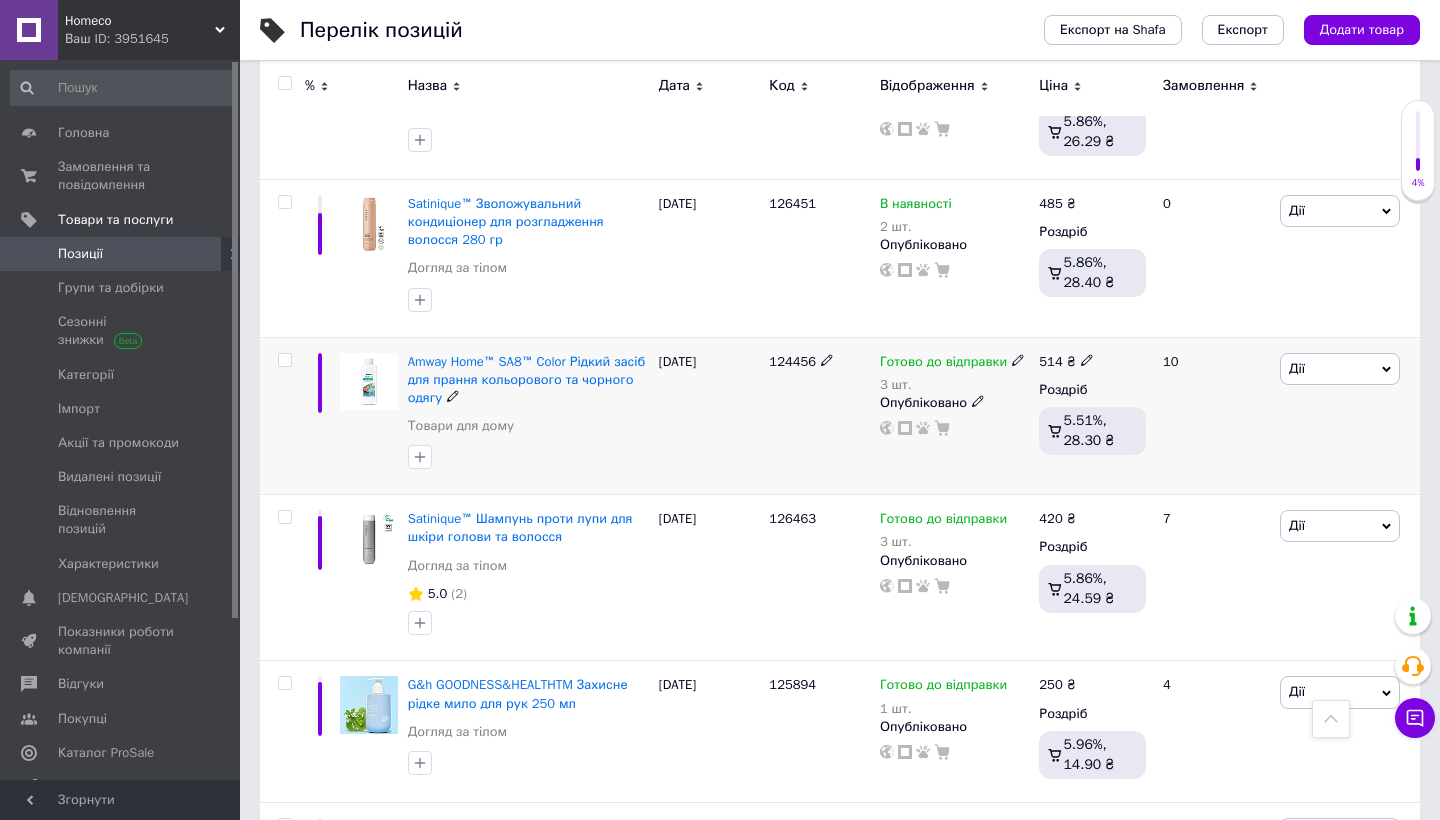 click 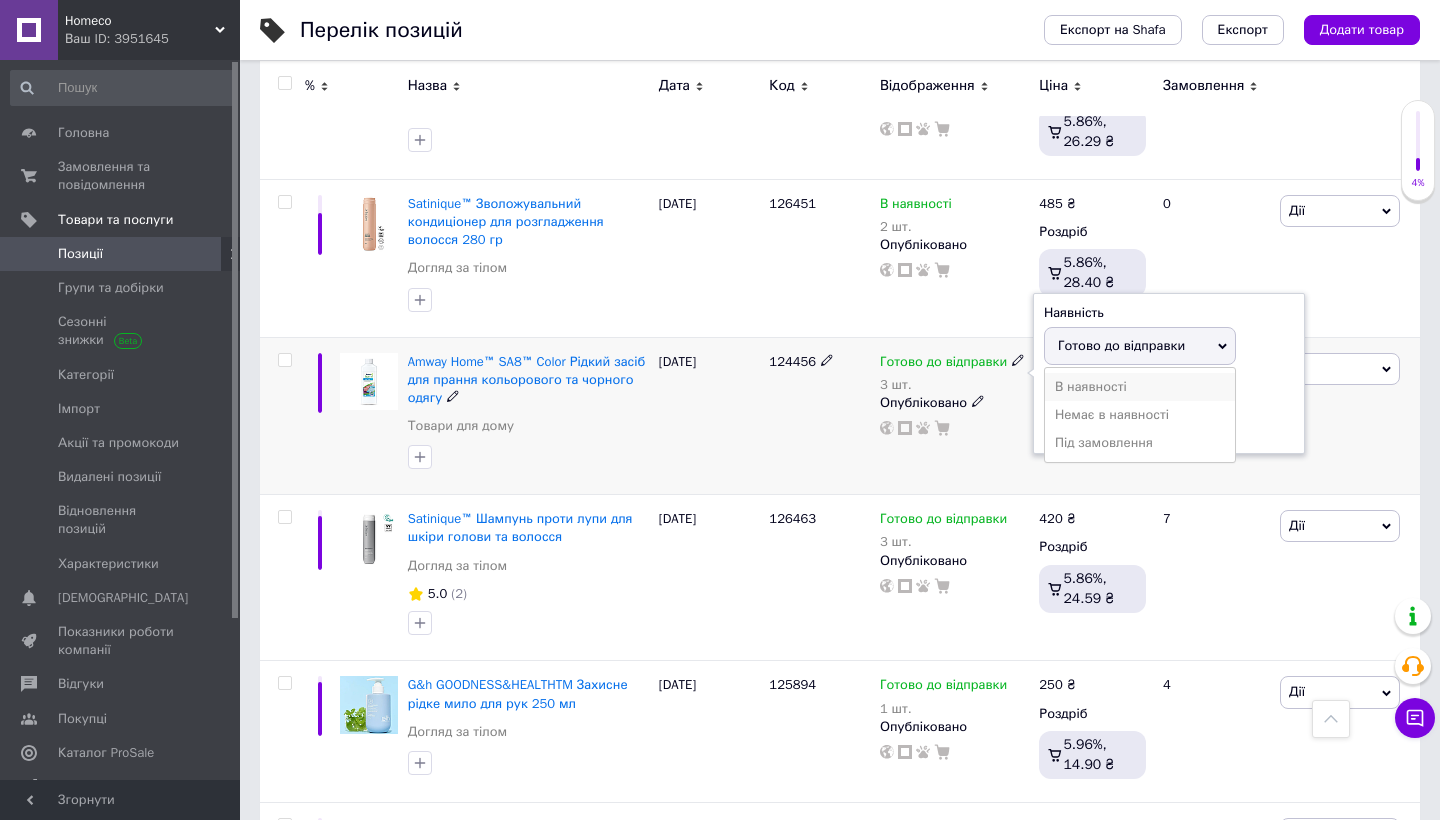 click on "В наявності" at bounding box center (1140, 387) 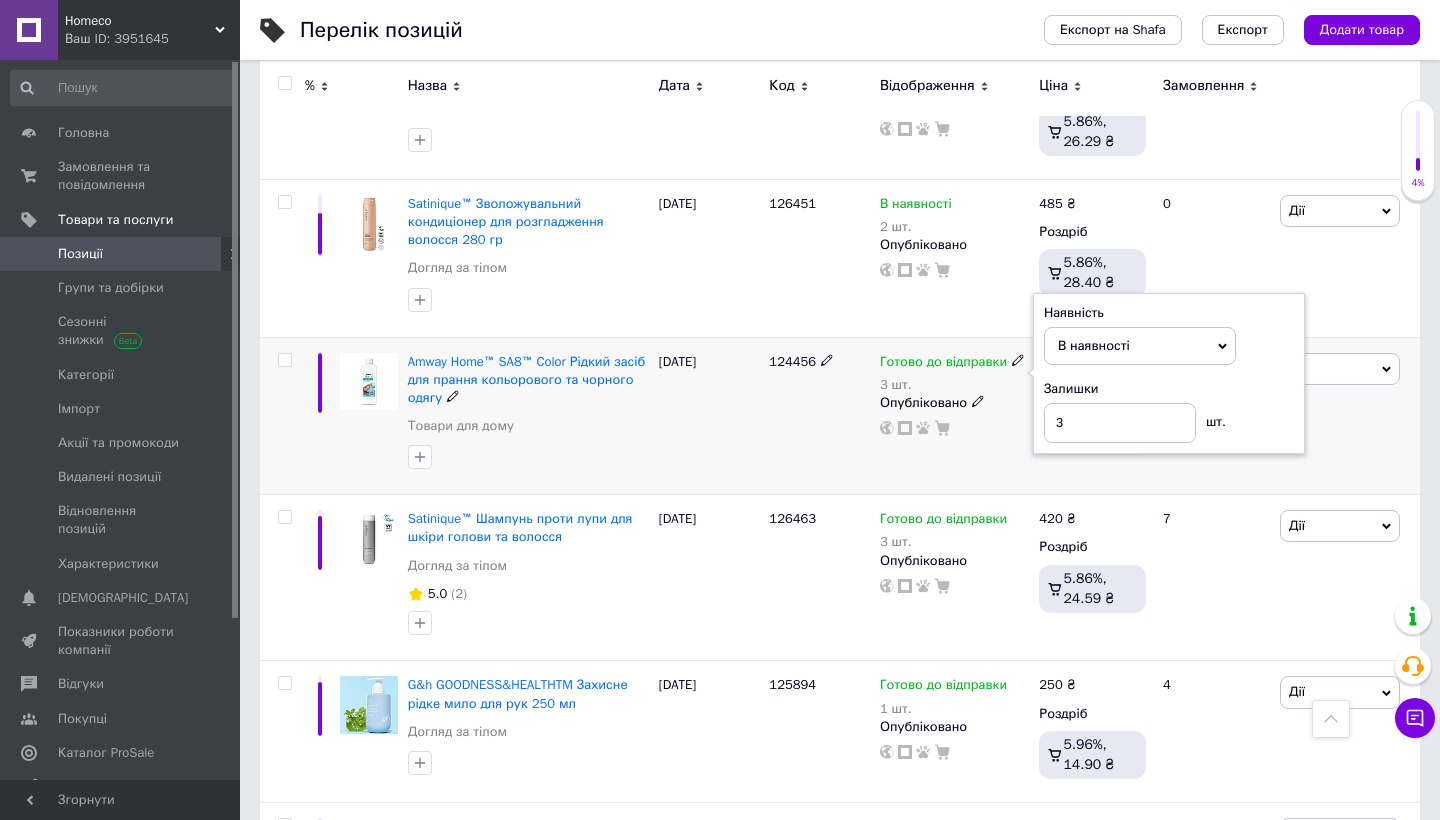 click on "124456" at bounding box center (819, 416) 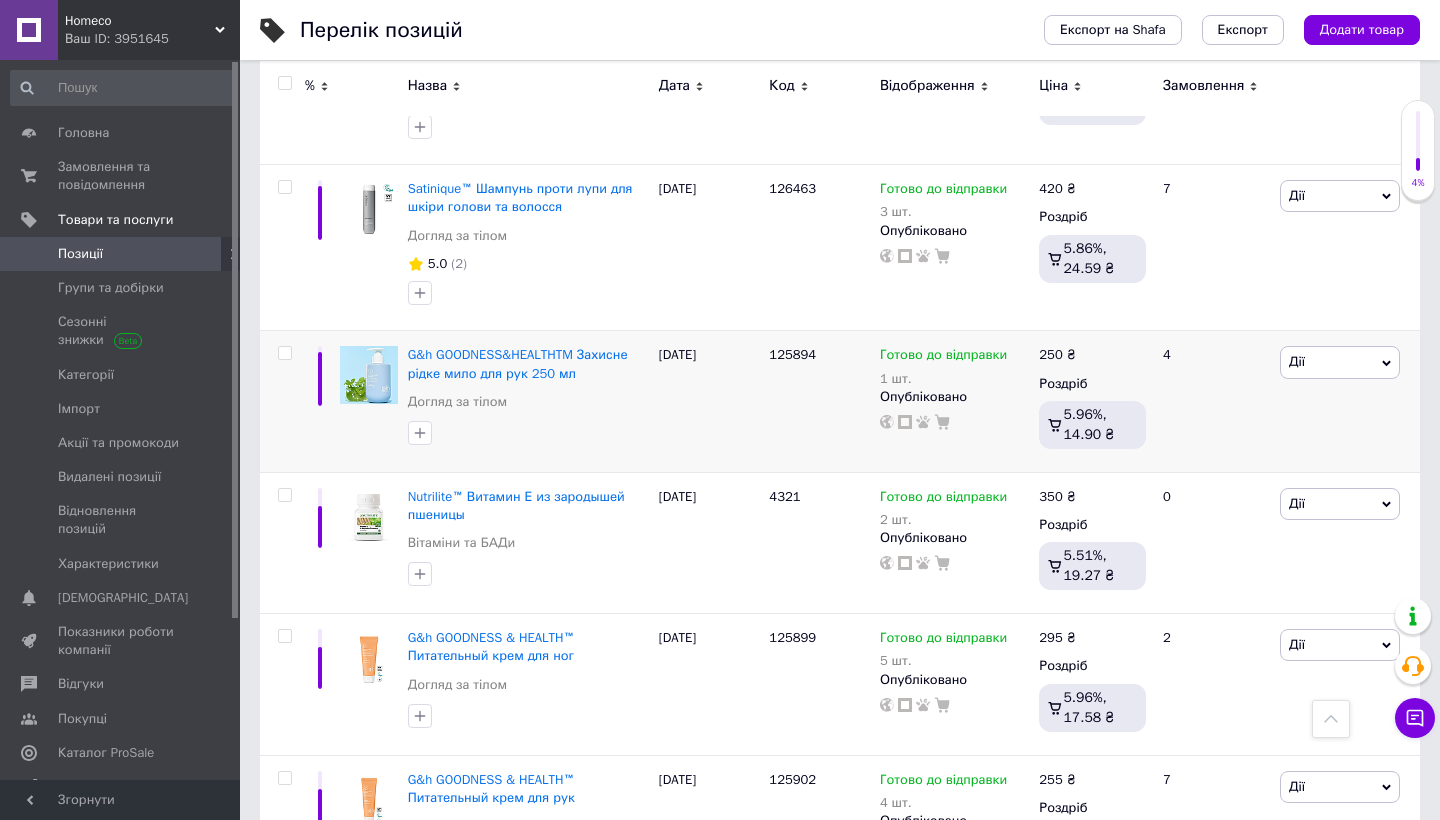 scroll, scrollTop: 1869, scrollLeft: 0, axis: vertical 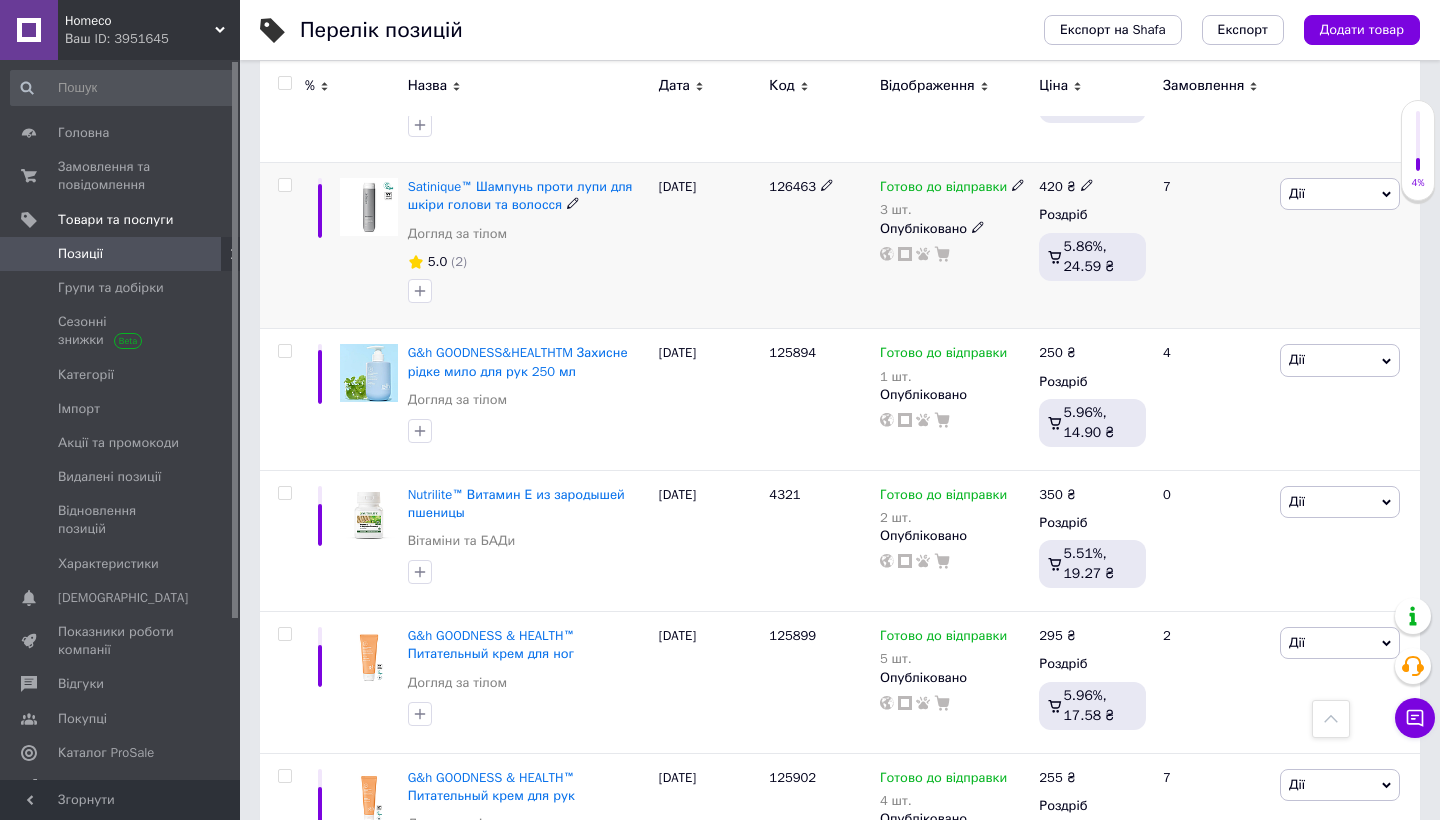 click 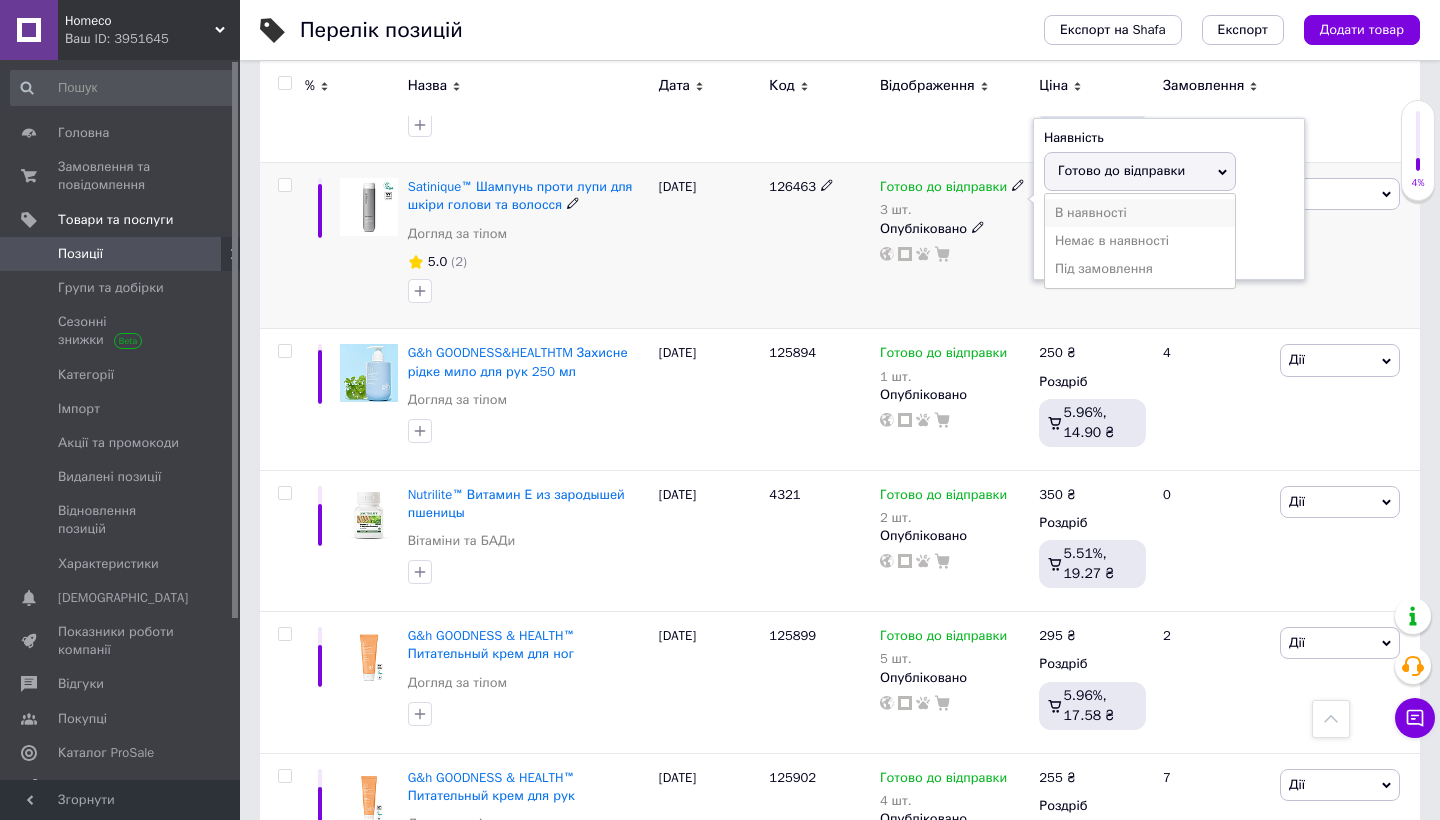 click on "В наявності" at bounding box center [1140, 213] 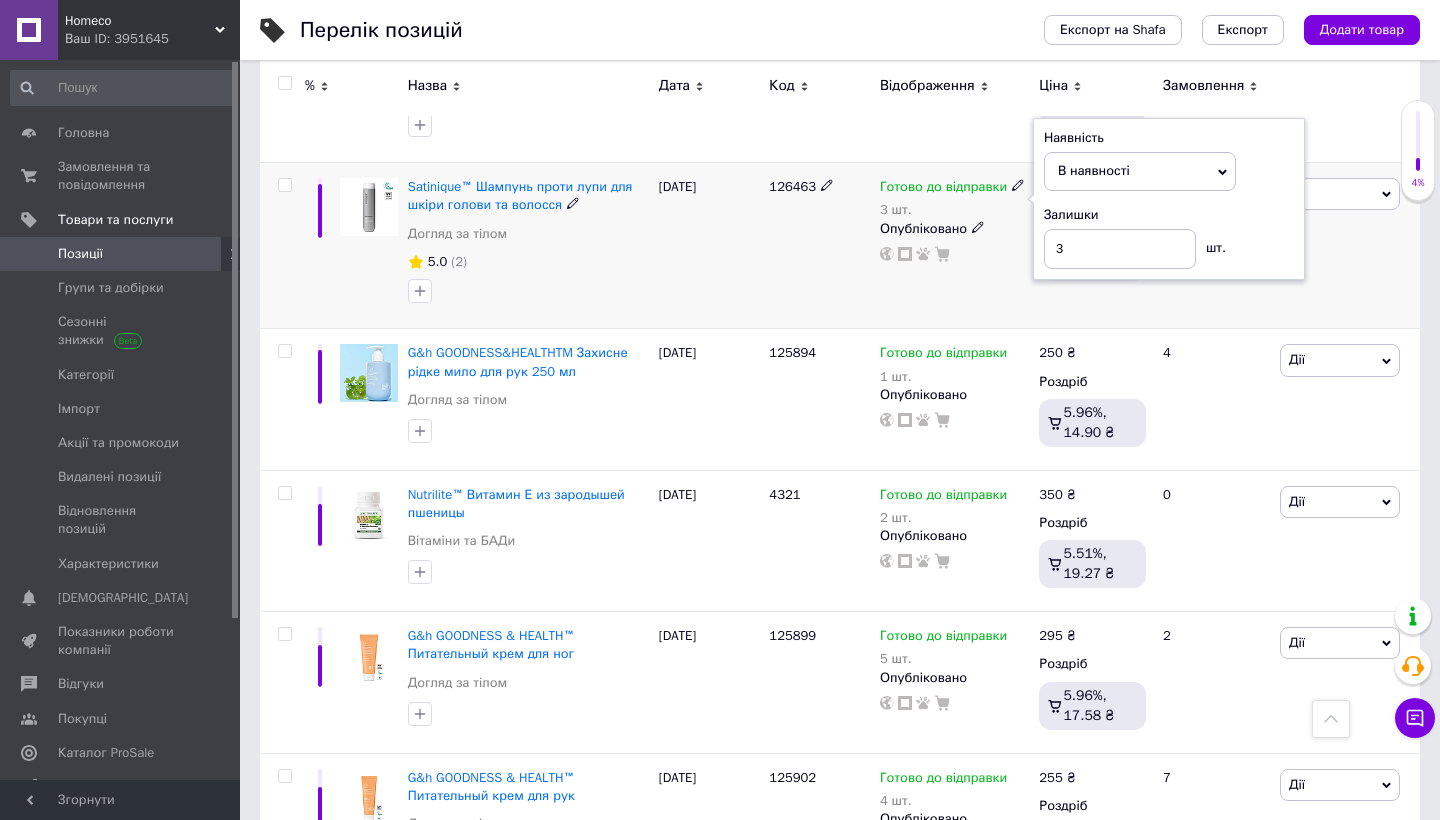 click on "Готово до відправки 3 шт. Наявність В наявності Немає в наявності Під замовлення [PERSON_NAME] до відправки Залишки 3 шт. Опубліковано" at bounding box center (954, 246) 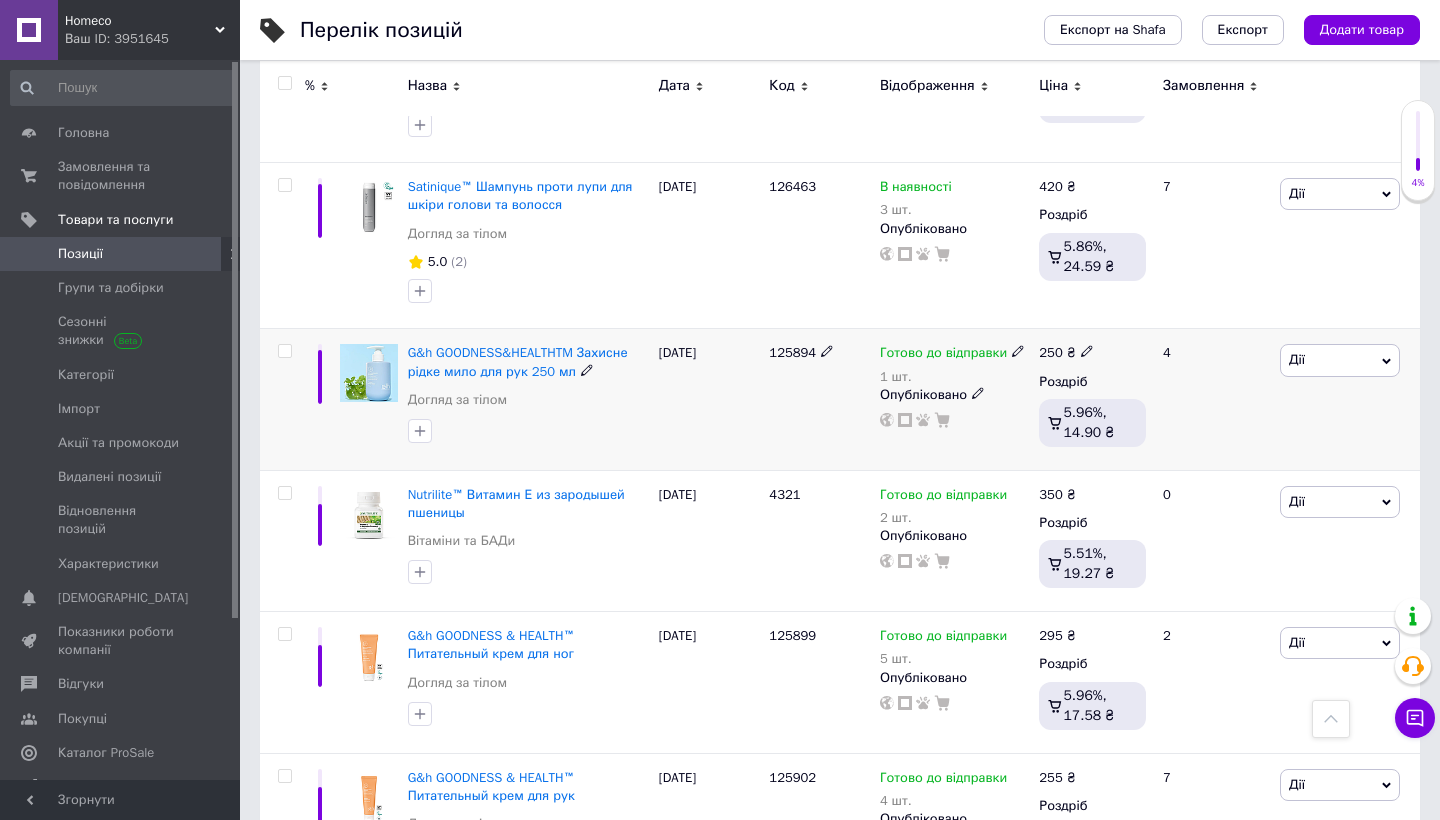 click 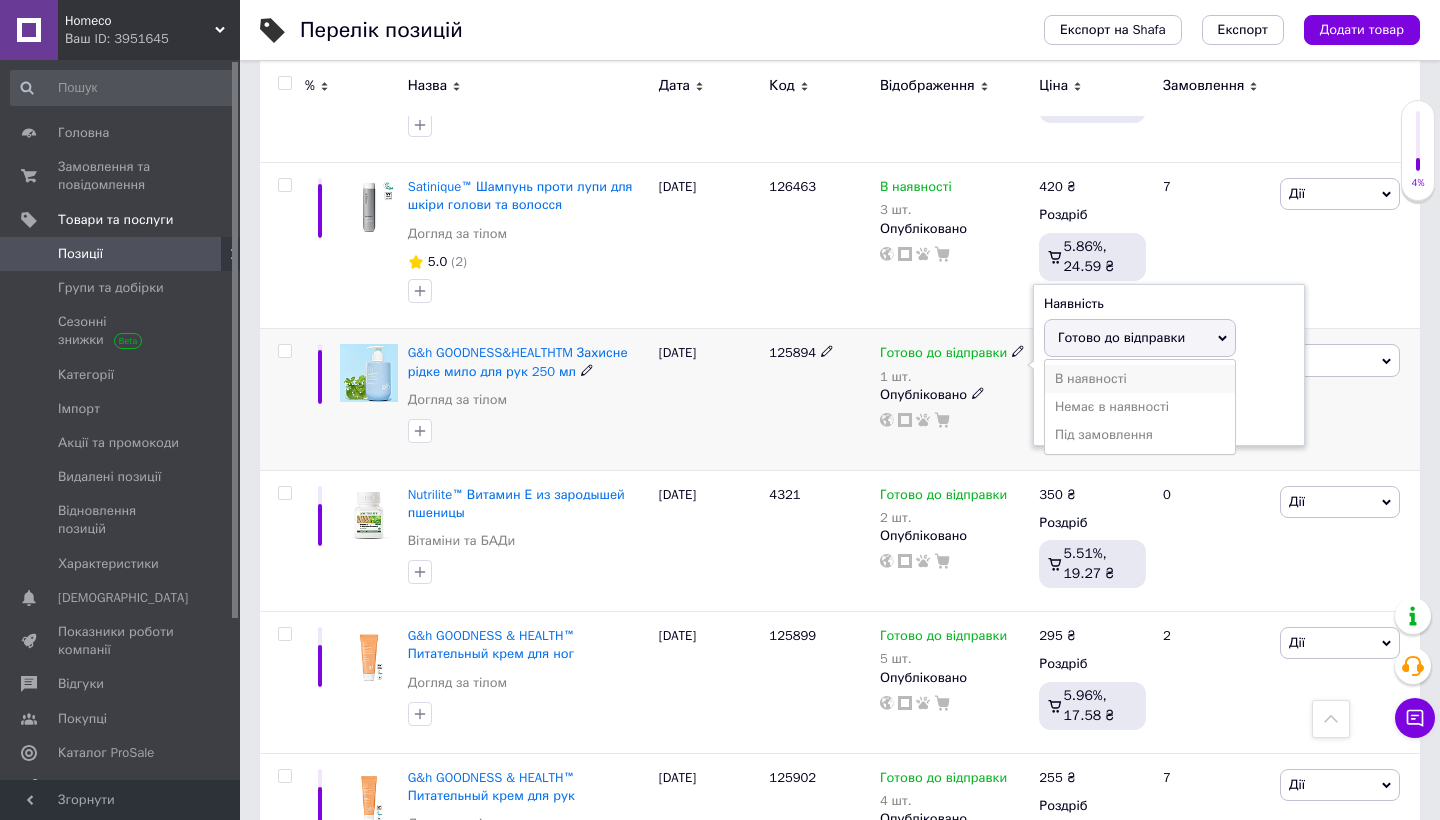 click on "В наявності" at bounding box center [1140, 379] 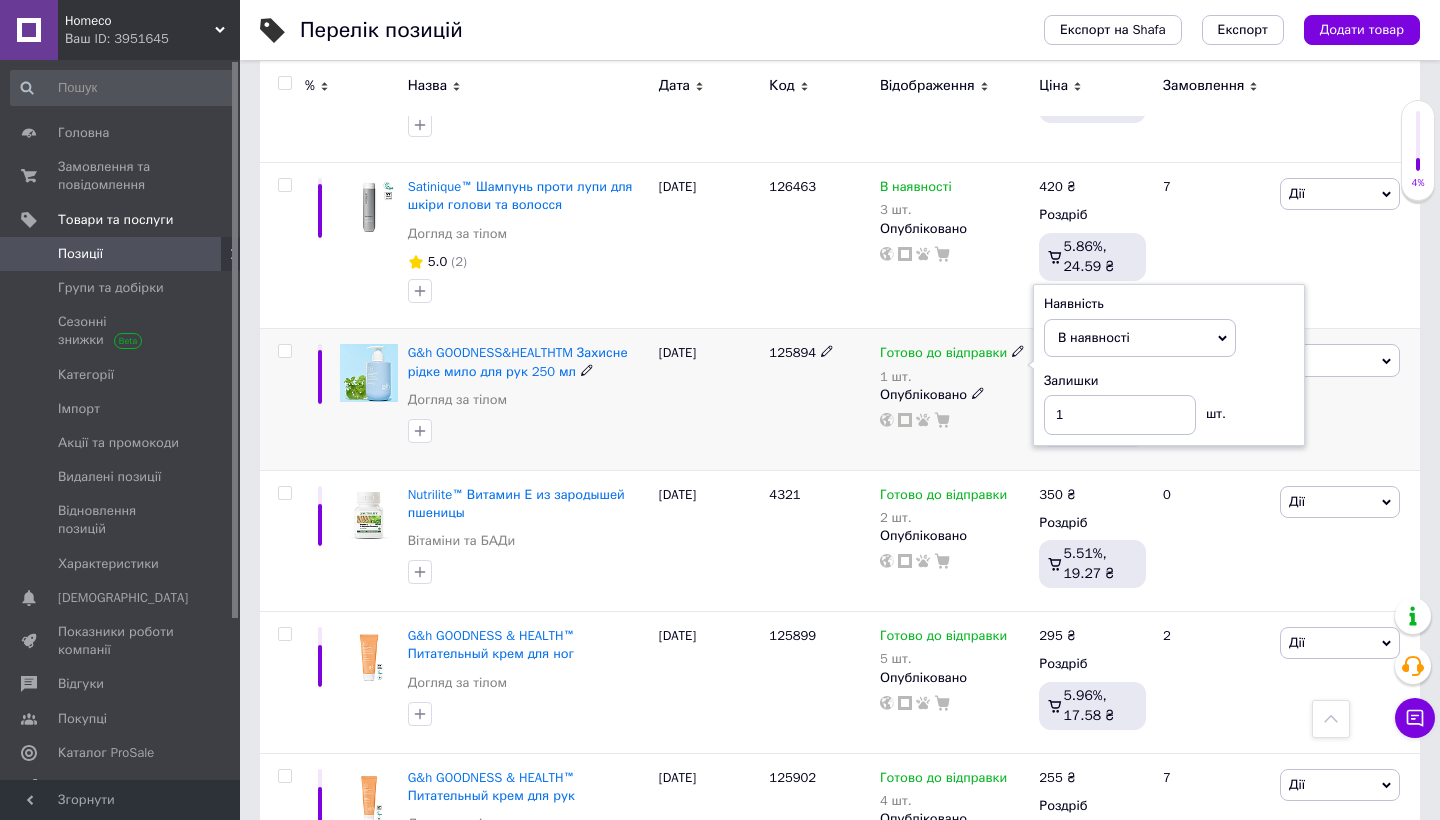 click on "125894" at bounding box center (819, 399) 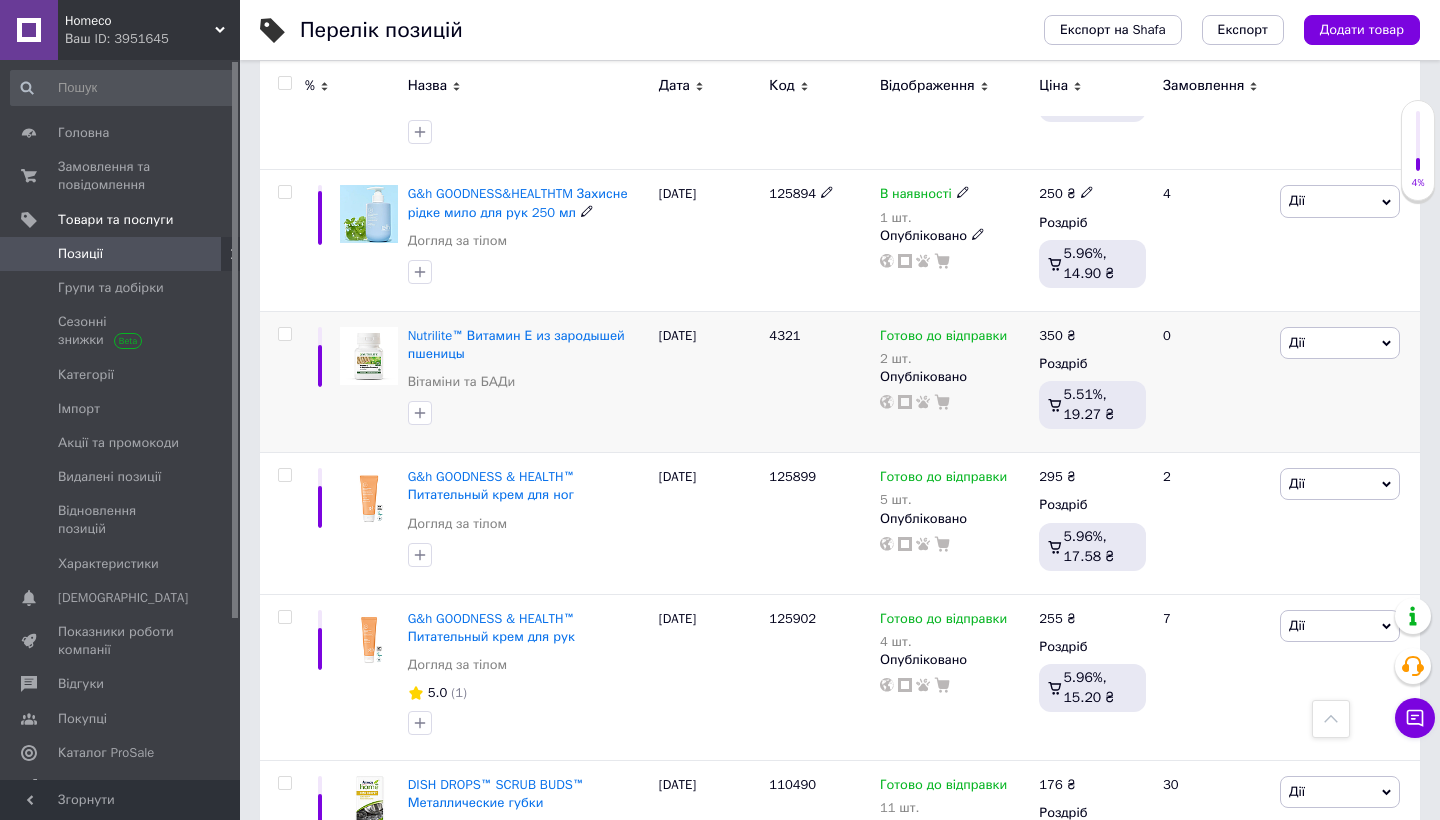 scroll, scrollTop: 2029, scrollLeft: 0, axis: vertical 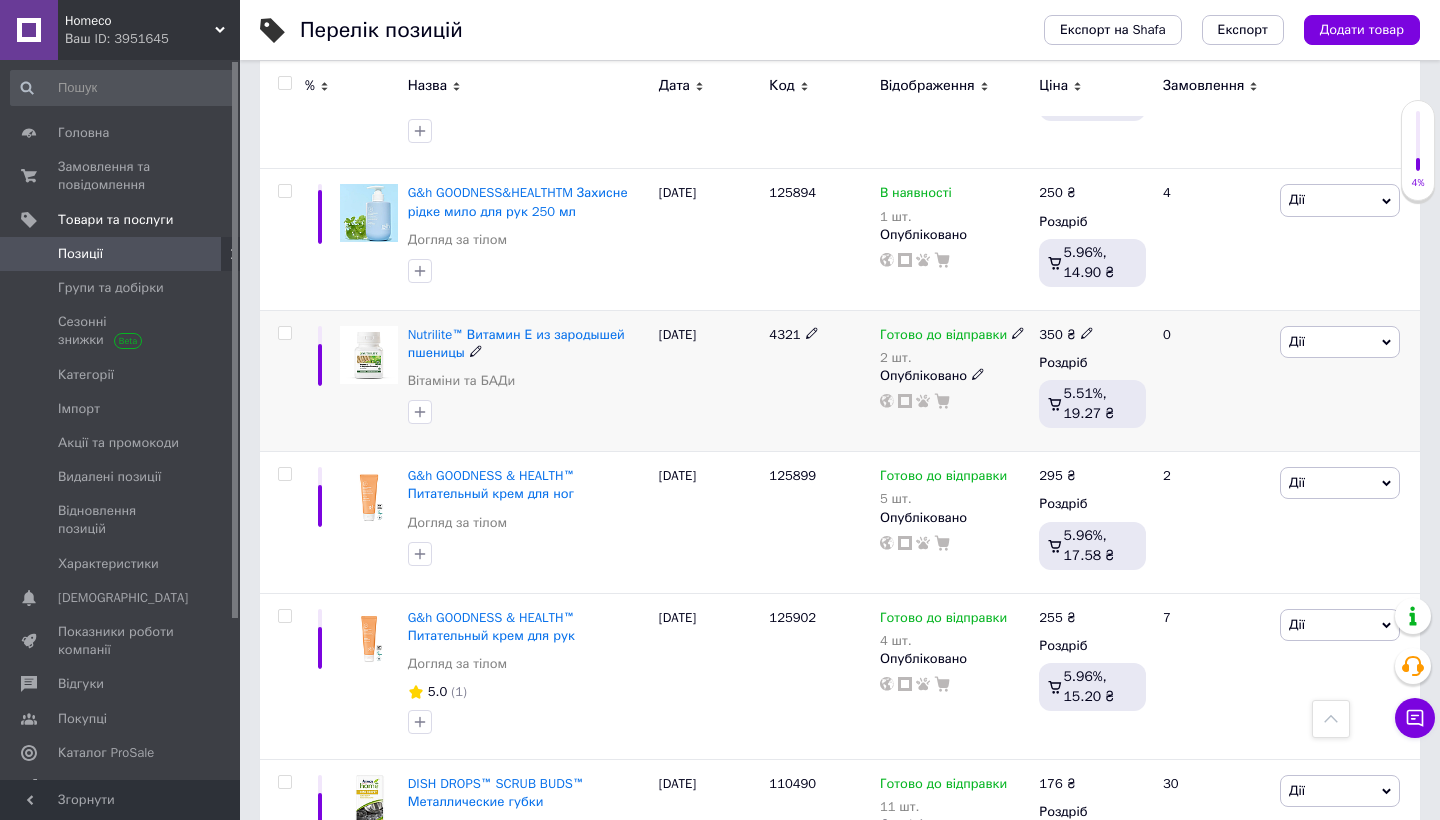 click 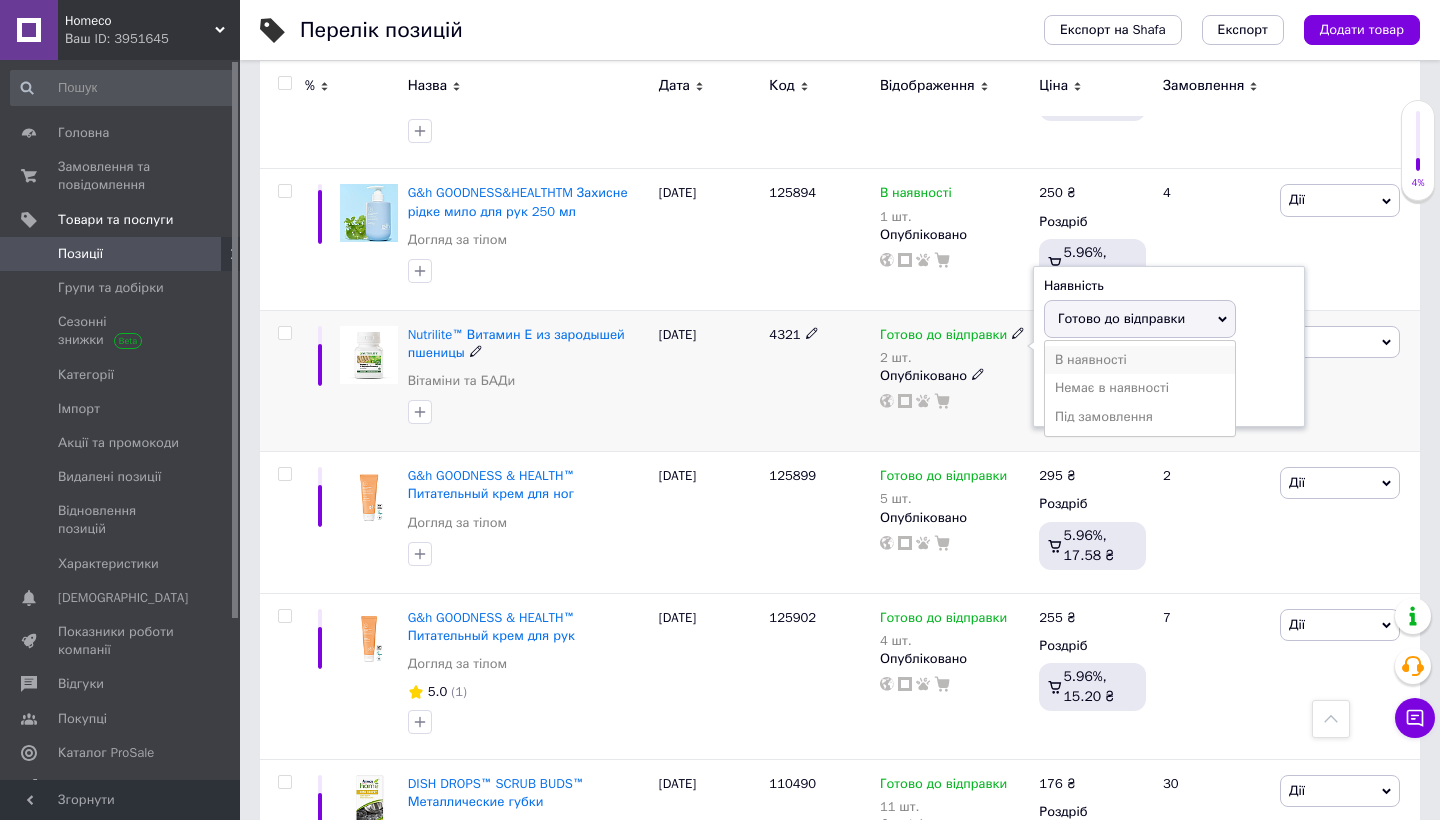 click on "В наявності" at bounding box center (1140, 360) 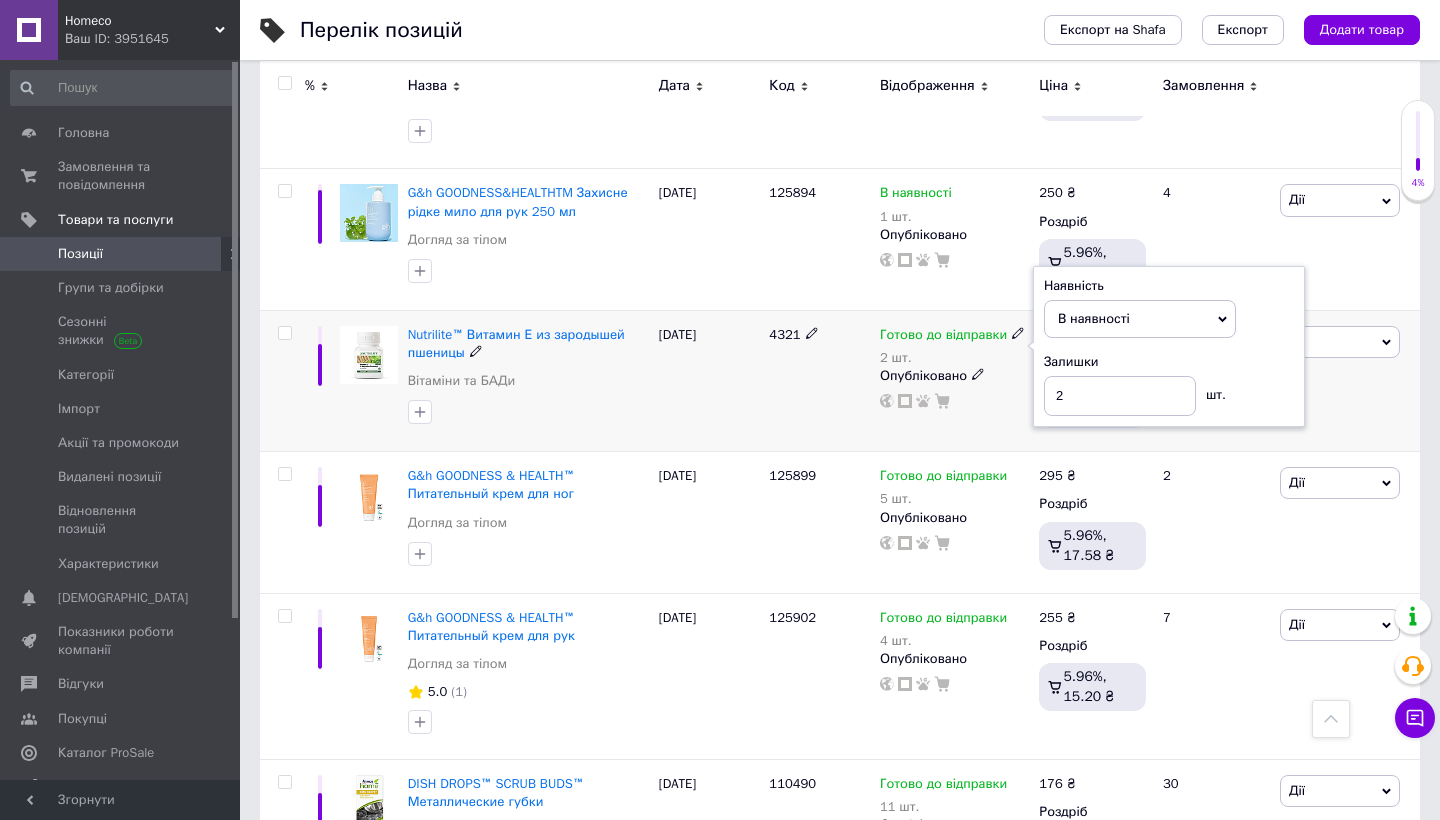 click on "4321" at bounding box center (819, 380) 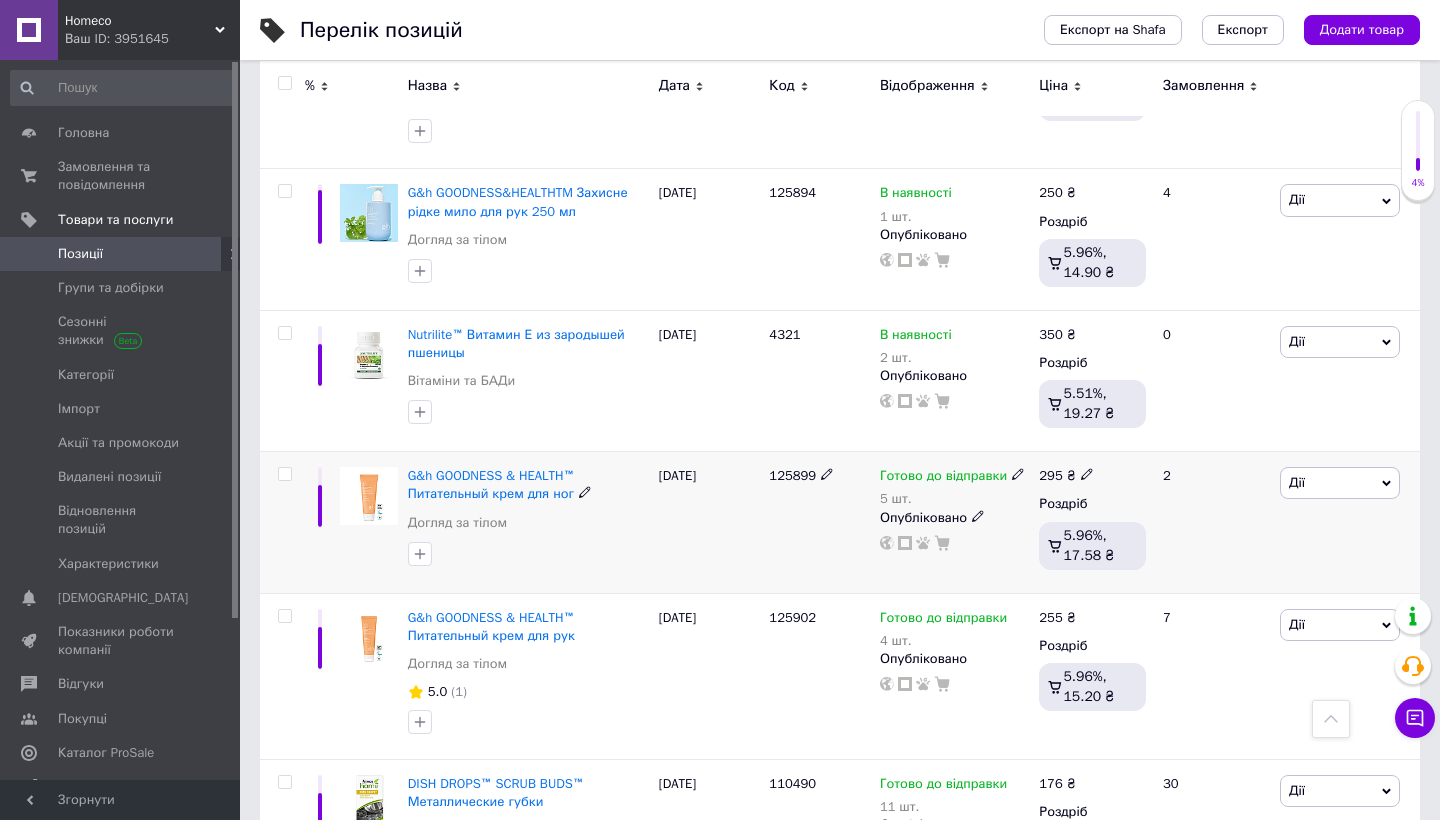 click 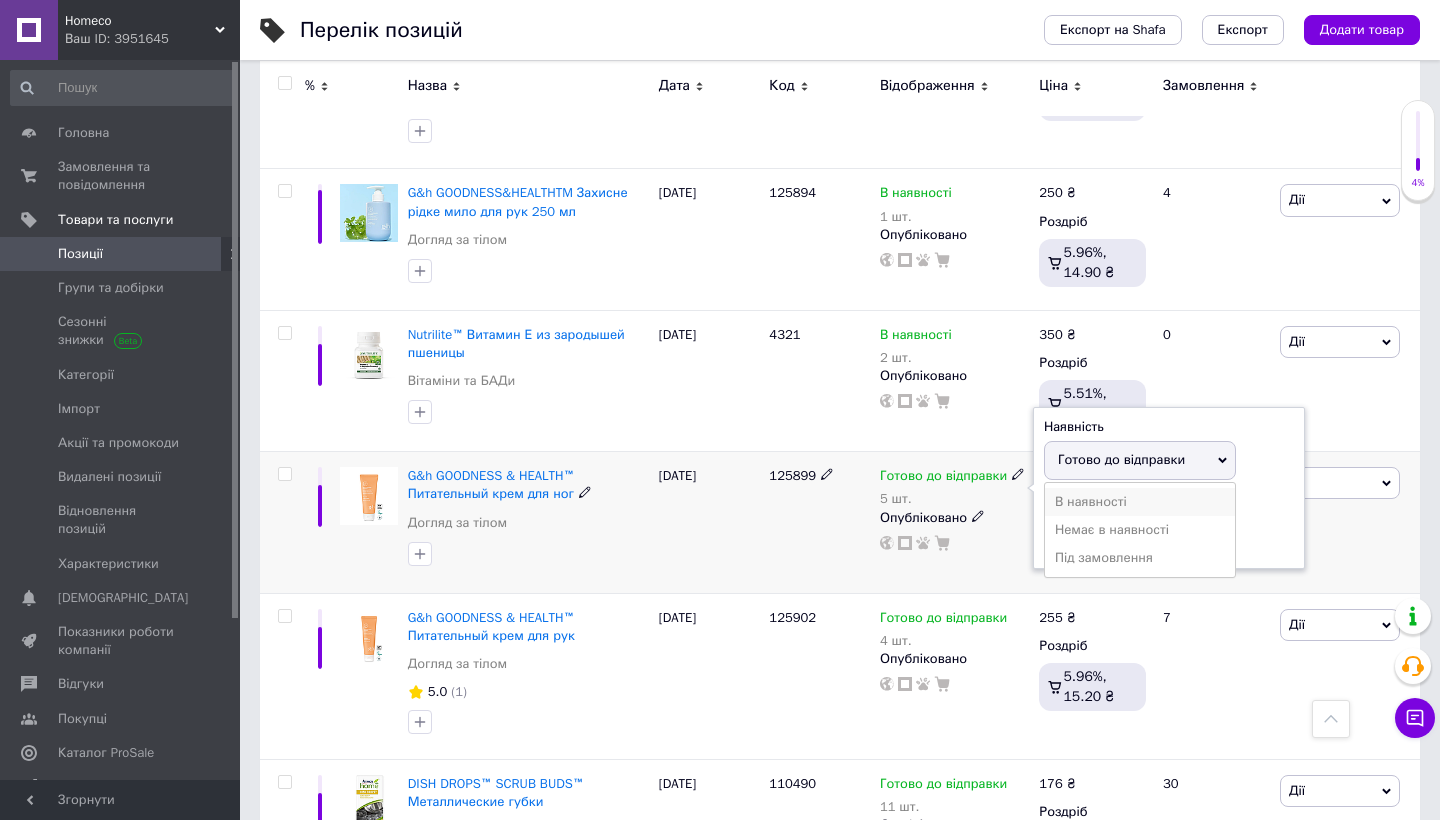 click on "В наявності" at bounding box center (1140, 502) 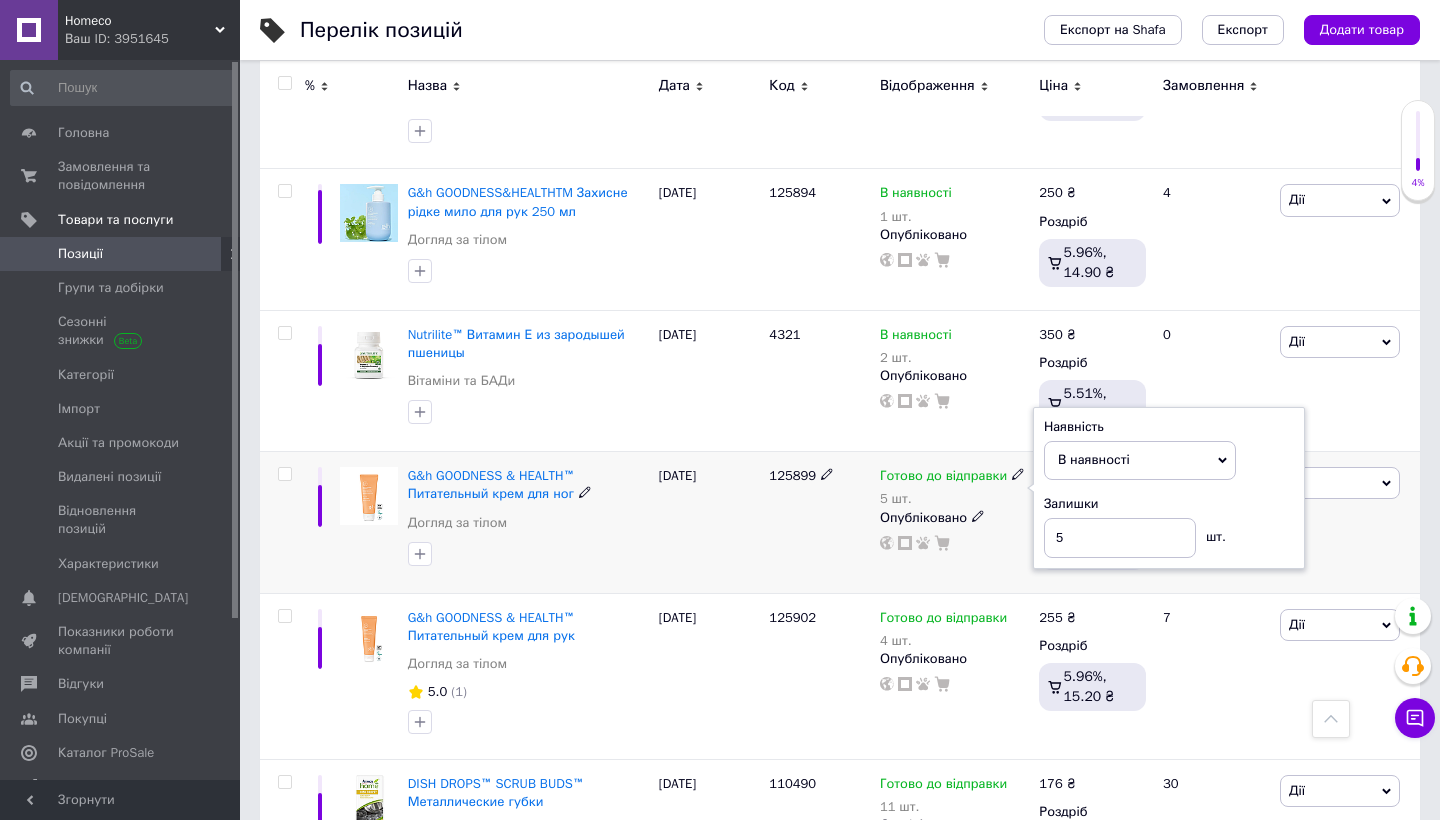 click on "125899" at bounding box center [819, 522] 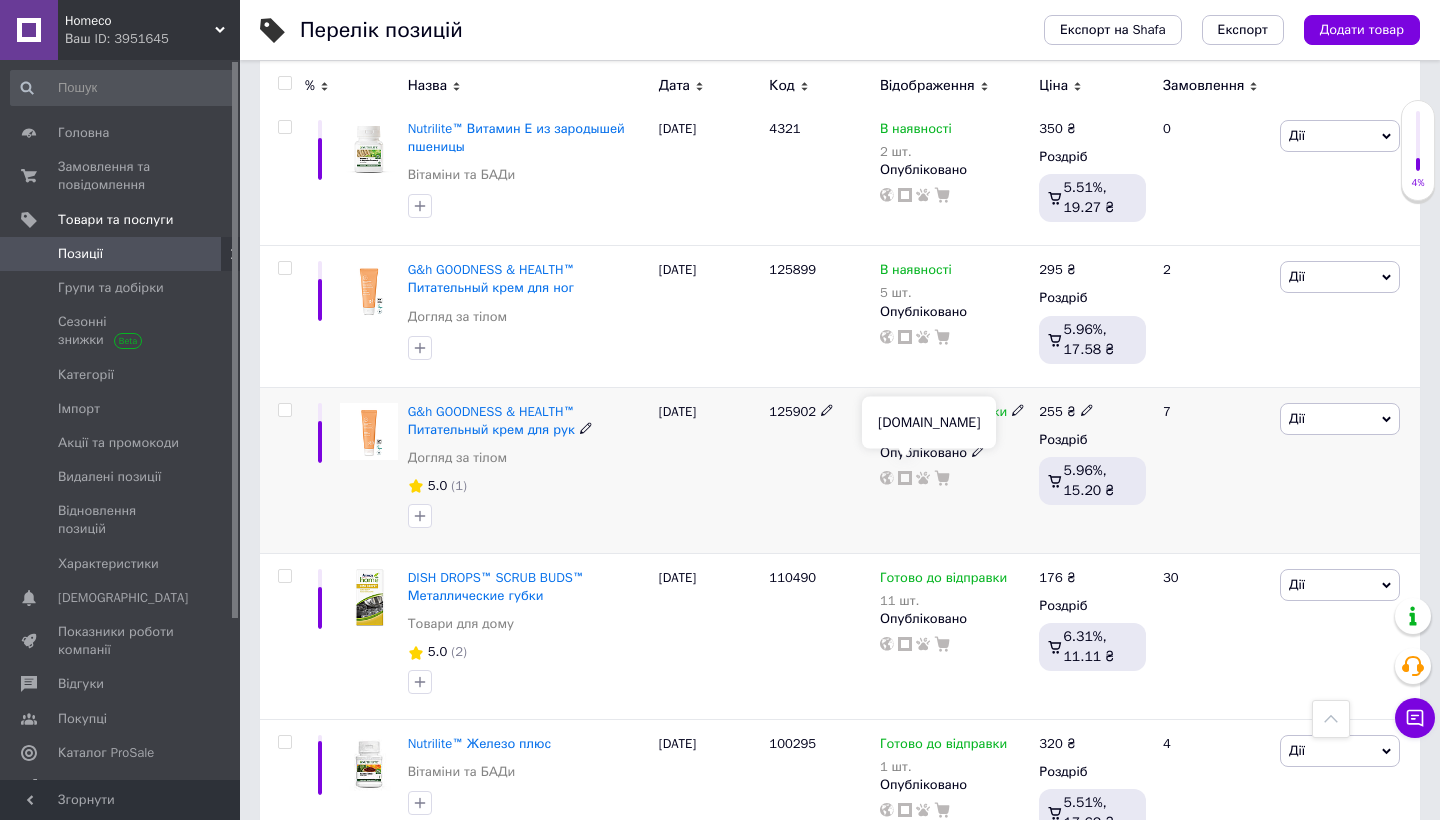 scroll, scrollTop: 2236, scrollLeft: 0, axis: vertical 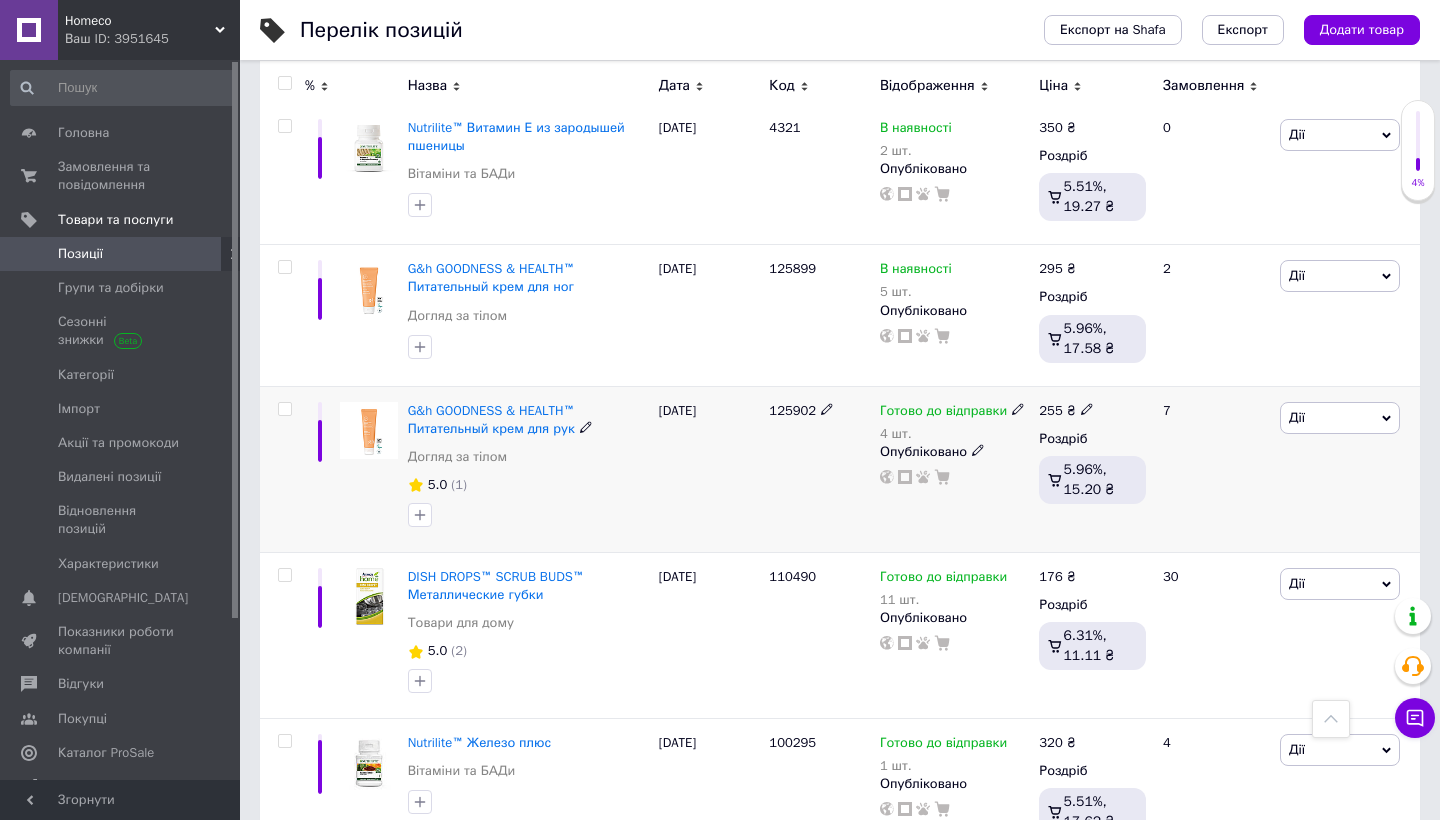 click 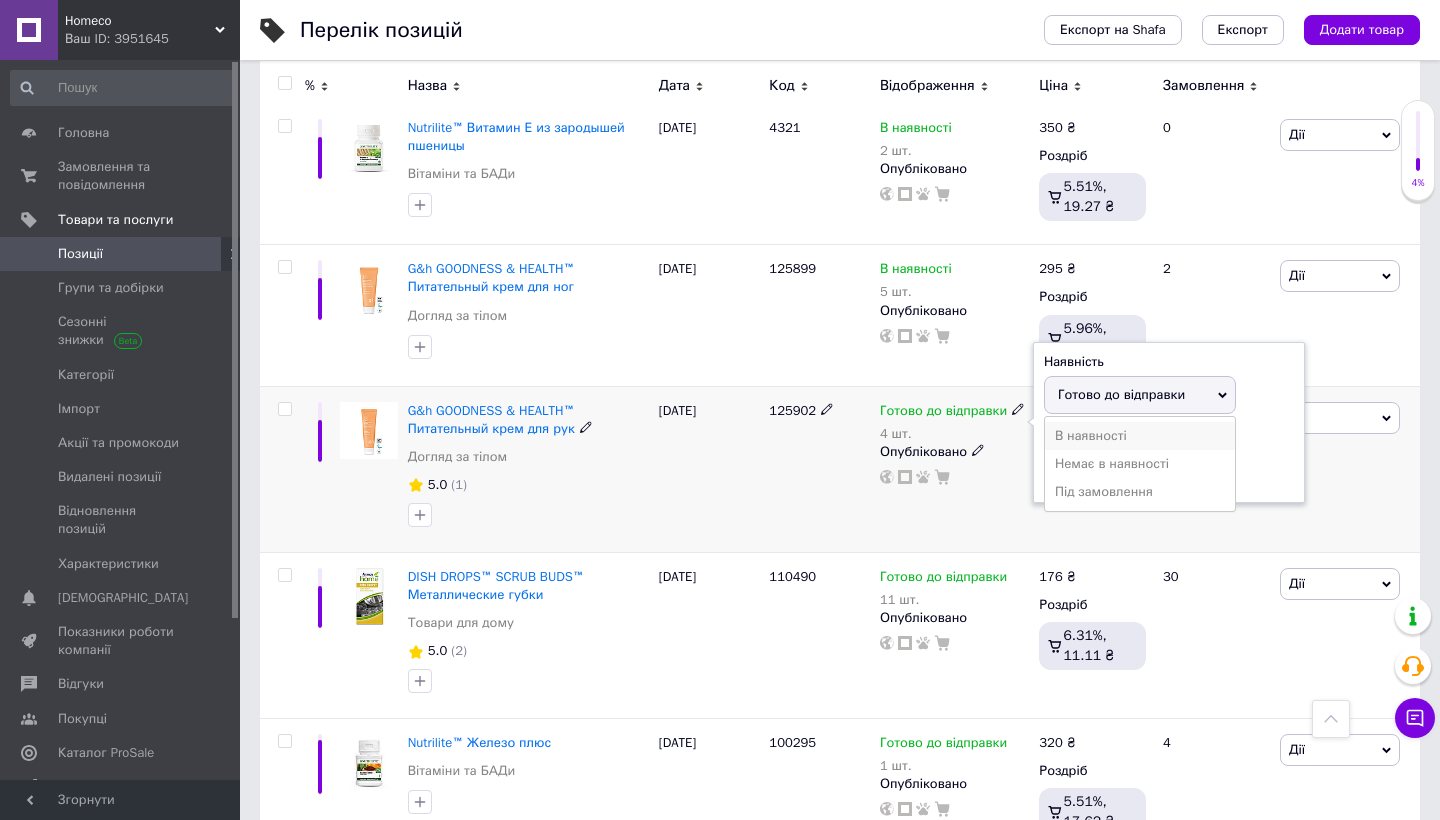 click on "В наявності" at bounding box center [1140, 436] 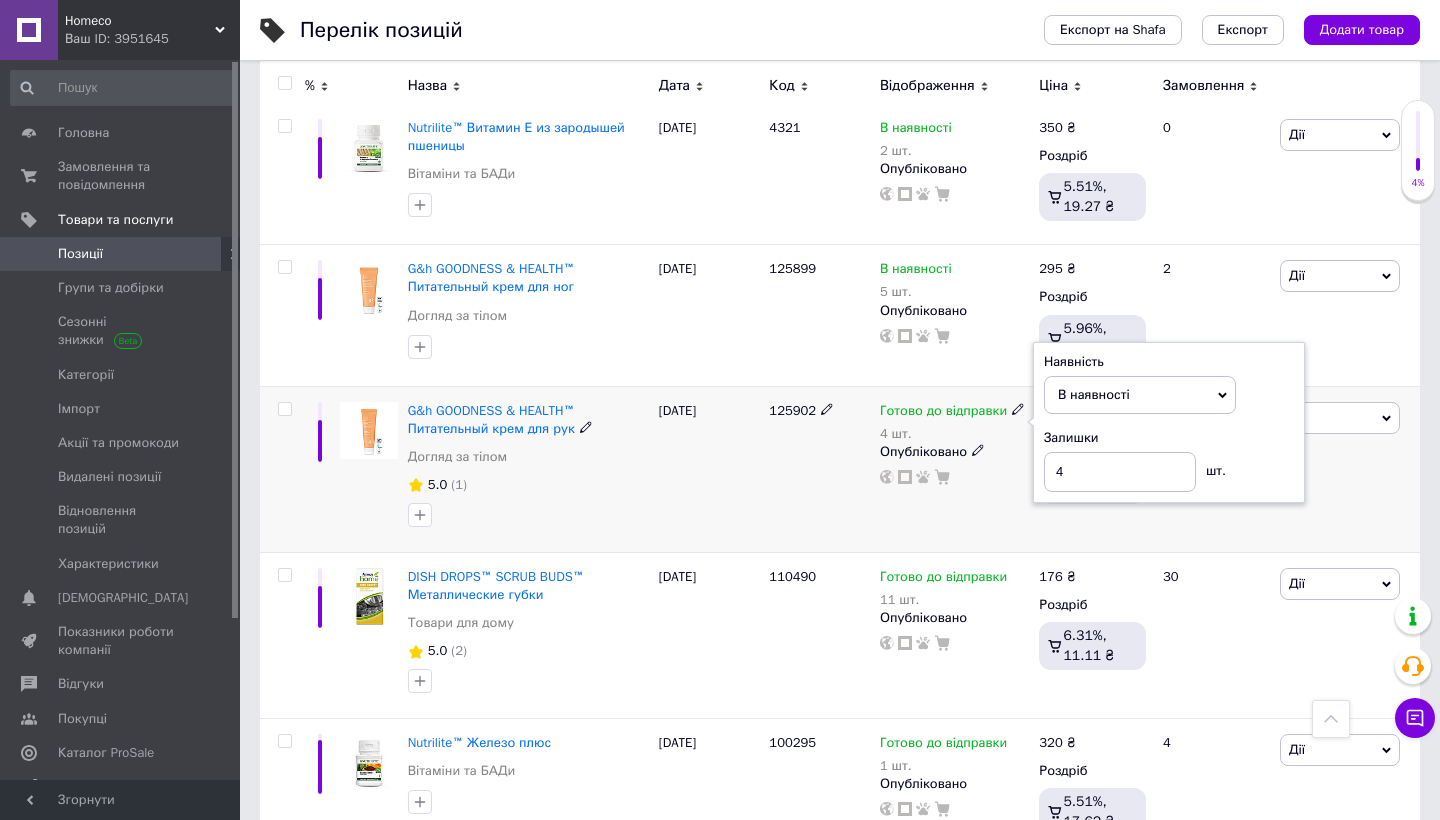 click on "125902" at bounding box center [819, 469] 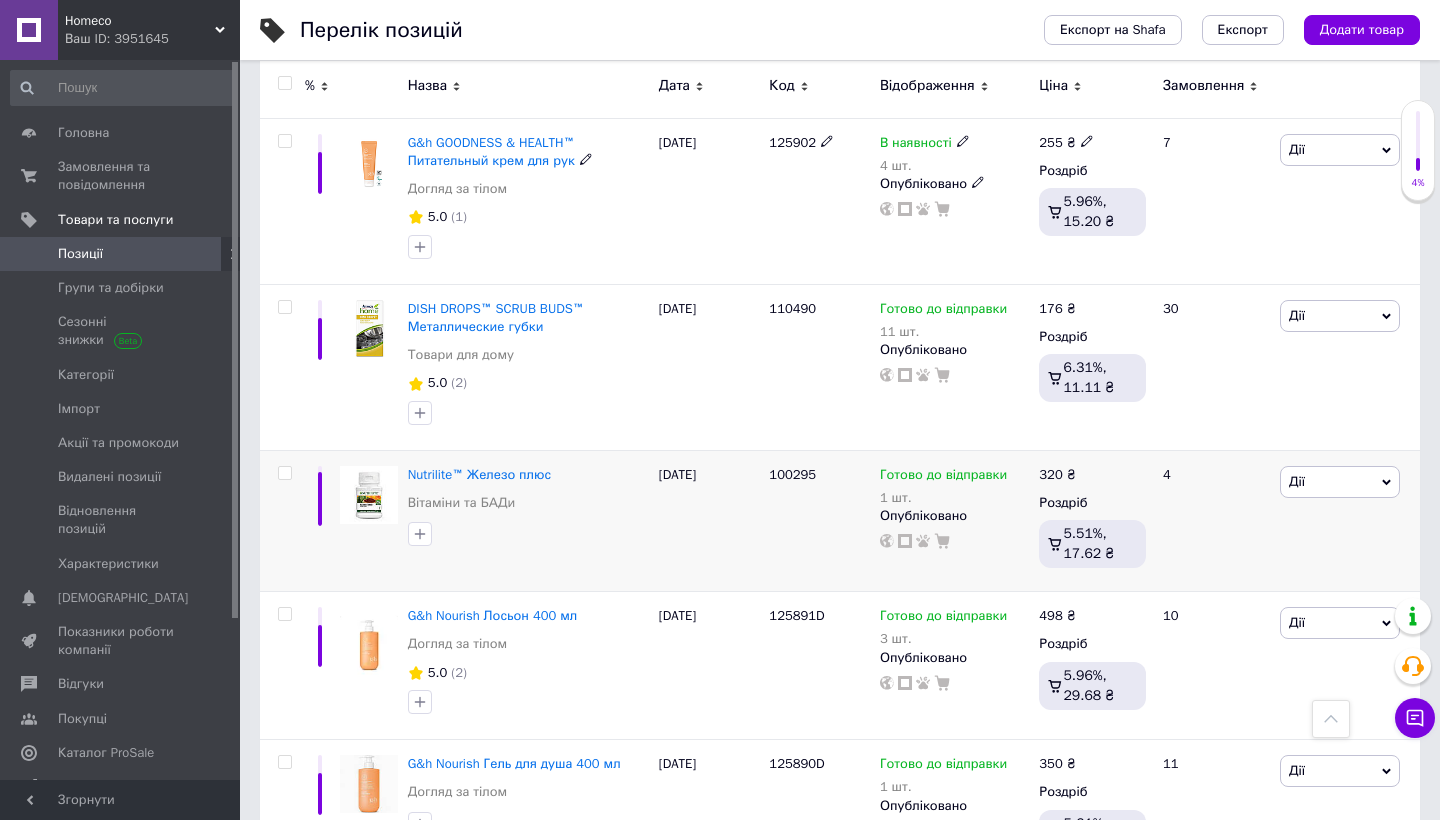scroll, scrollTop: 2506, scrollLeft: 0, axis: vertical 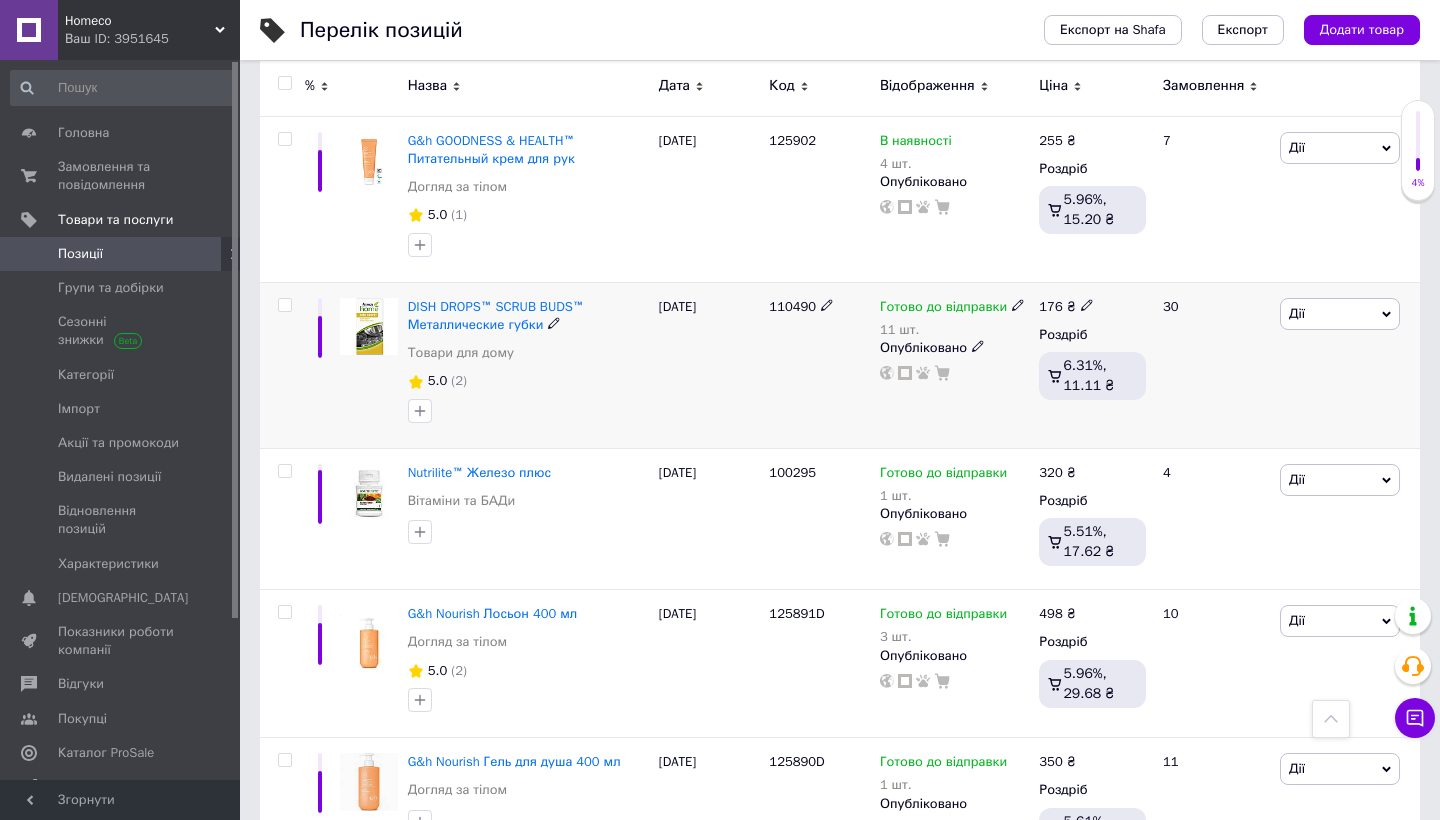 click on "Готово до відправки" at bounding box center (952, 307) 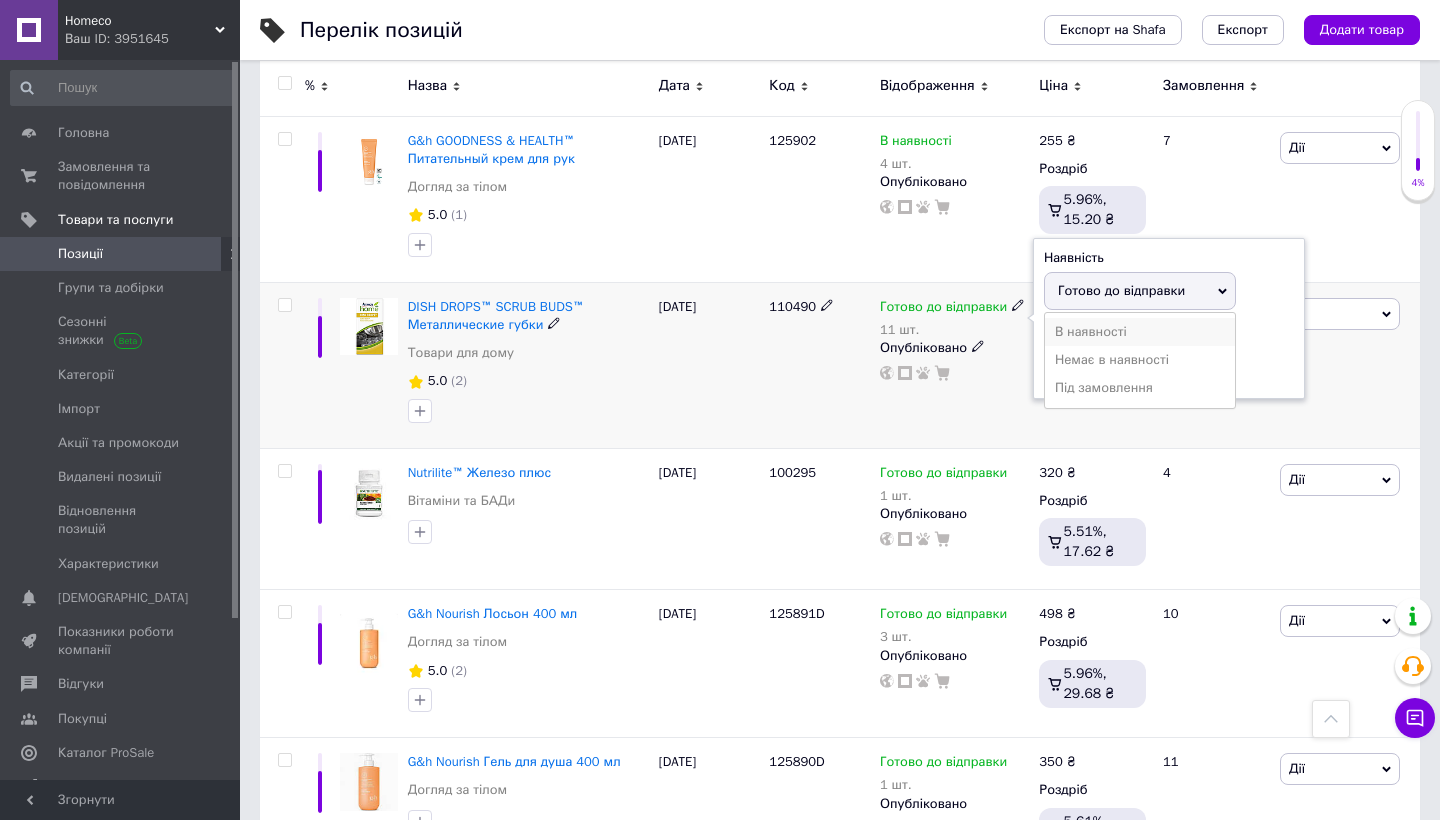click on "В наявності" at bounding box center [1140, 332] 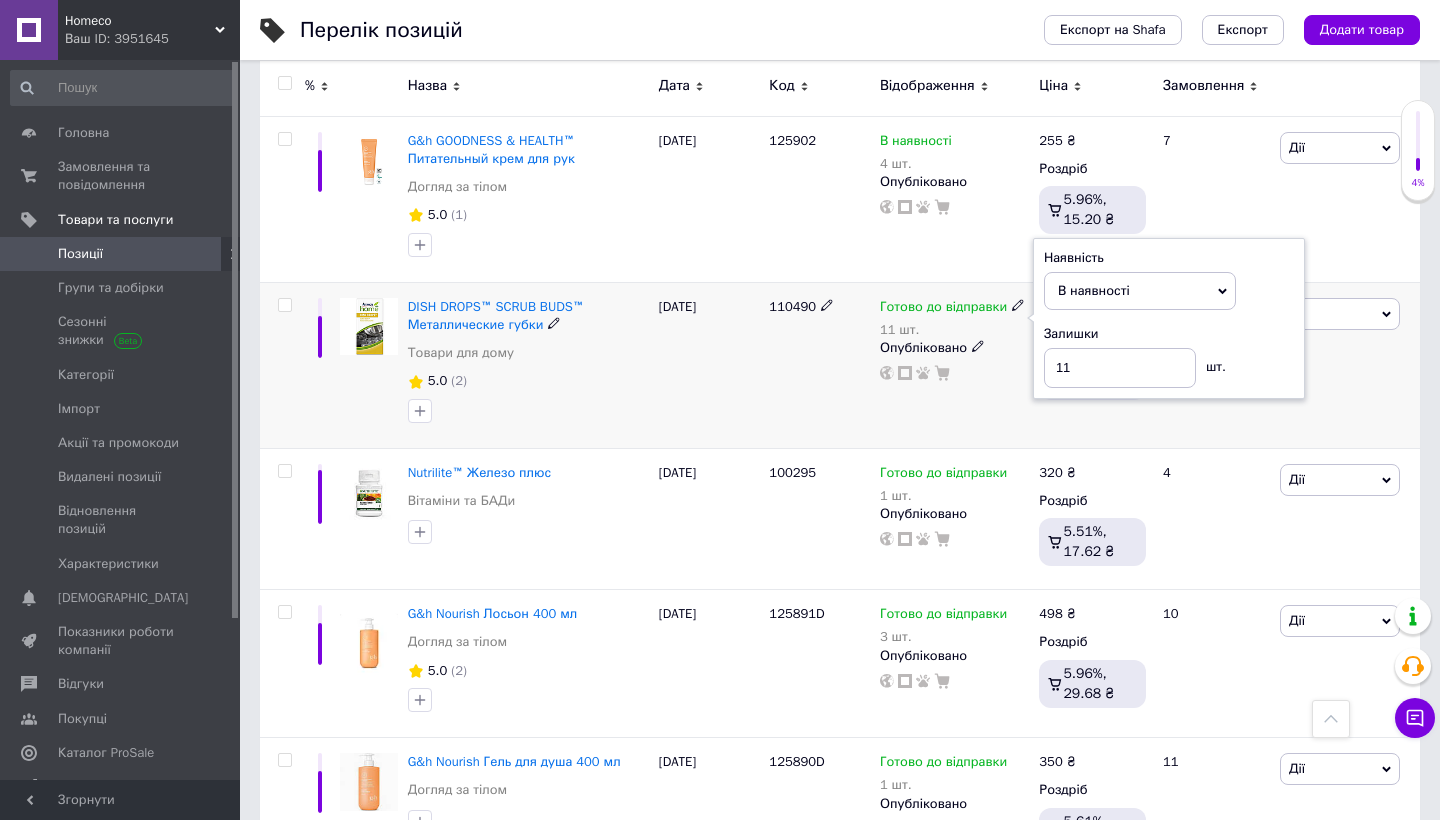 click on "110490" at bounding box center (819, 365) 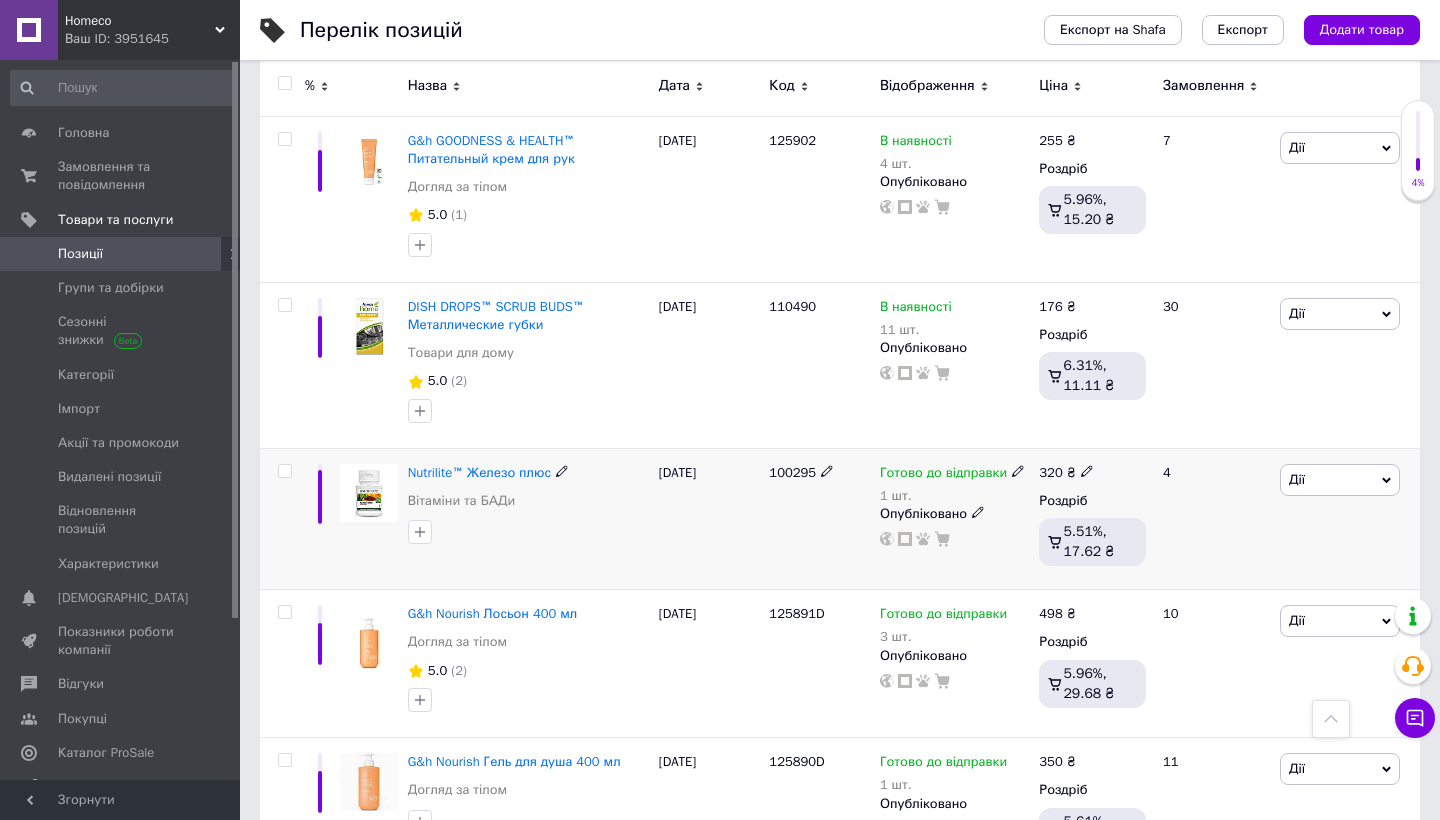 click 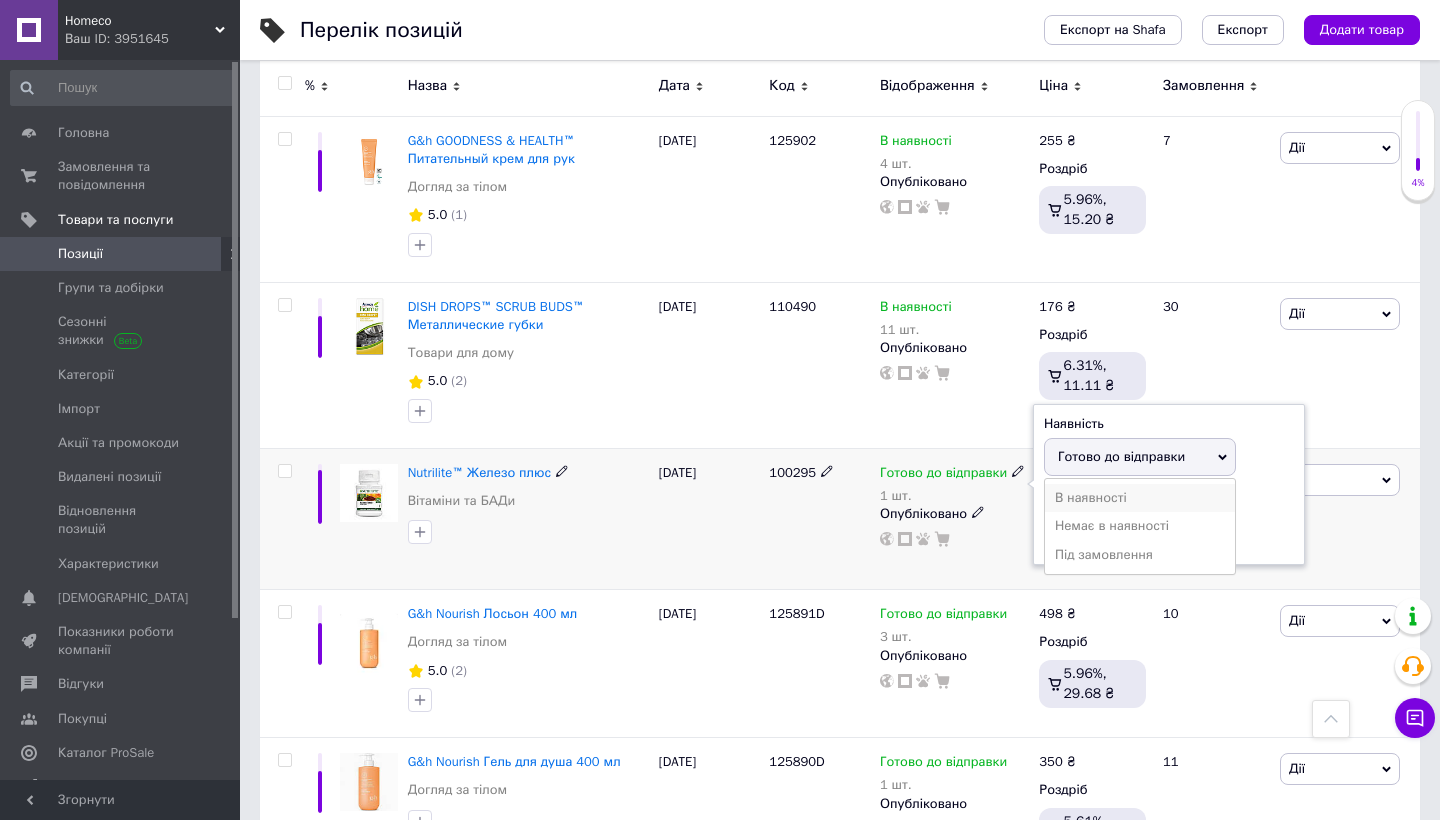 click on "В наявності" at bounding box center [1140, 498] 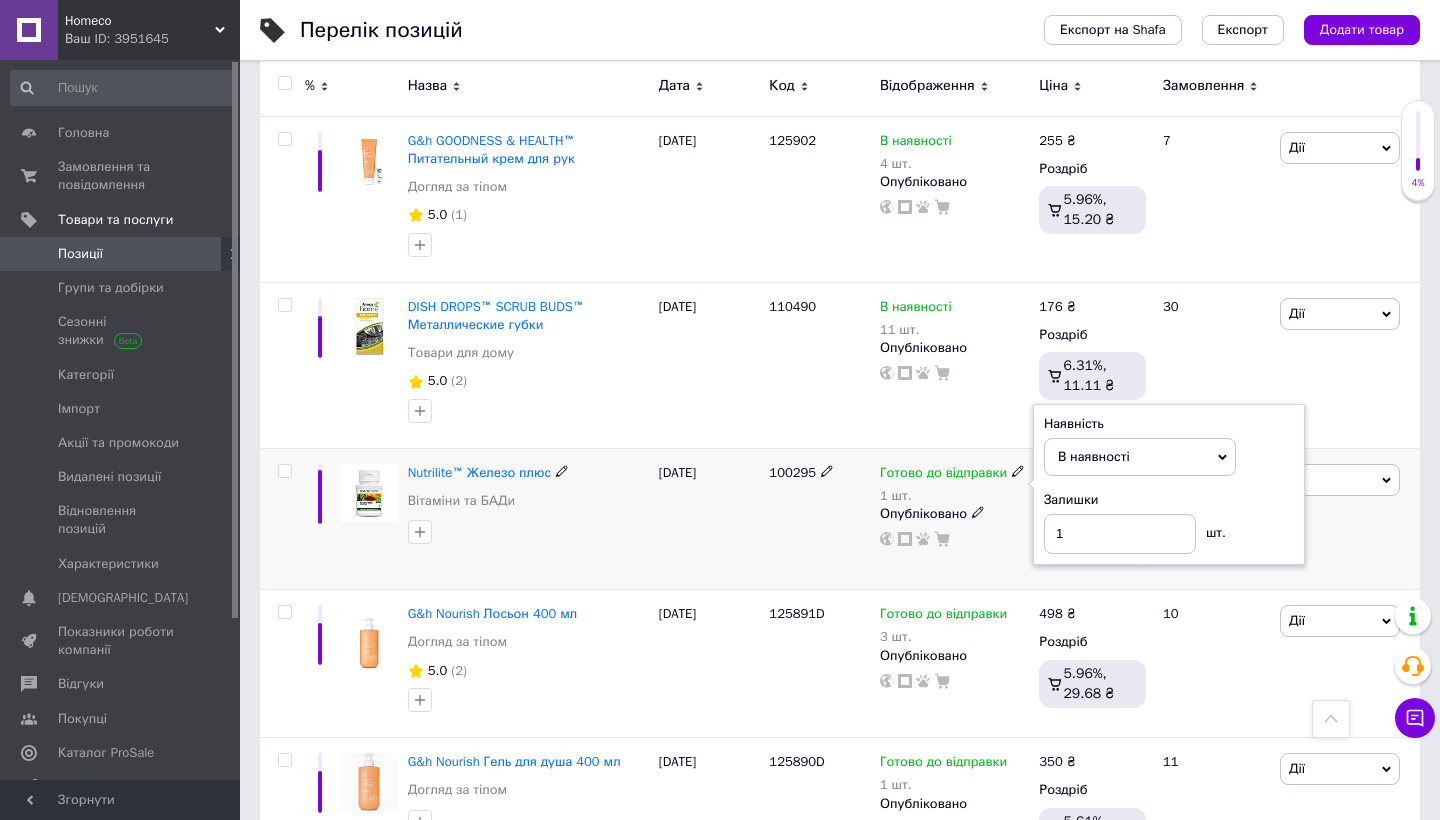 click on "100295" at bounding box center [819, 518] 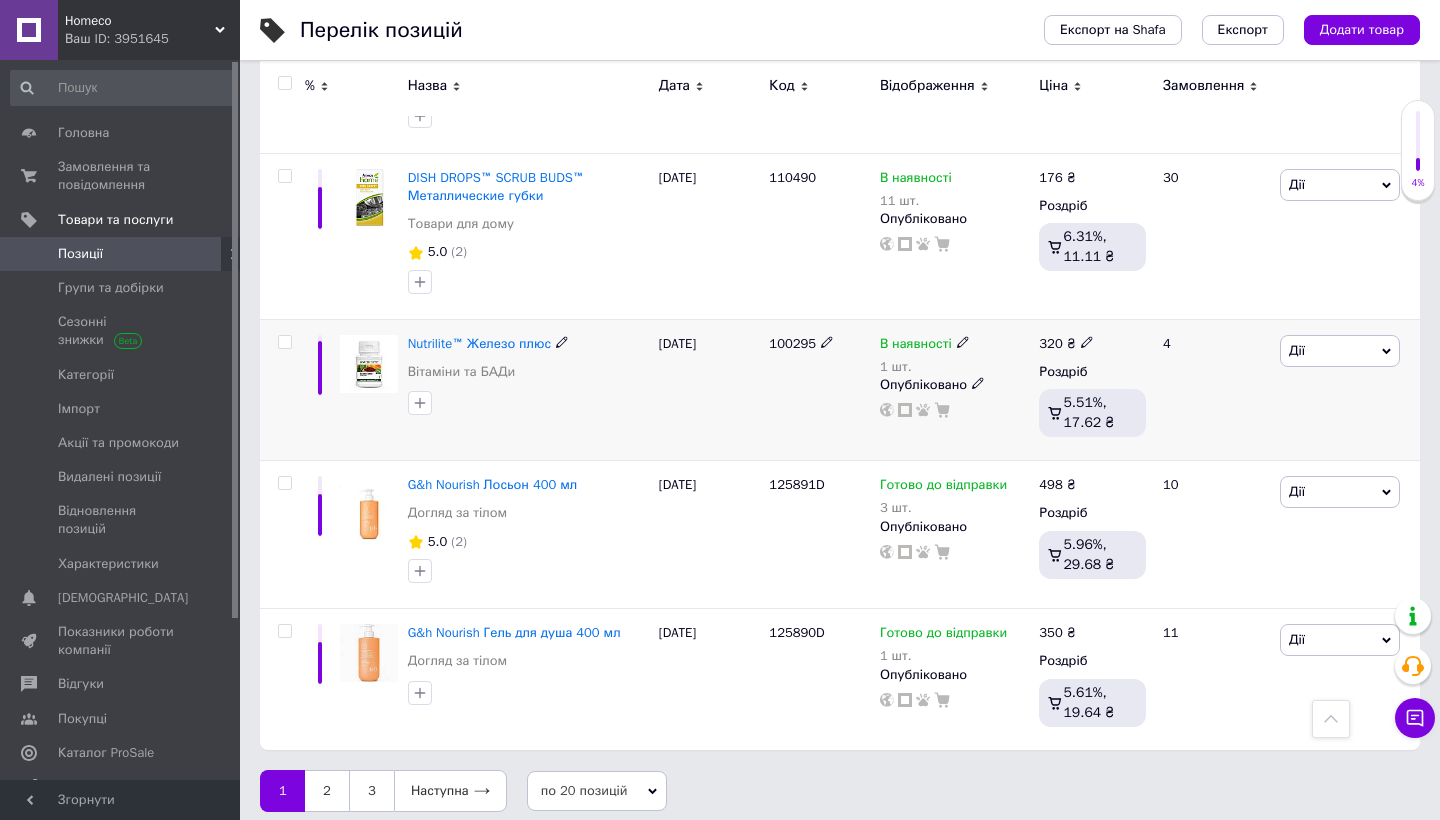 scroll, scrollTop: 2634, scrollLeft: 0, axis: vertical 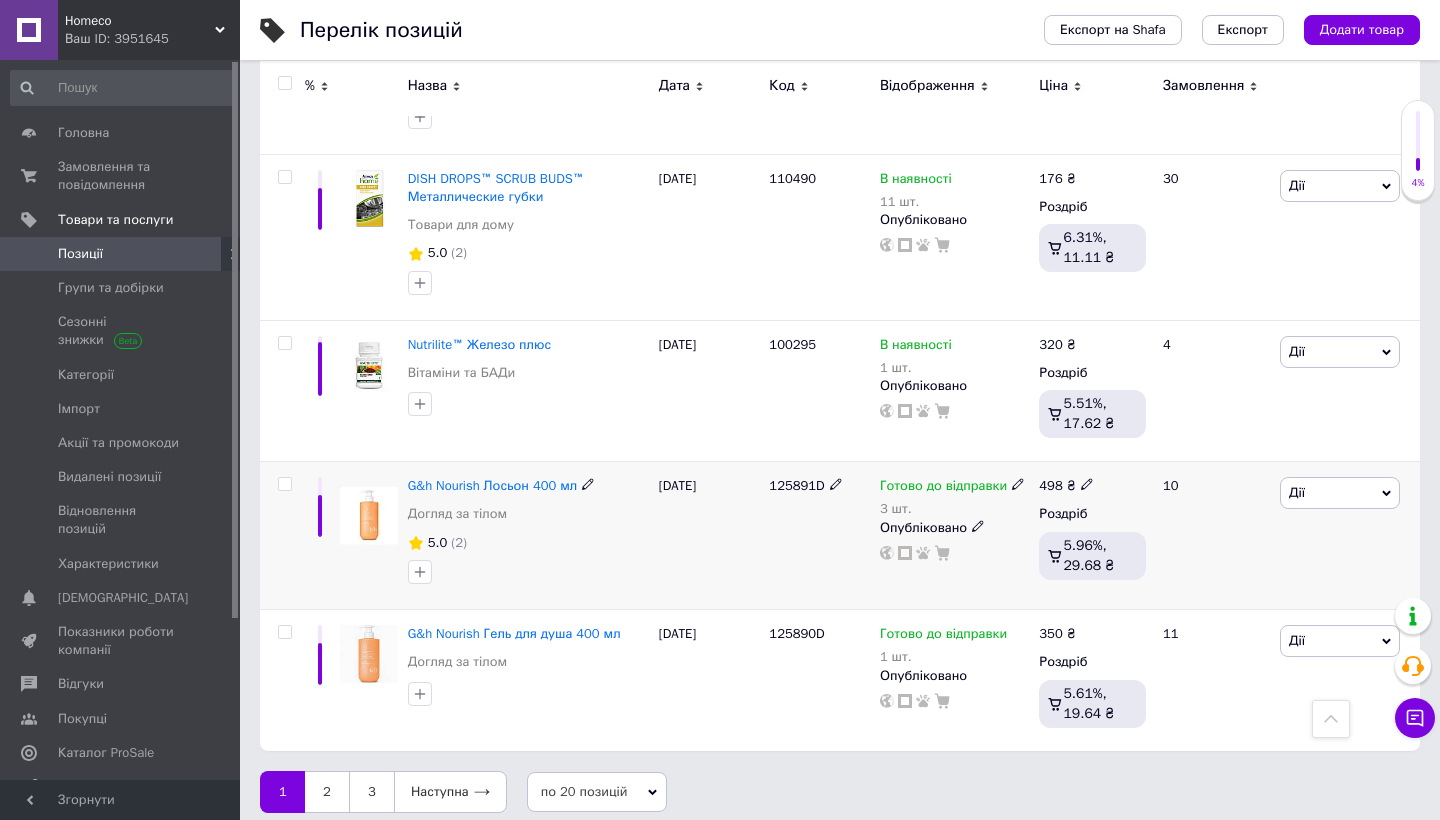 click 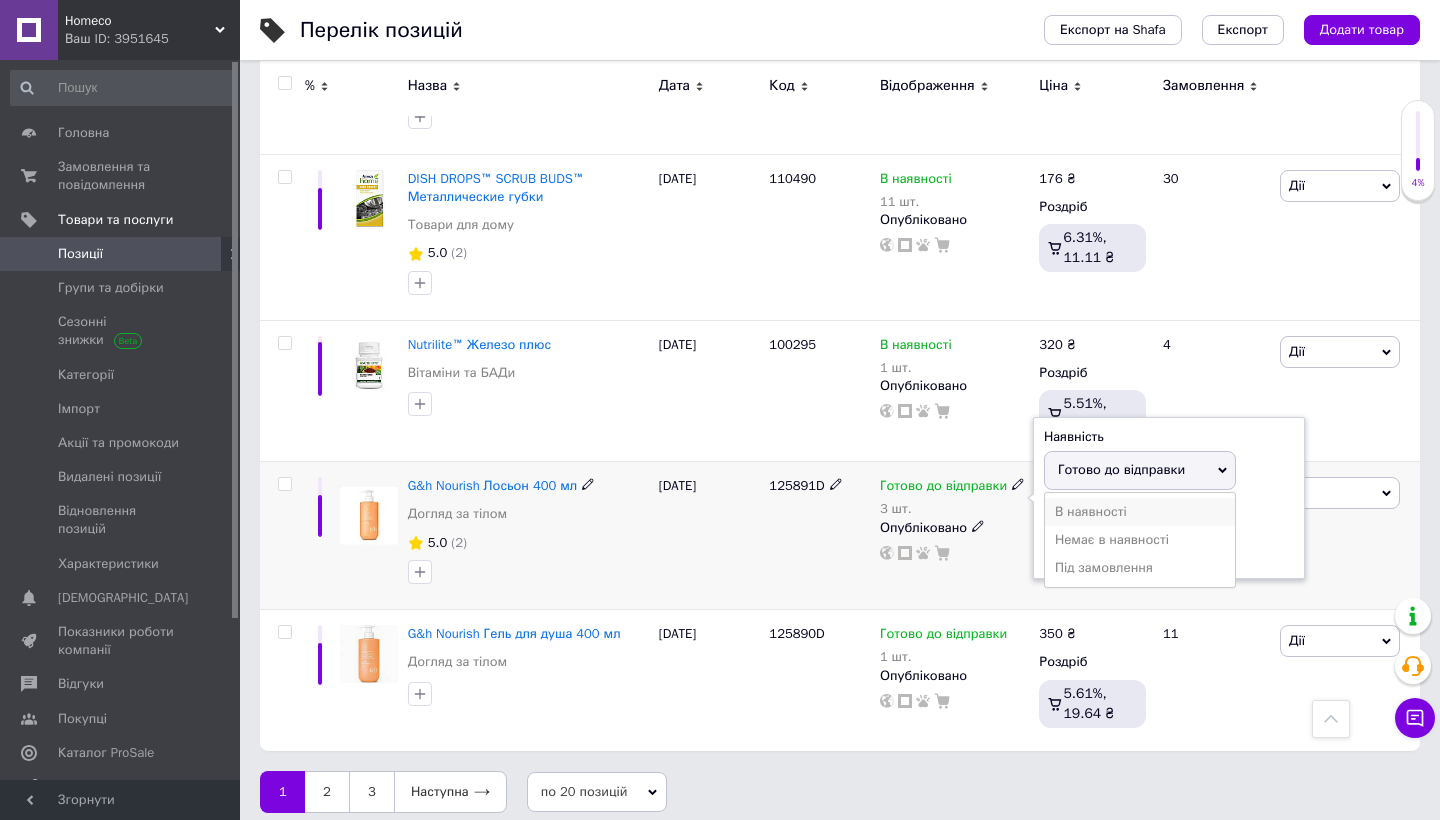 click on "В наявності" at bounding box center [1140, 512] 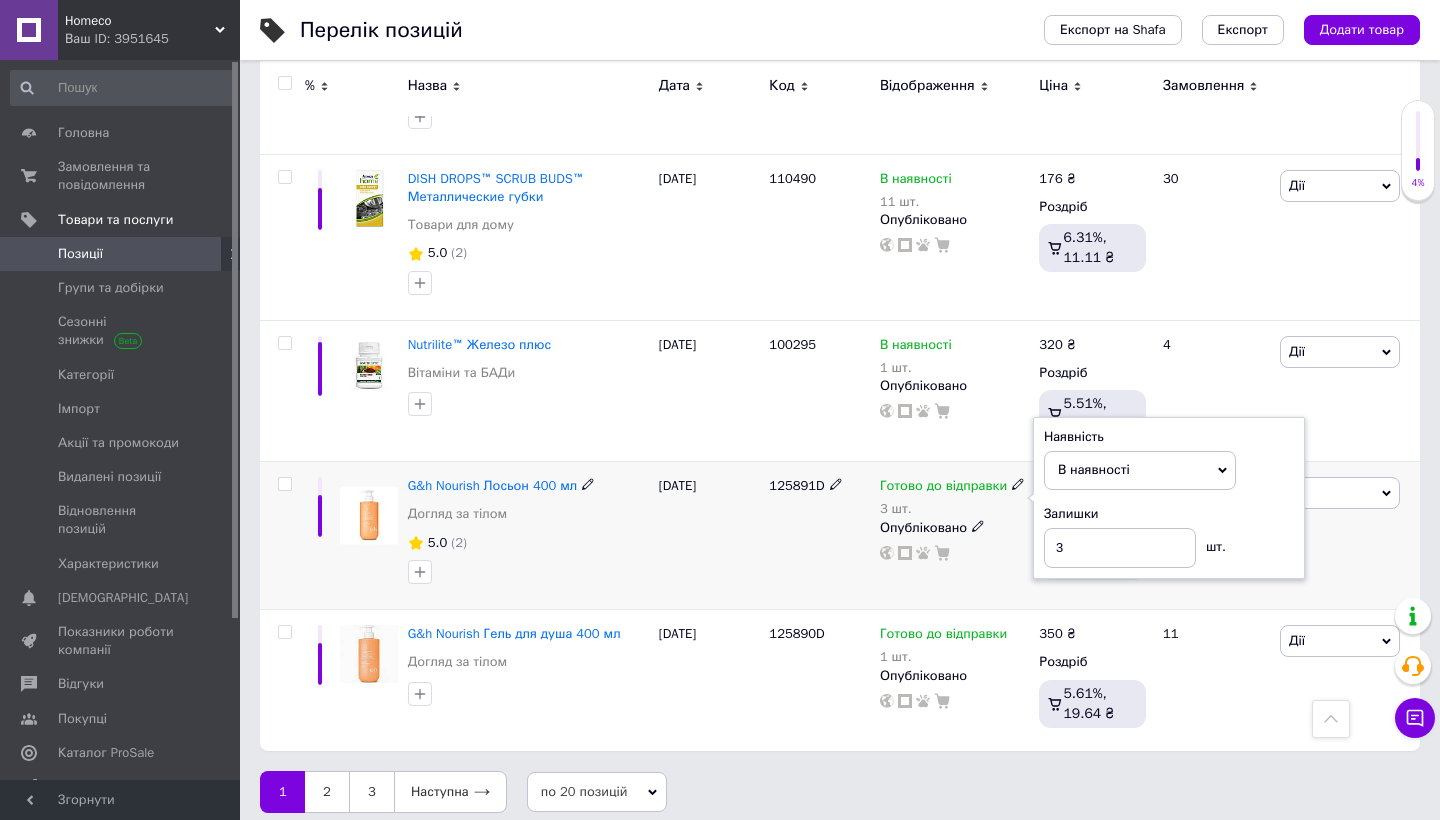 click on "125891D" at bounding box center [819, 536] 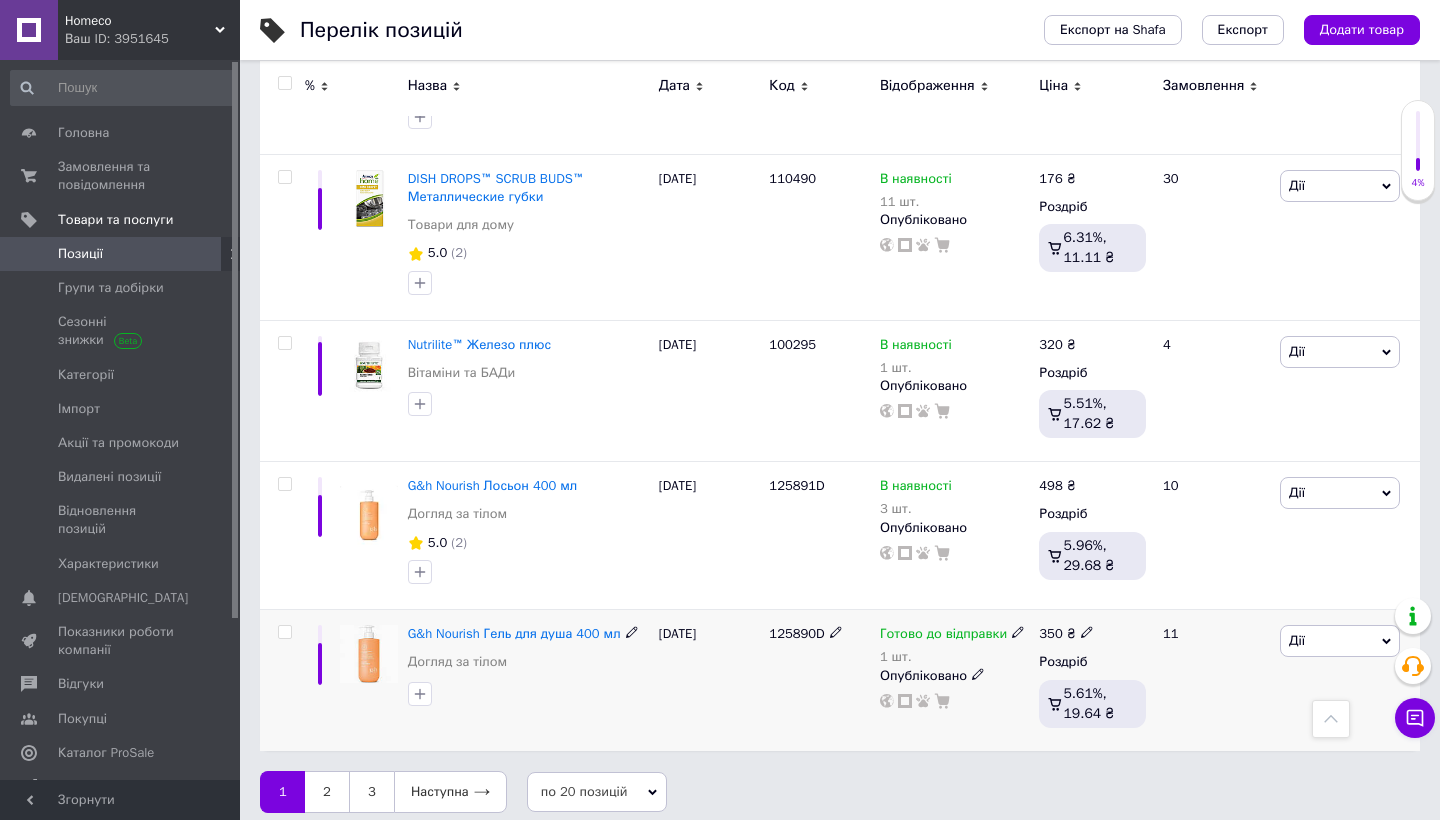 click 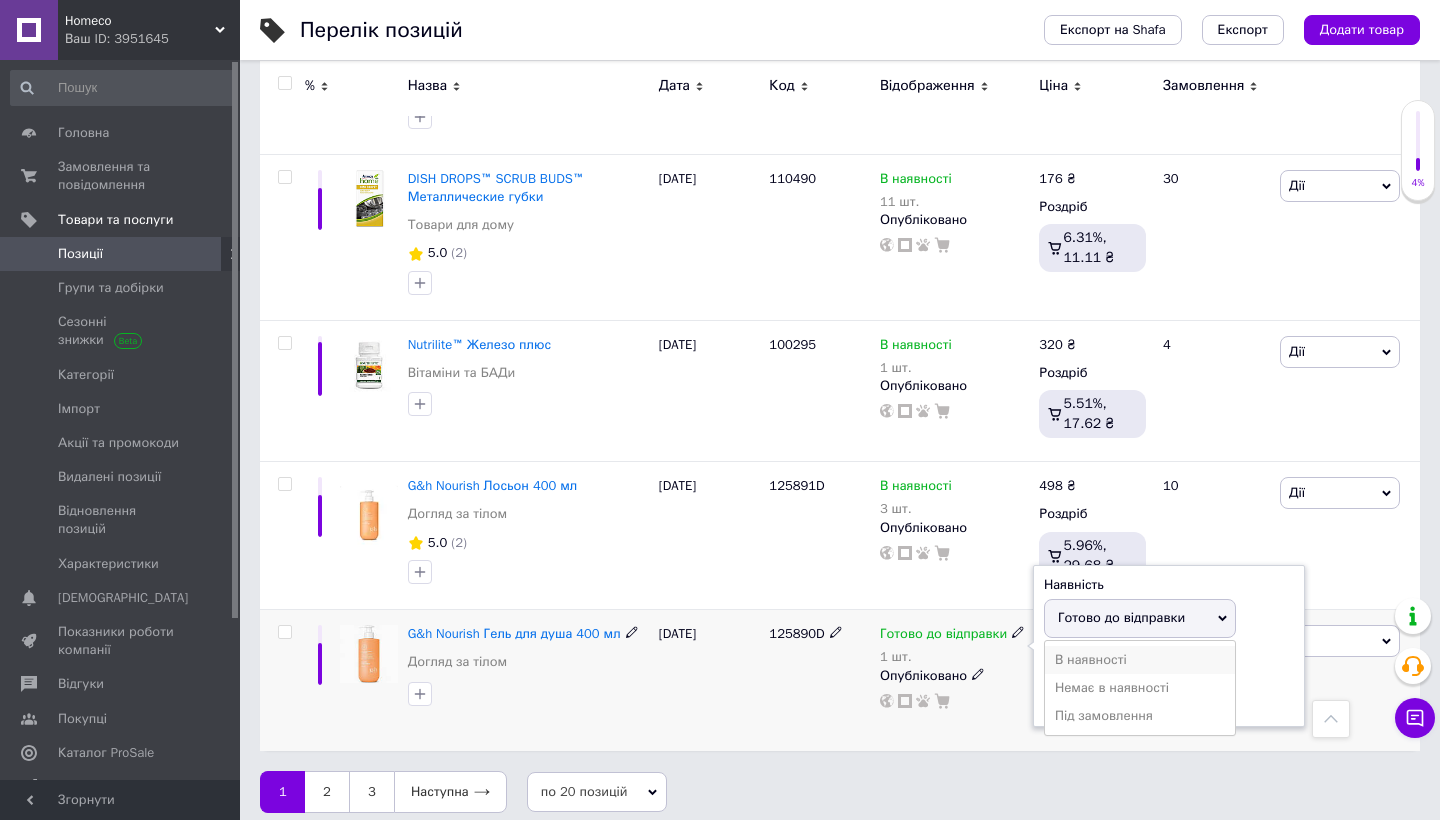 click on "В наявності" at bounding box center (1140, 660) 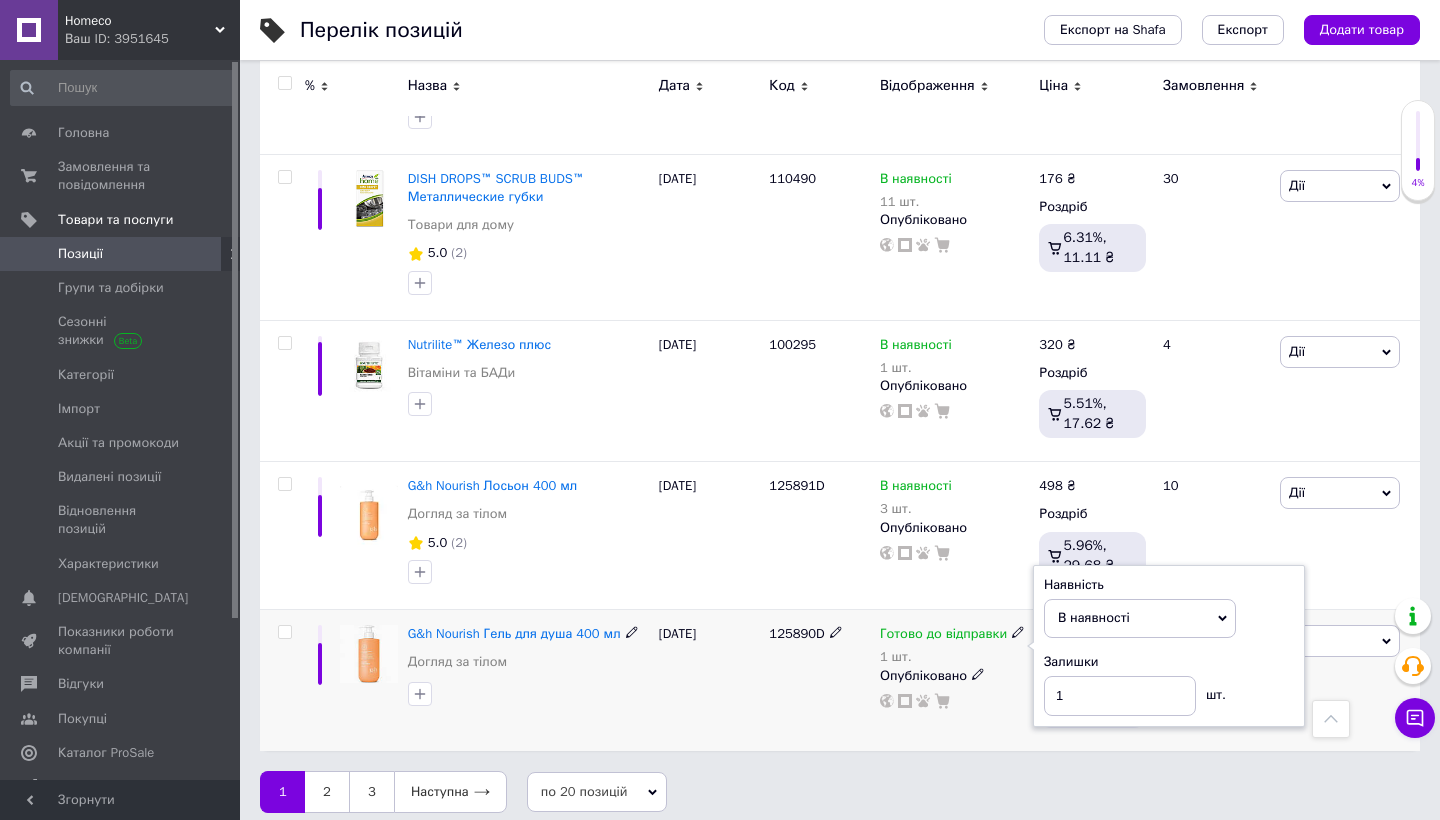 click on "125890D" at bounding box center (819, 680) 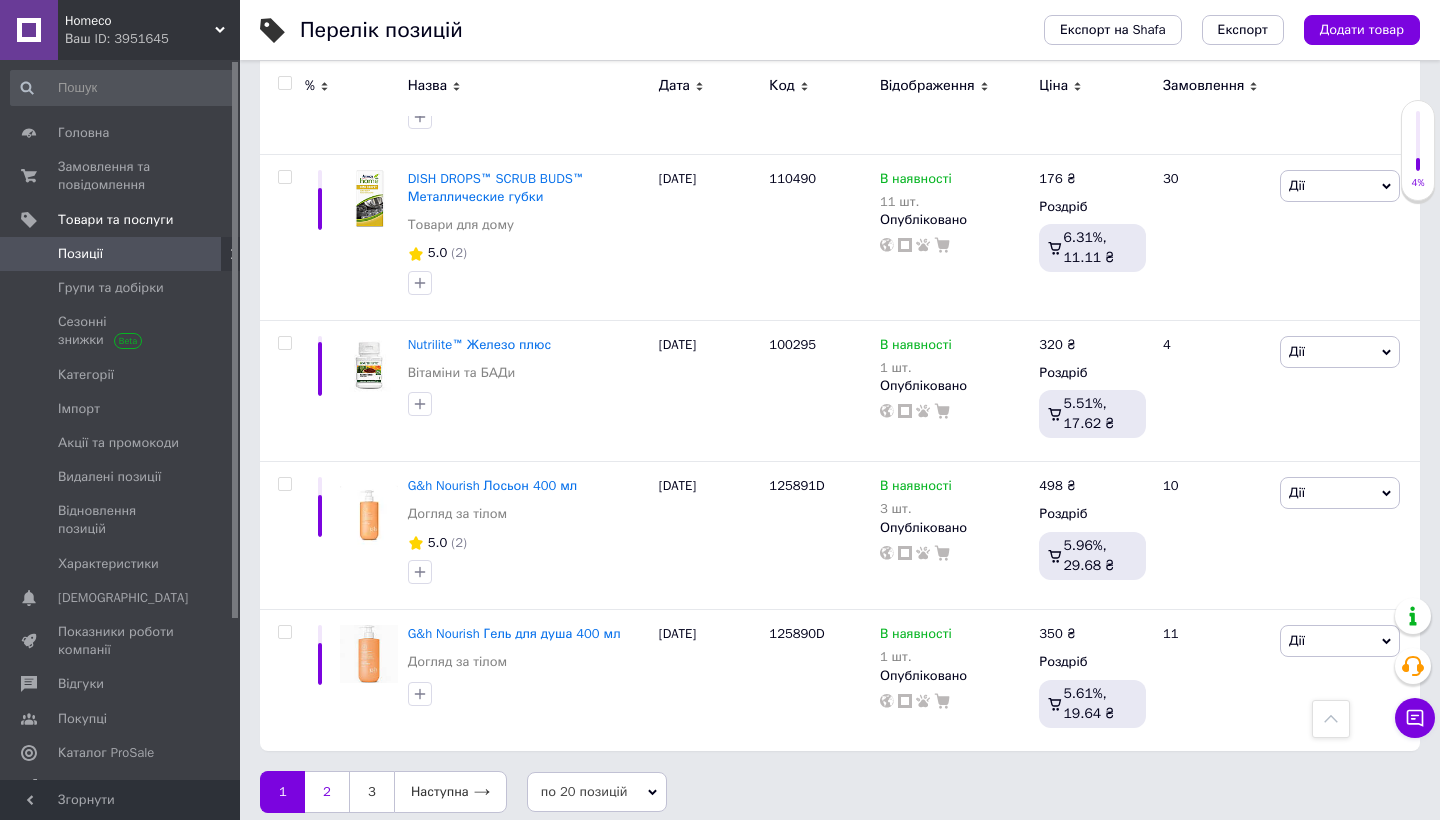 click on "2" at bounding box center [327, 792] 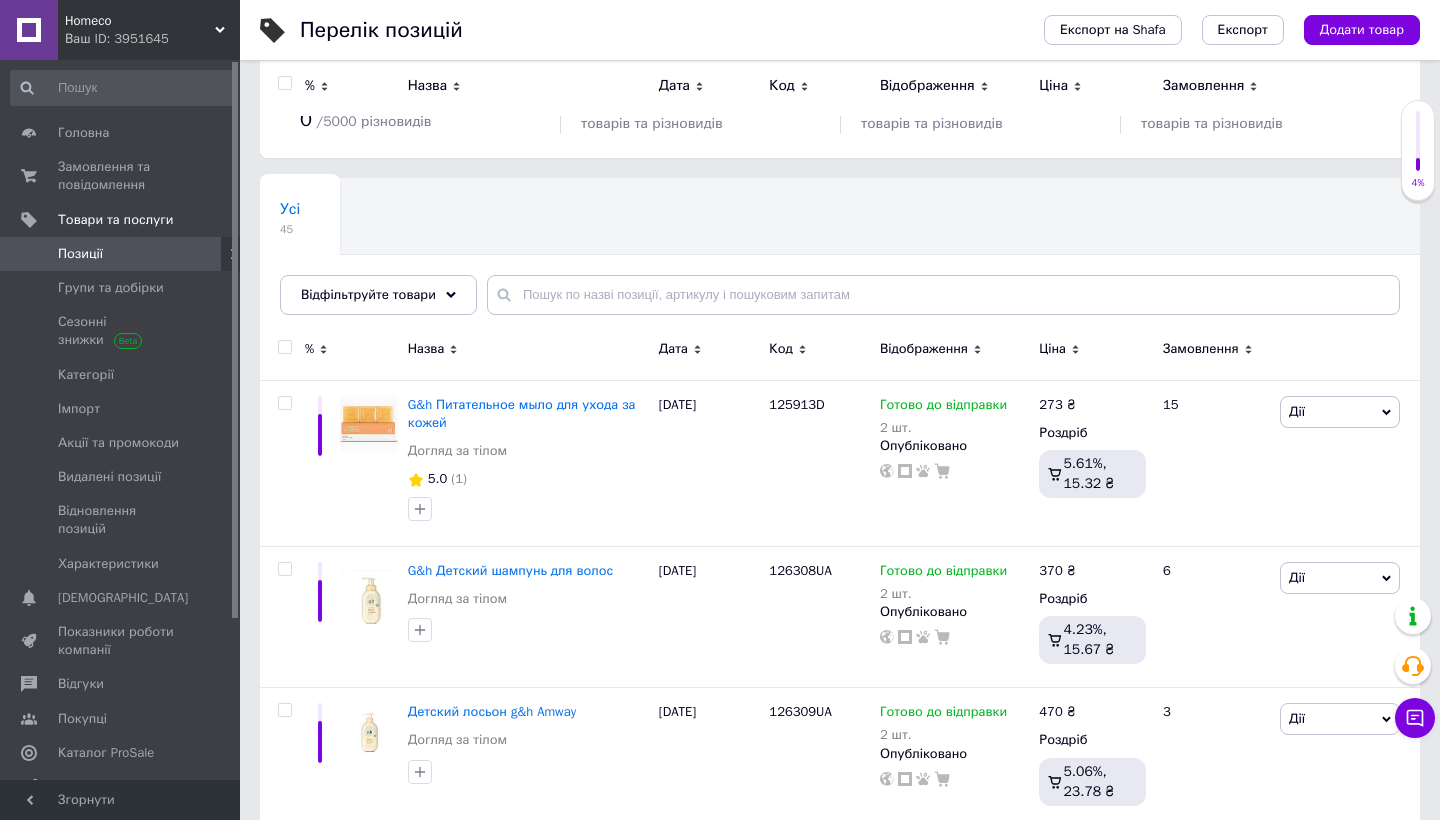 scroll, scrollTop: 50, scrollLeft: 0, axis: vertical 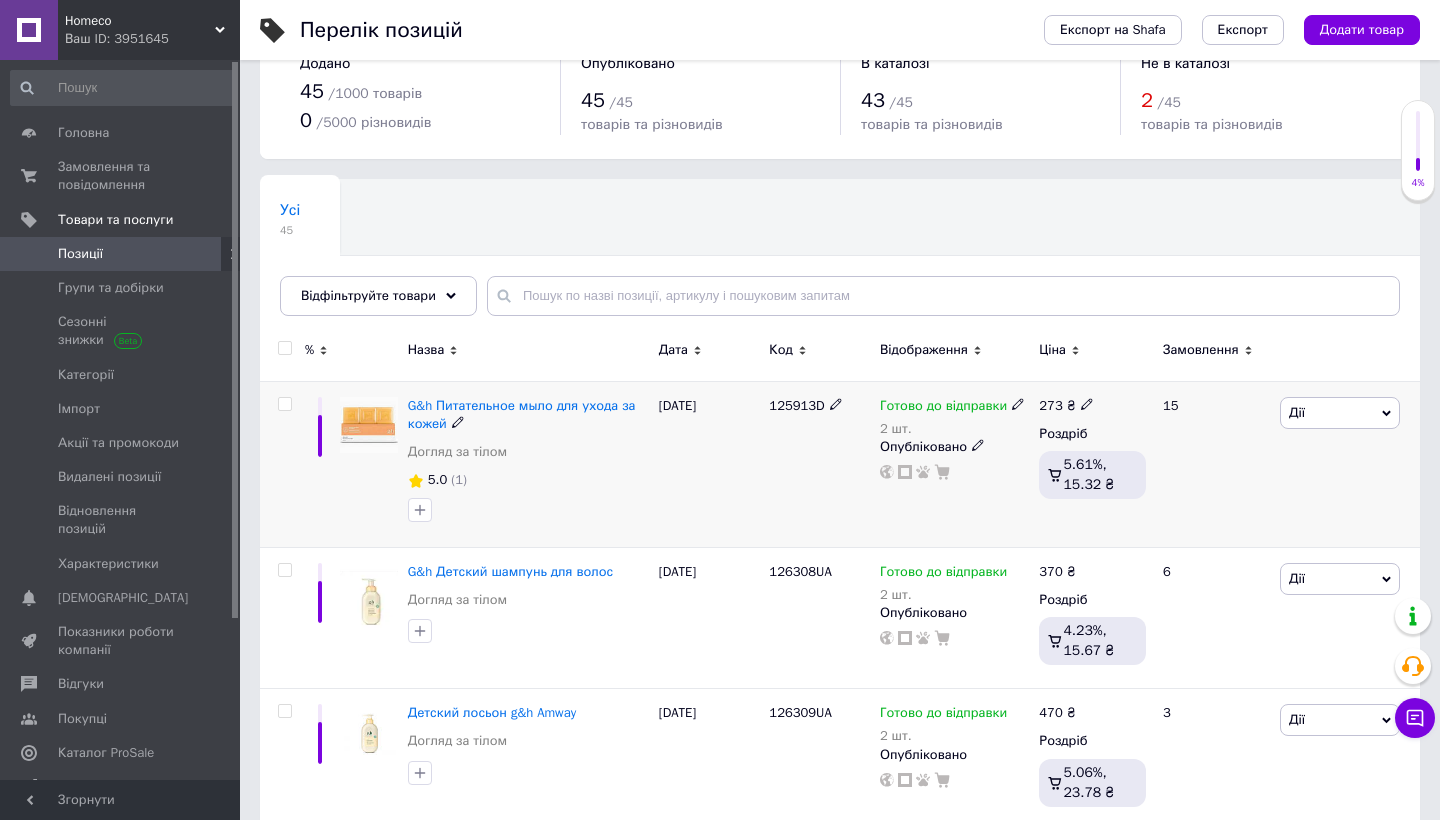 click 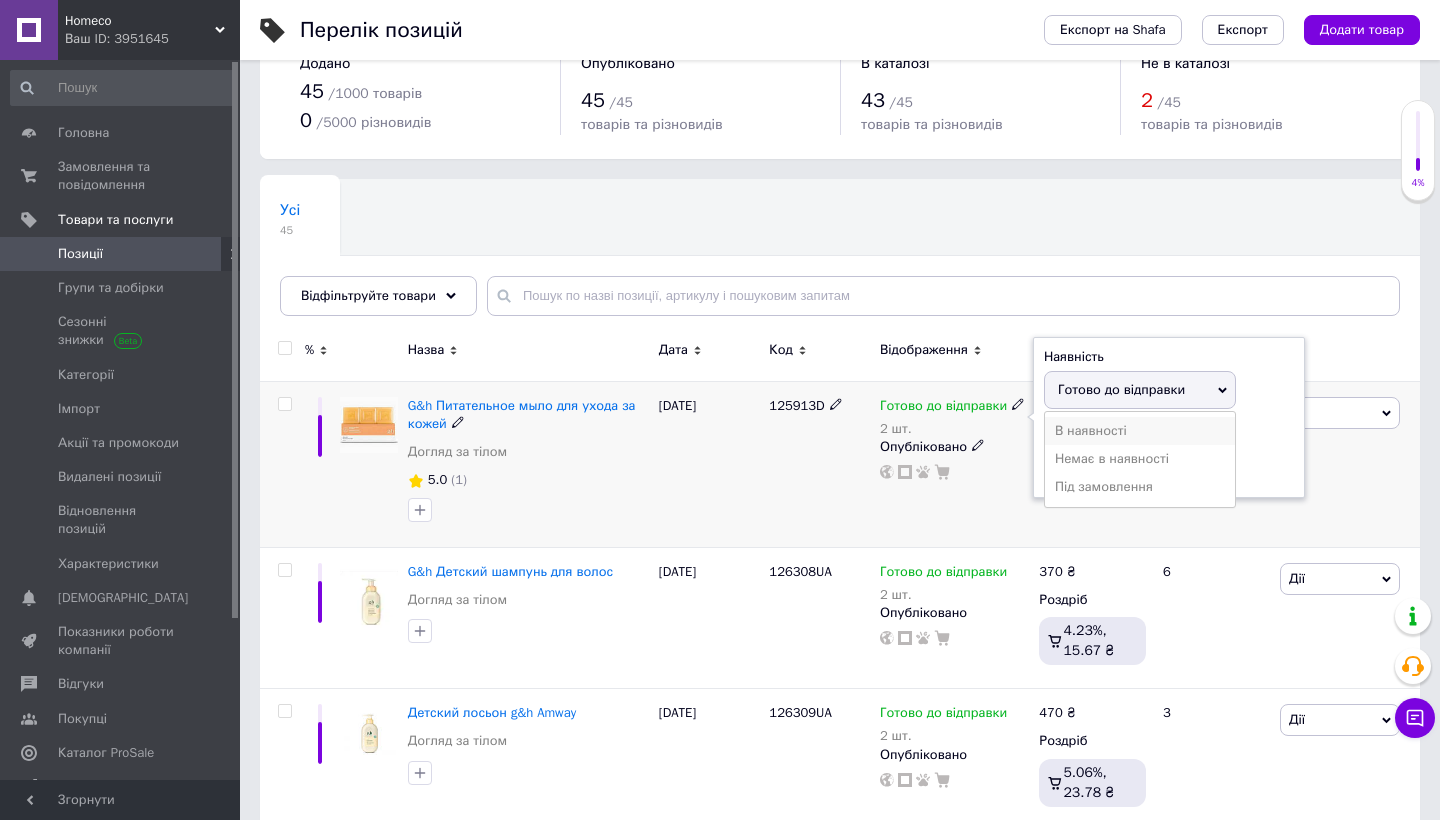click on "В наявності" at bounding box center [1140, 431] 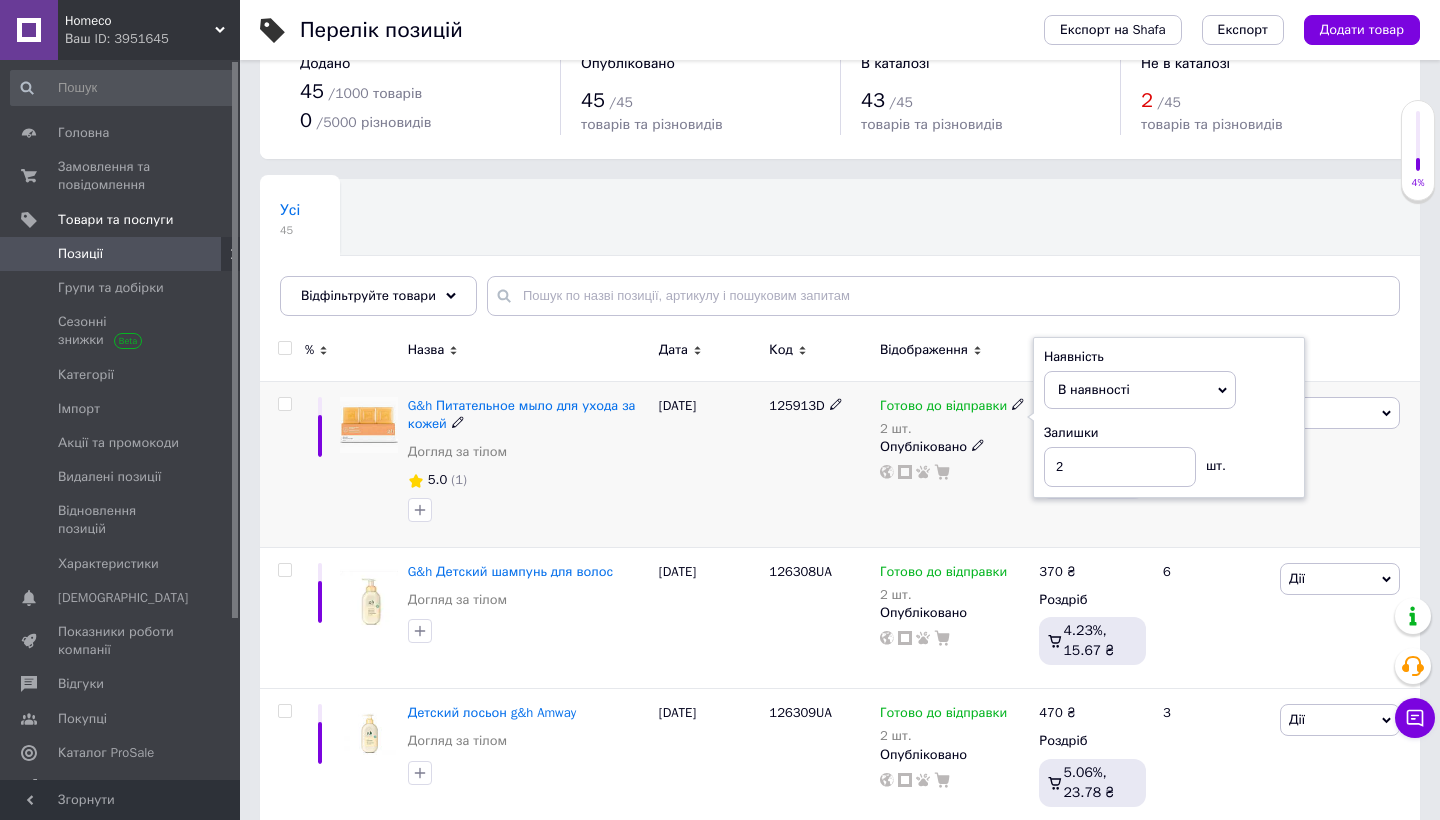 click on "Готово до відправки 2 шт. Наявність В наявності Немає в наявності Під замовлення Готово до відправки Залишки 2 шт. Опубліковано" at bounding box center [954, 464] 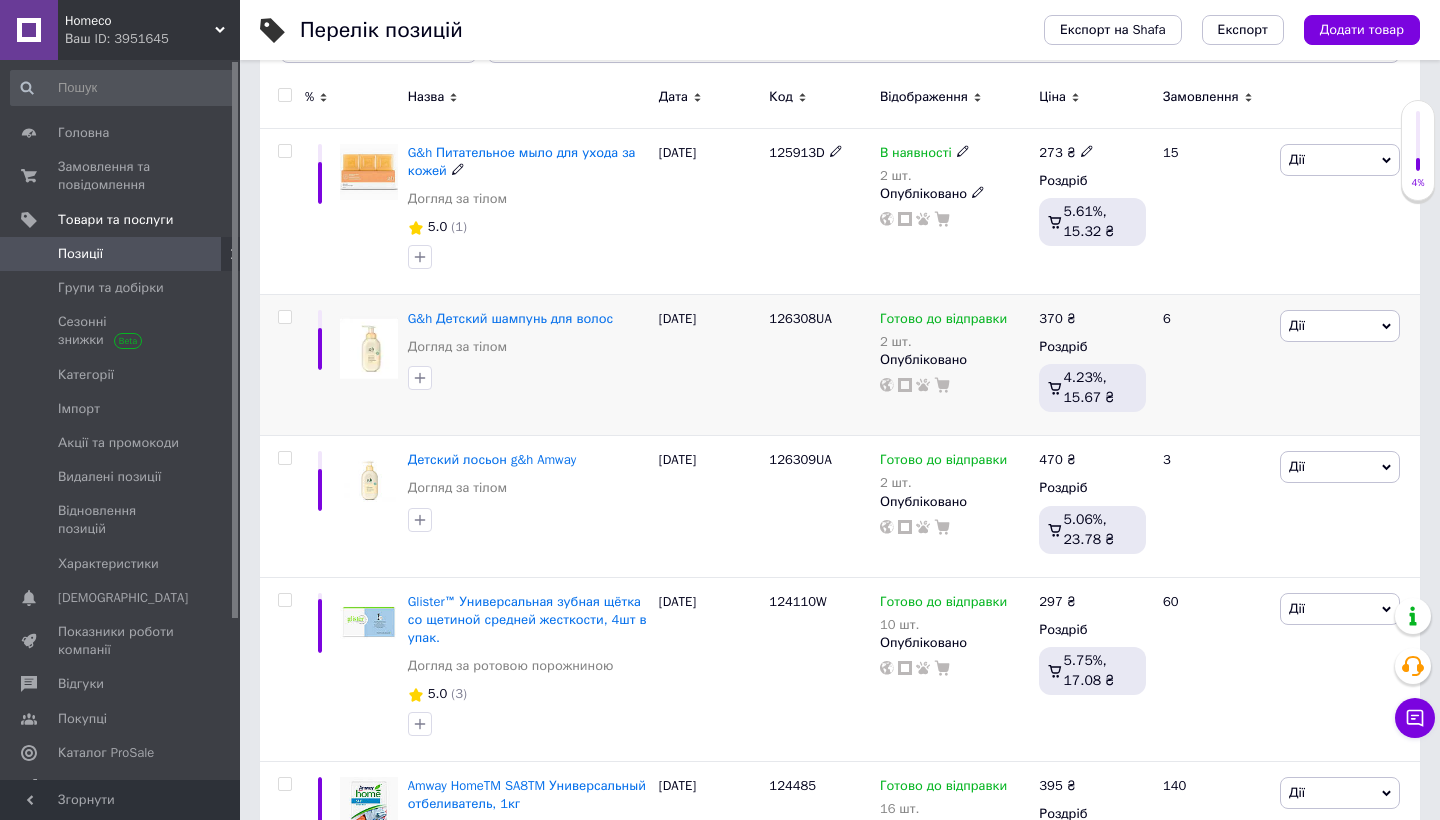 scroll, scrollTop: 304, scrollLeft: 0, axis: vertical 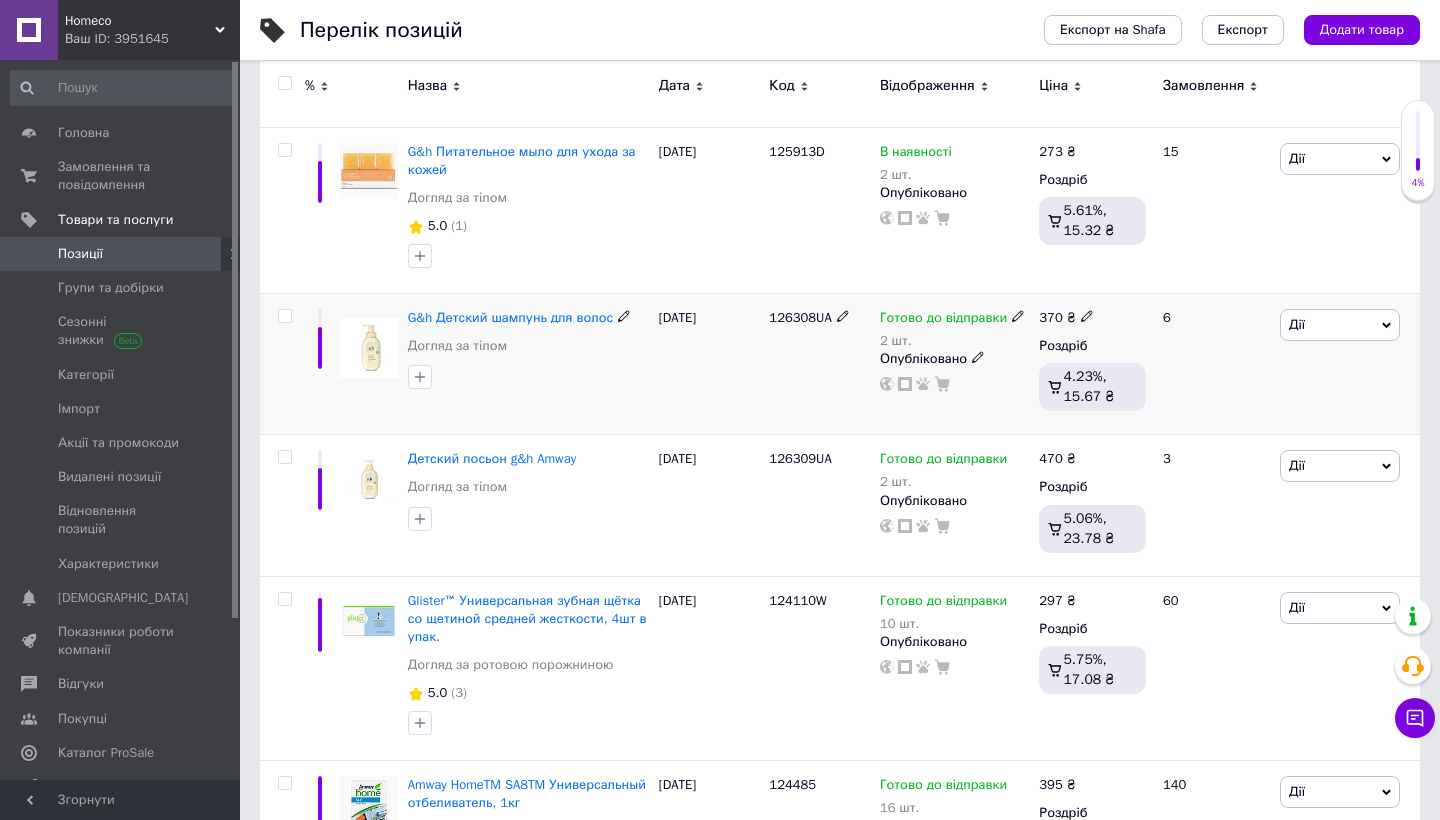 click 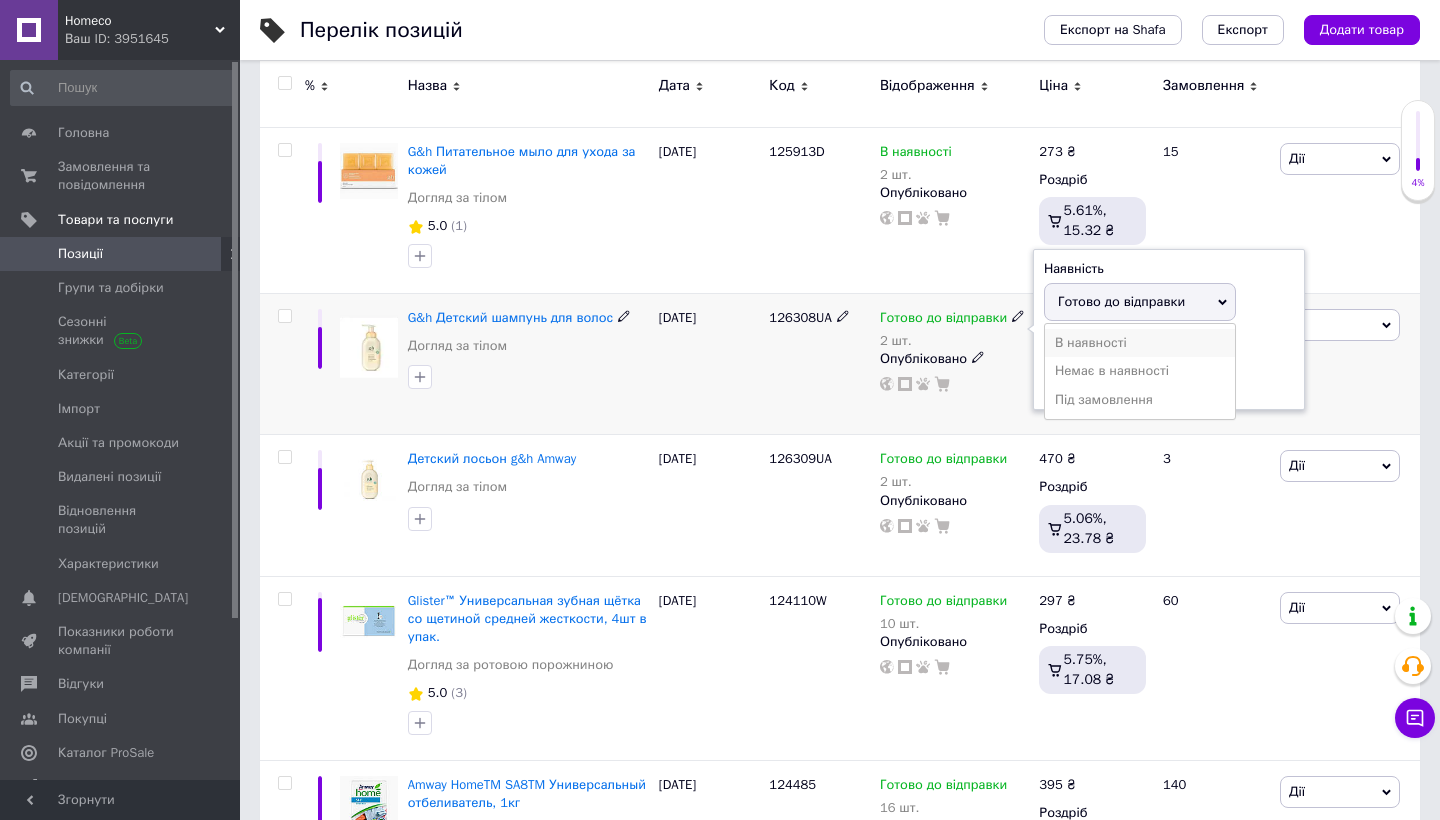 click on "В наявності" at bounding box center (1140, 343) 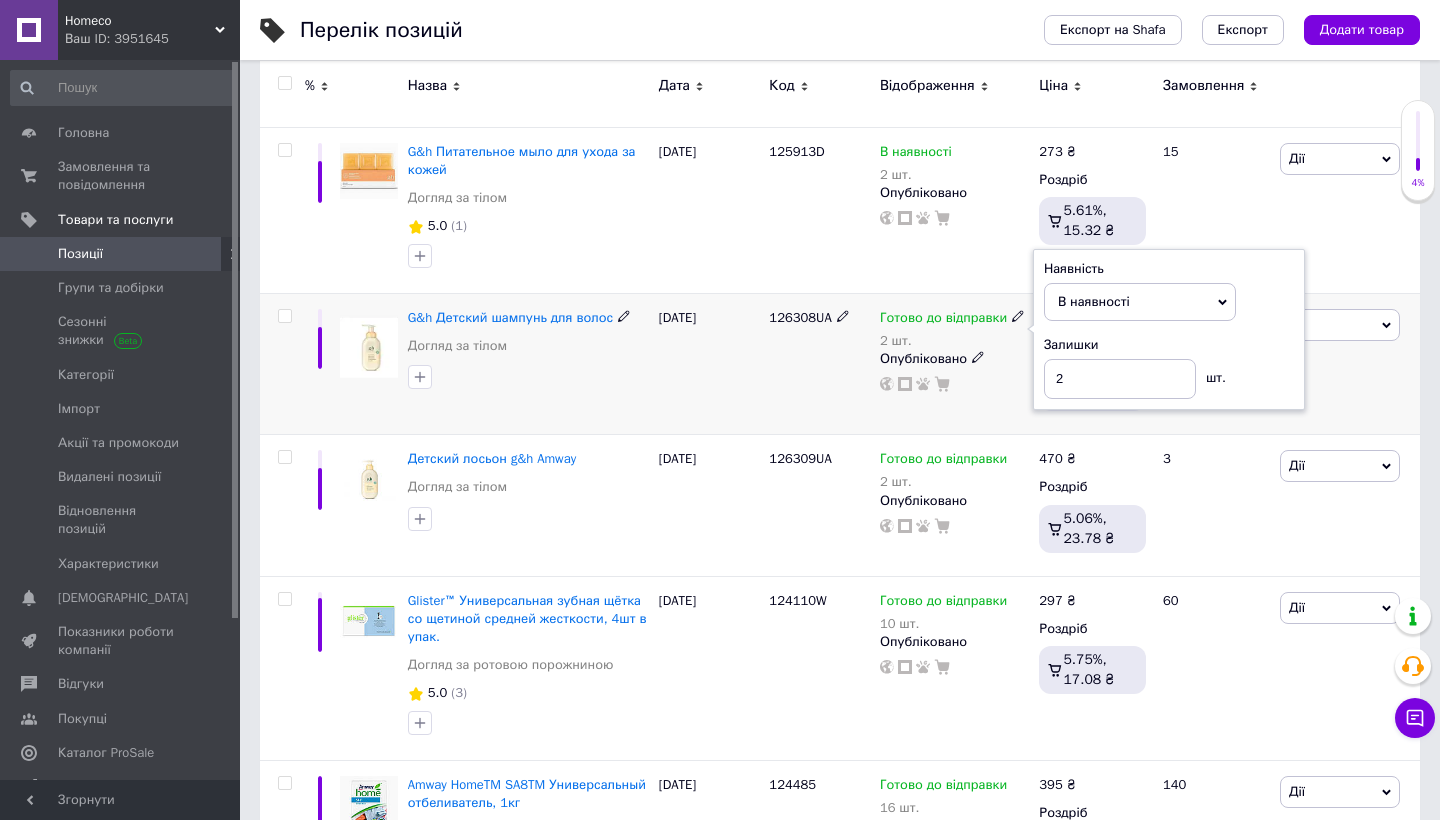 click on "Готово до відправки 2 шт. Наявність В наявності Немає в наявності Під замовлення Готово до відправки Залишки 2 шт. Опубліковано" at bounding box center (954, 363) 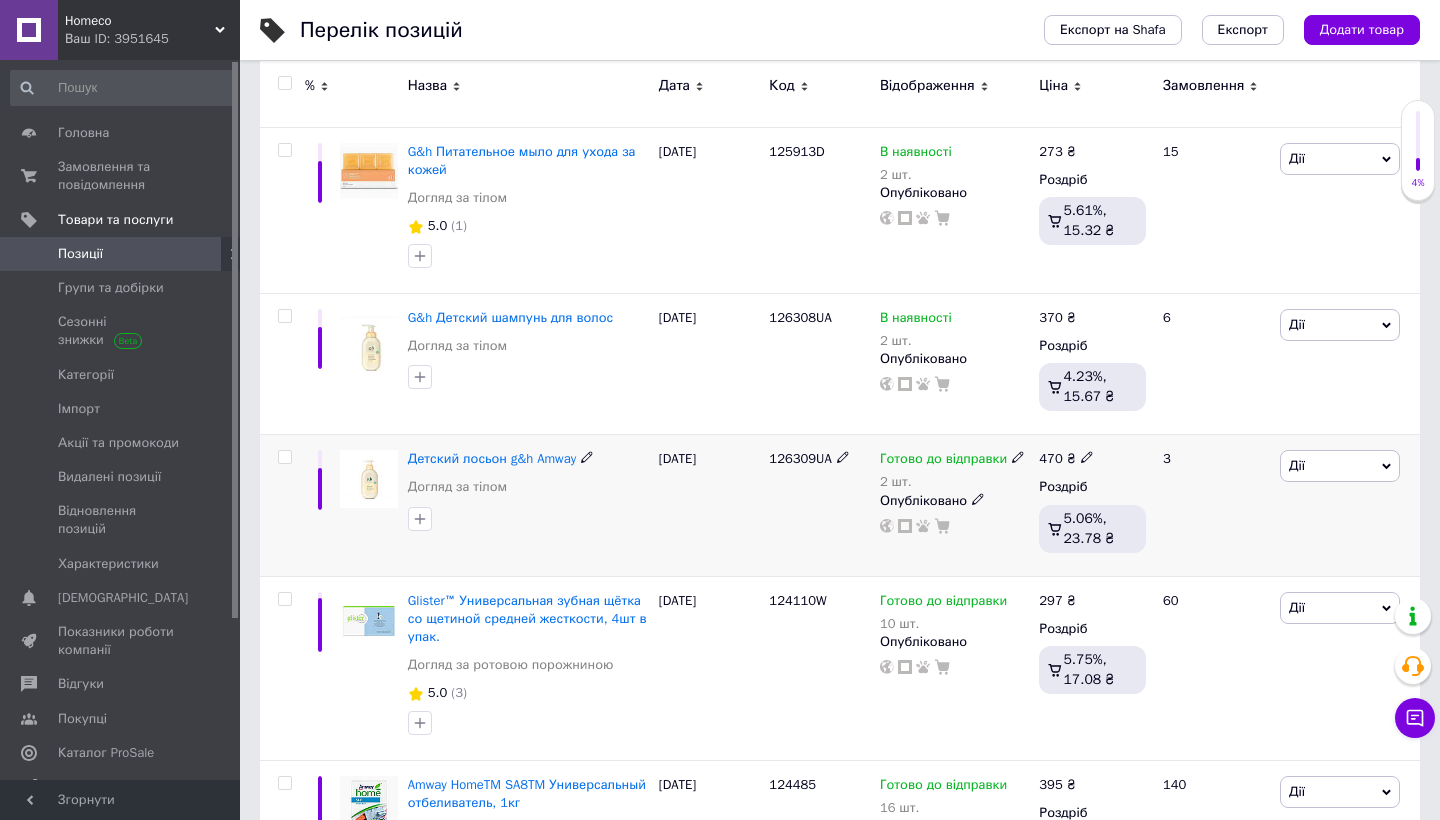 click 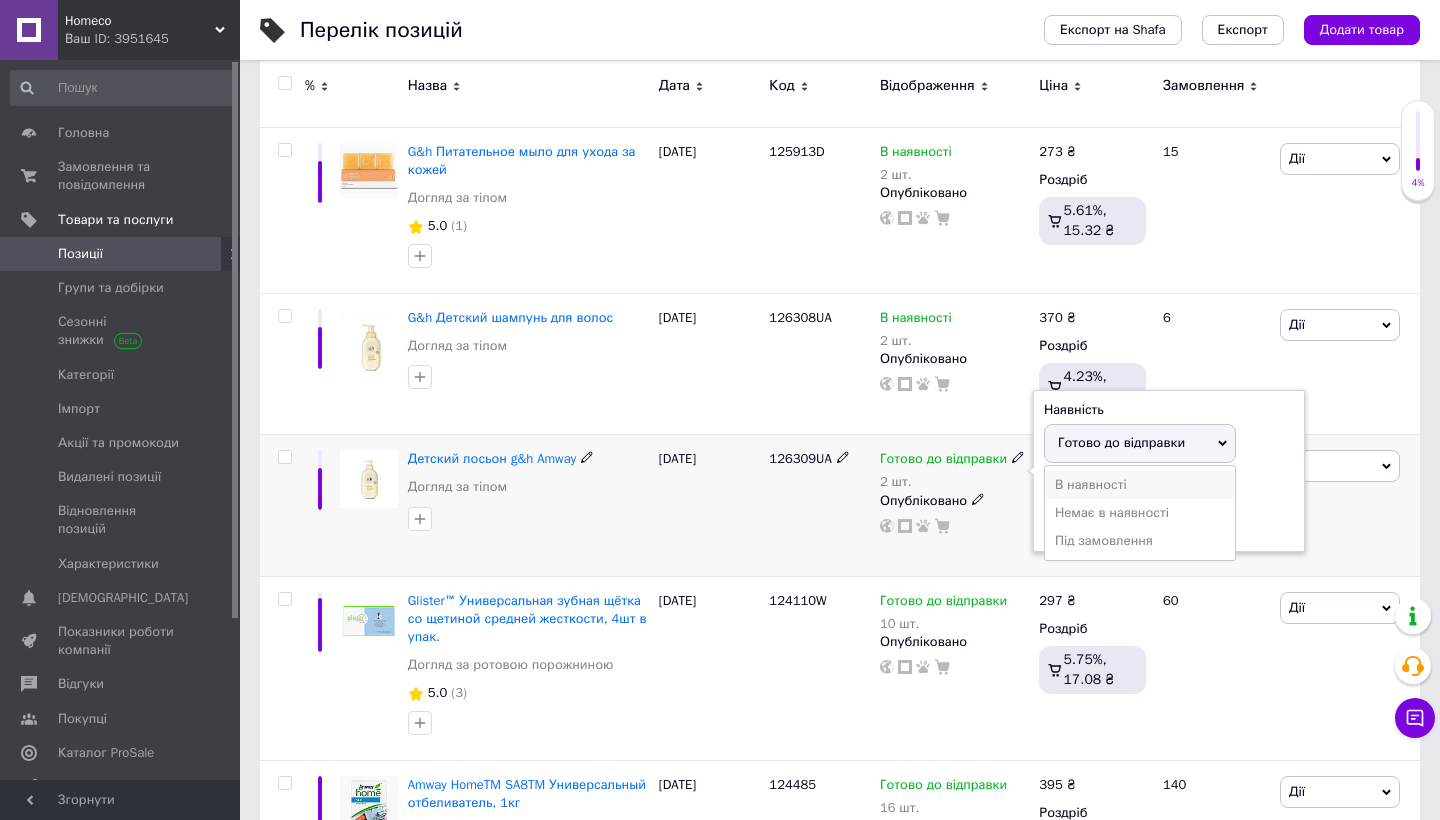click on "В наявності" at bounding box center (1140, 485) 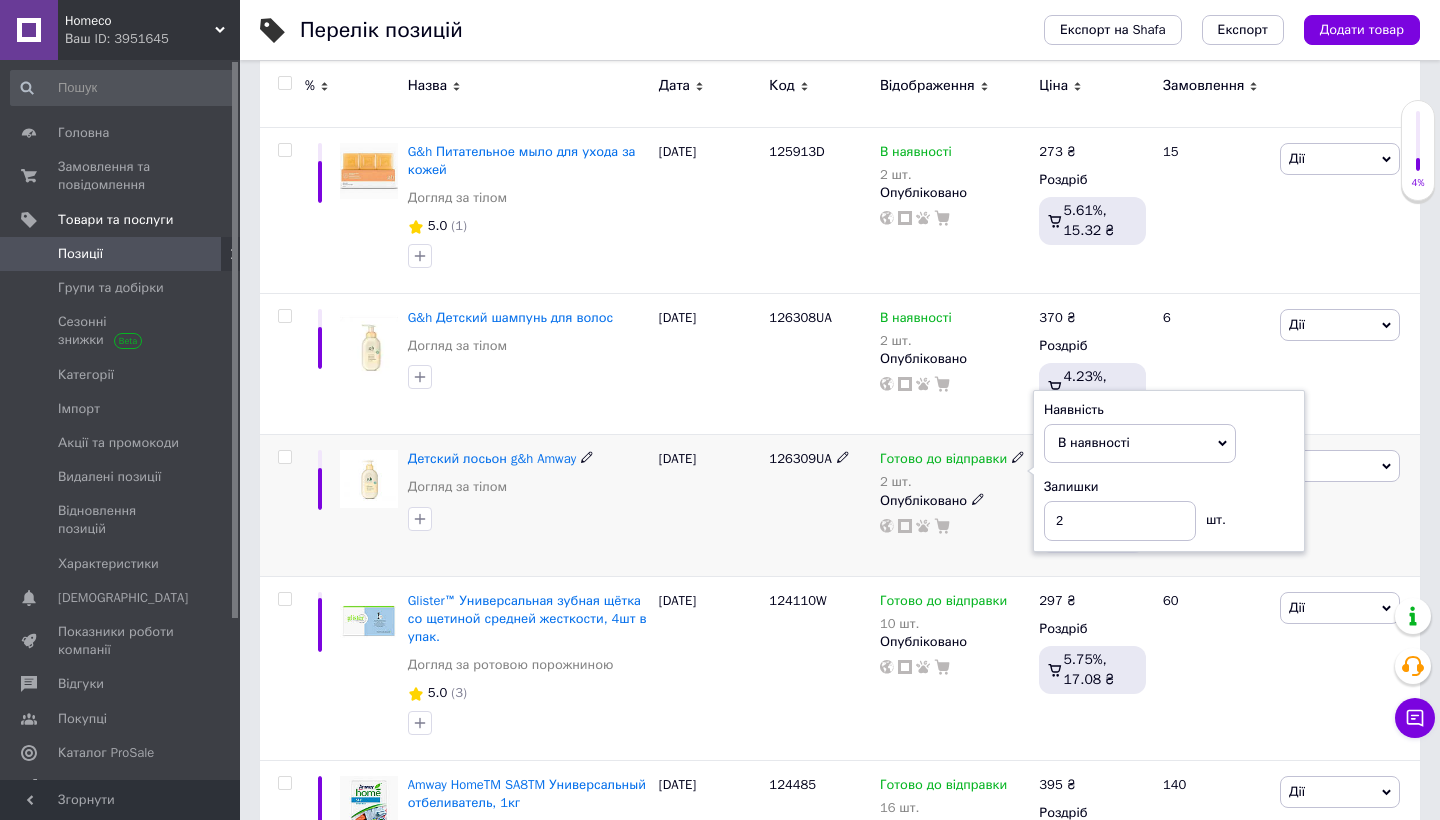click on "126309UA" at bounding box center [819, 505] 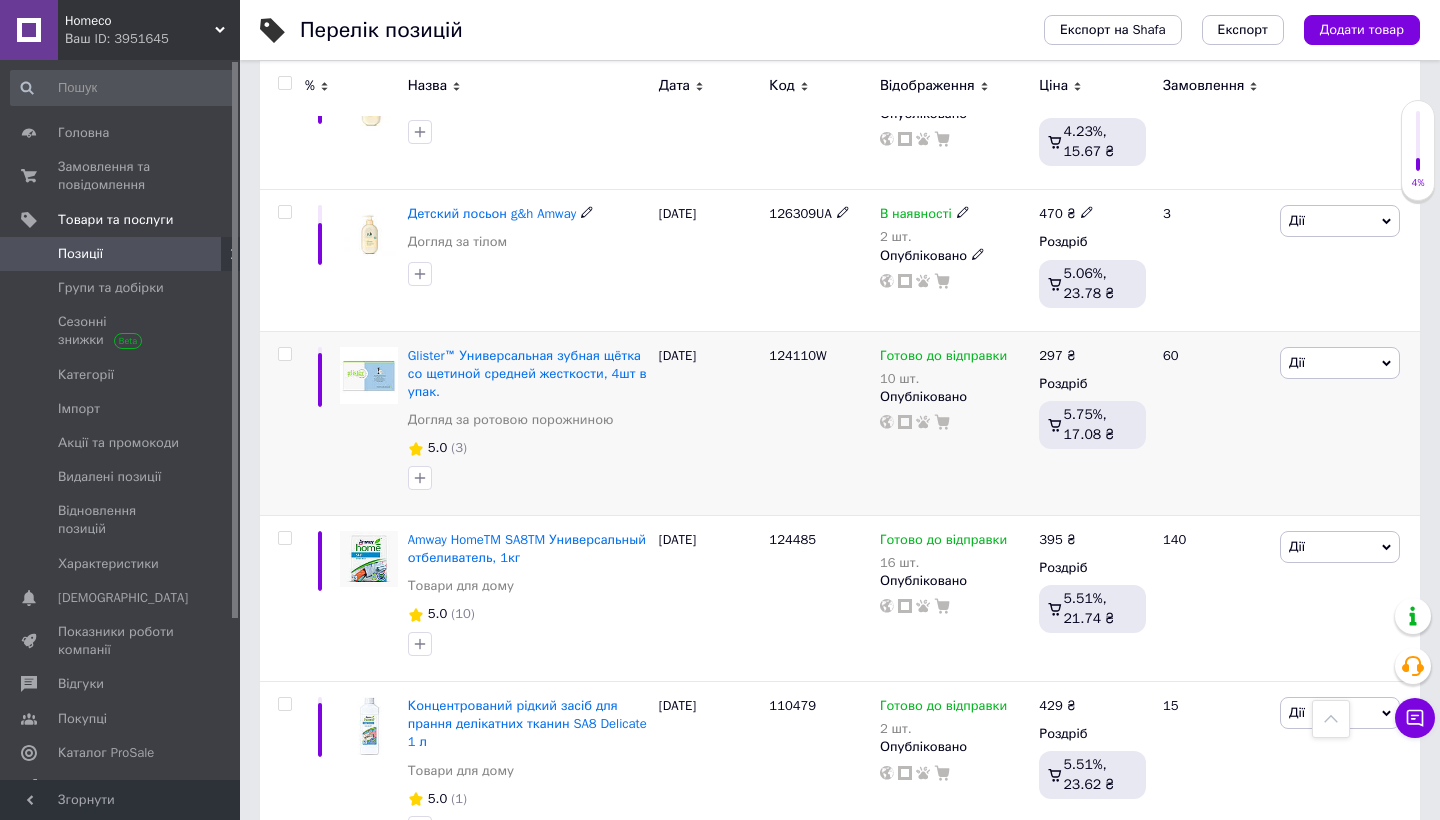 scroll, scrollTop: 550, scrollLeft: 0, axis: vertical 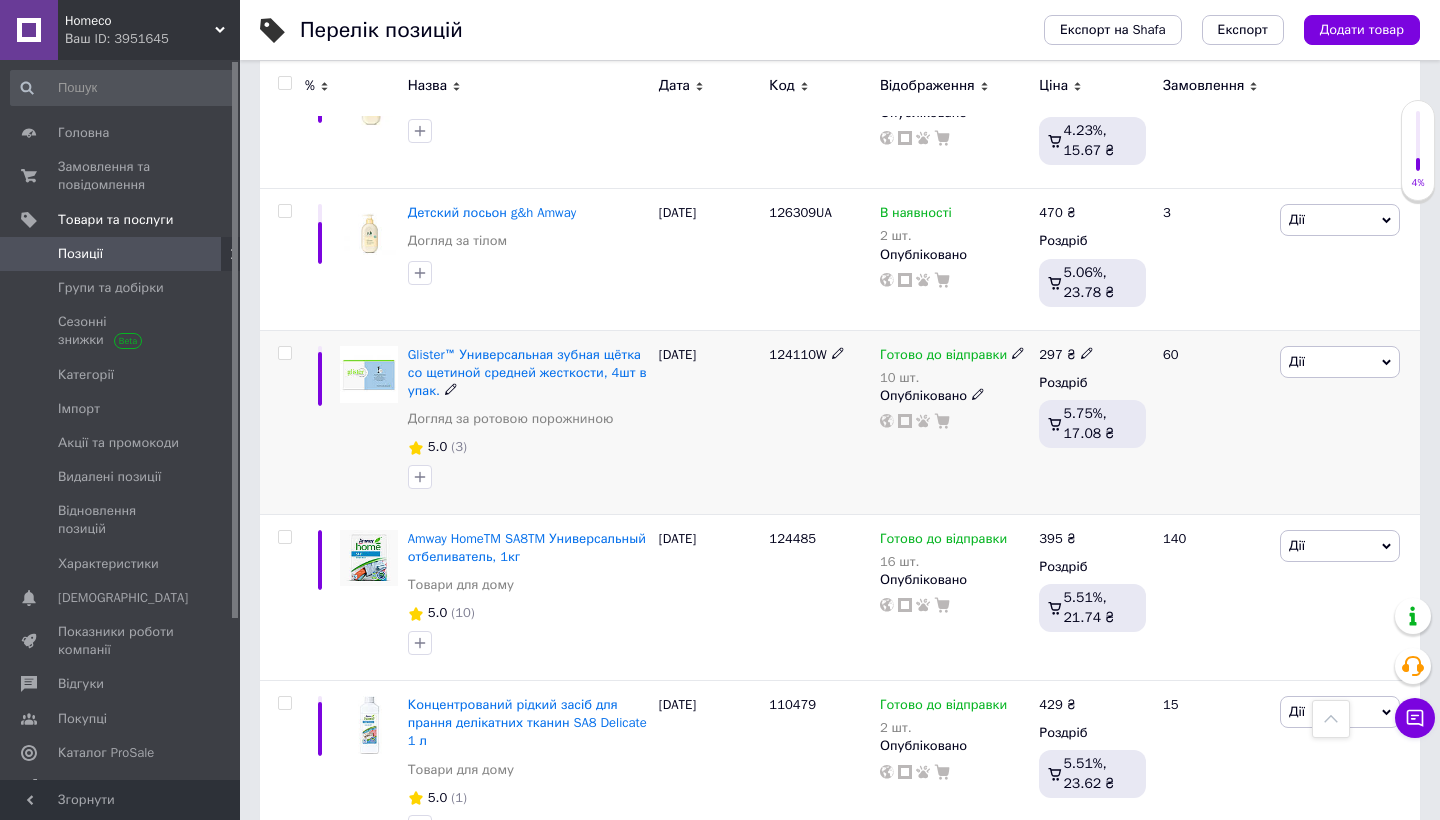 click 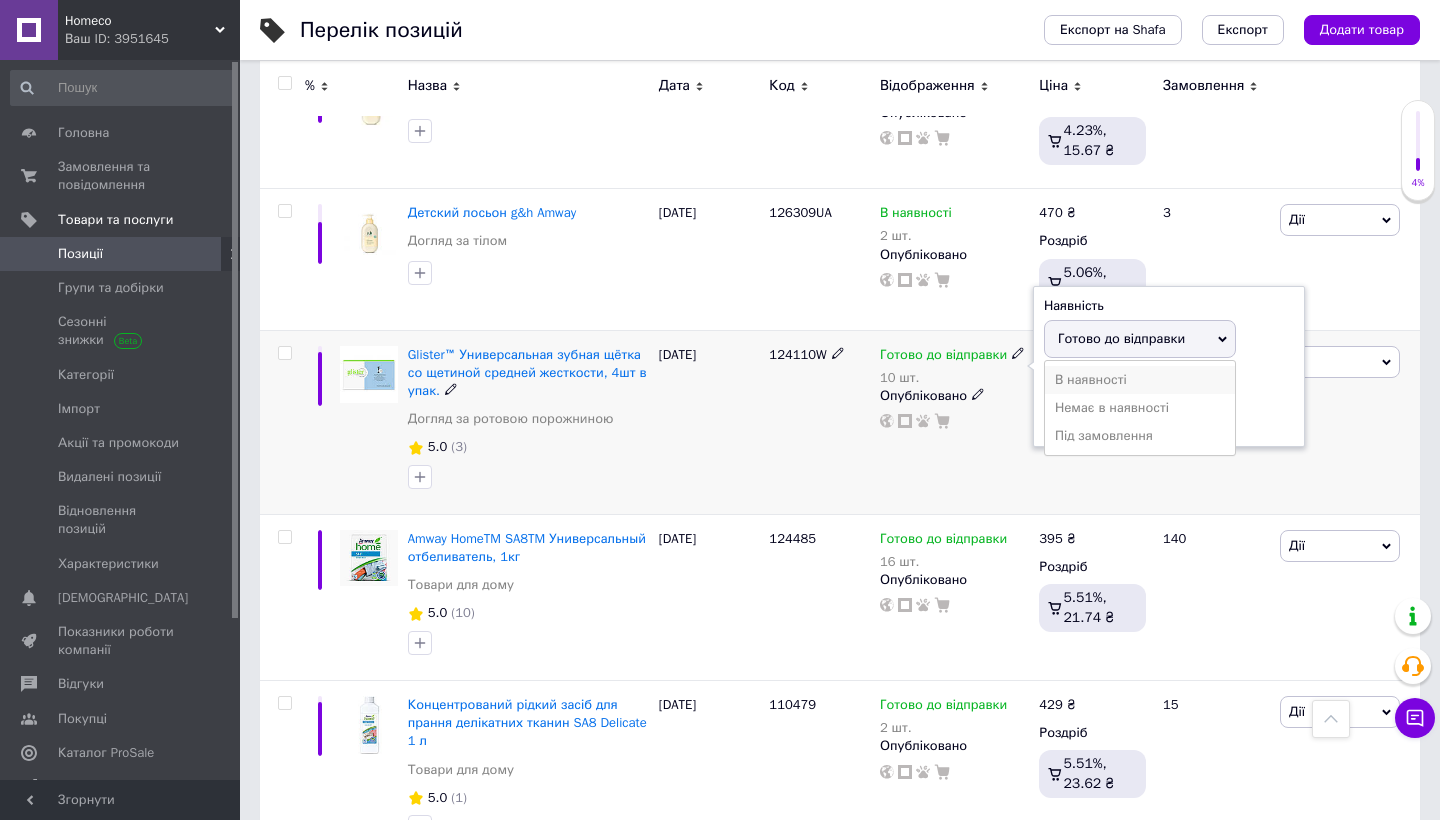 click on "В наявності" at bounding box center [1140, 380] 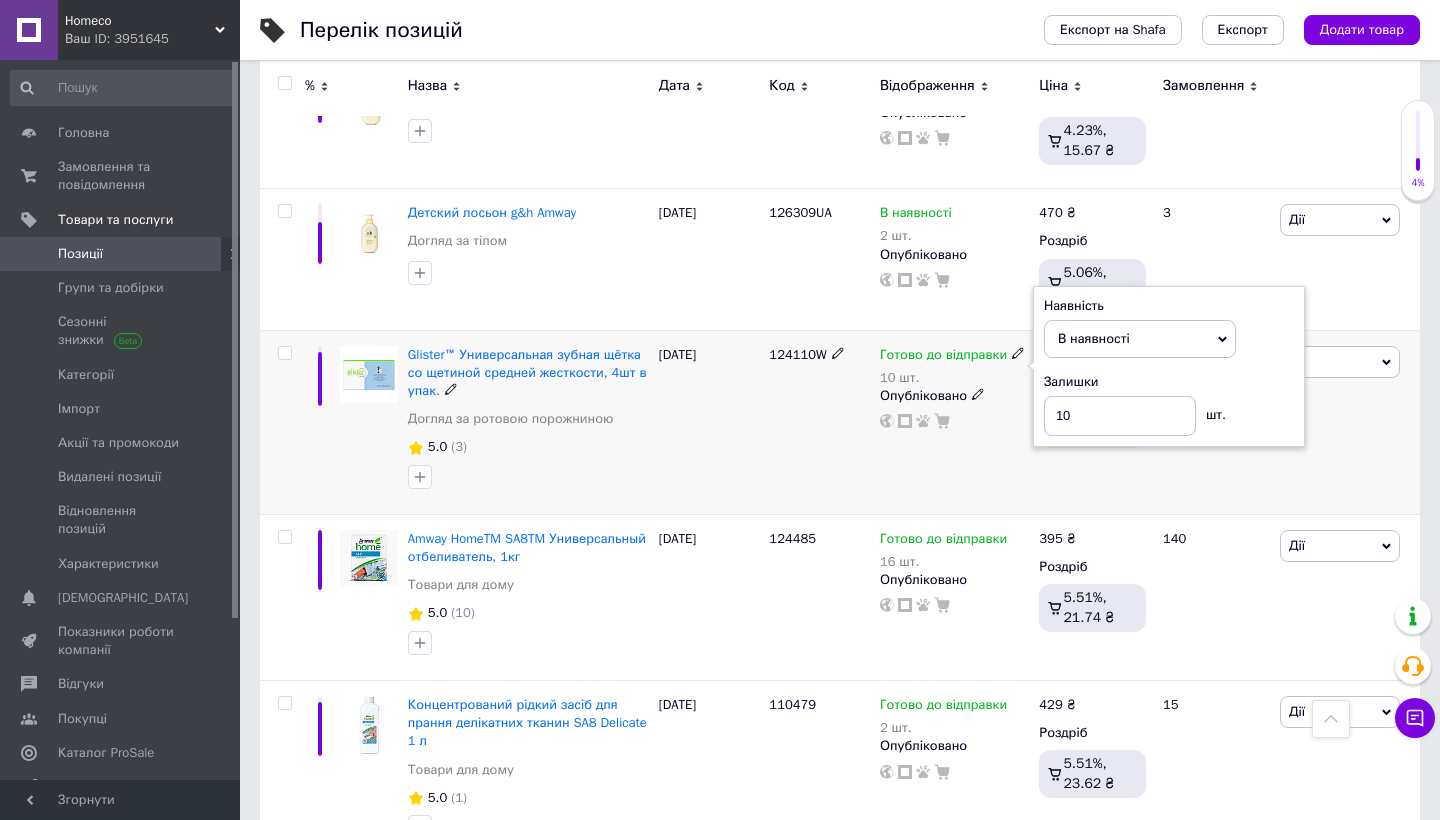 click on "124110W" at bounding box center [819, 422] 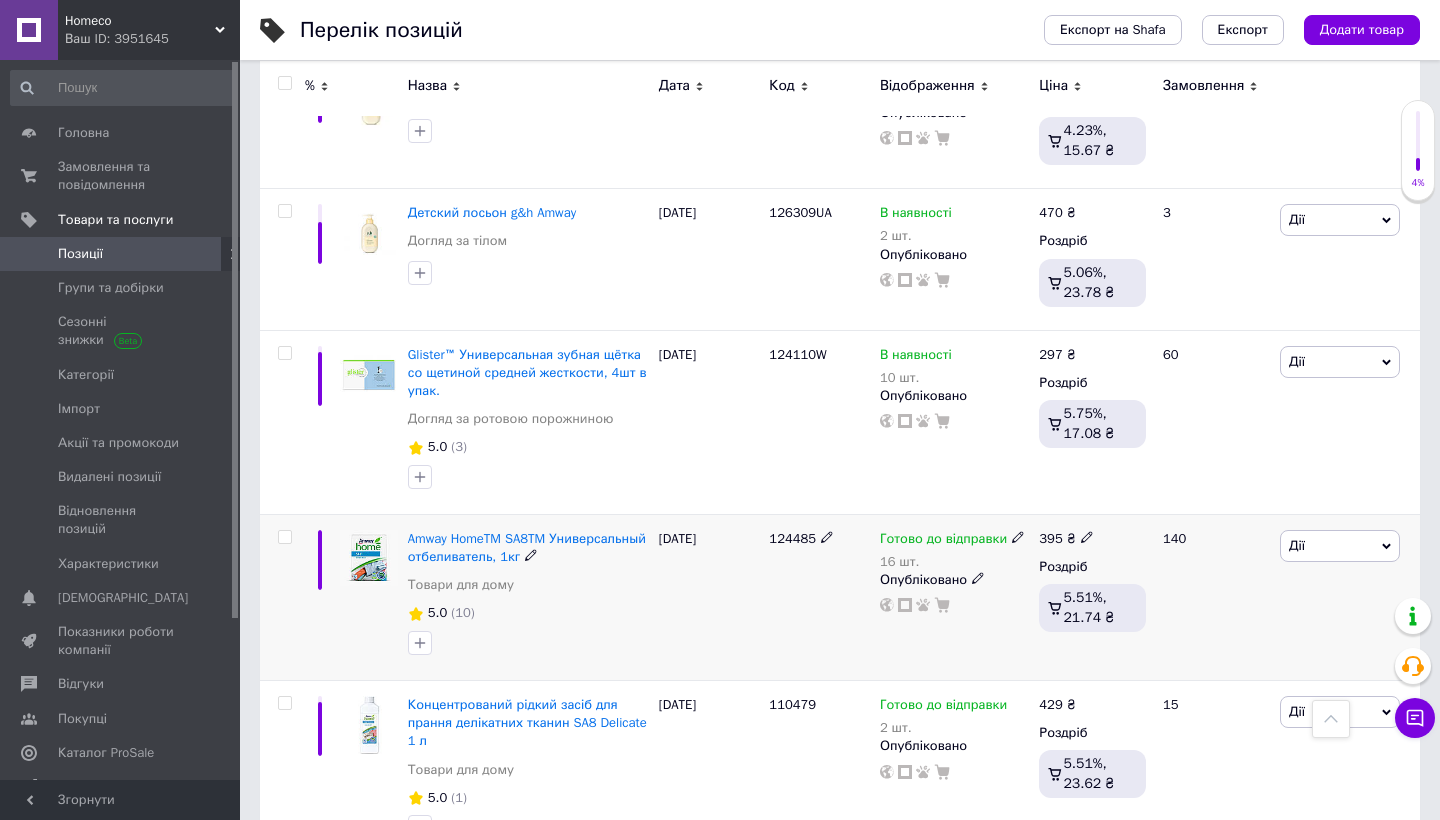 click 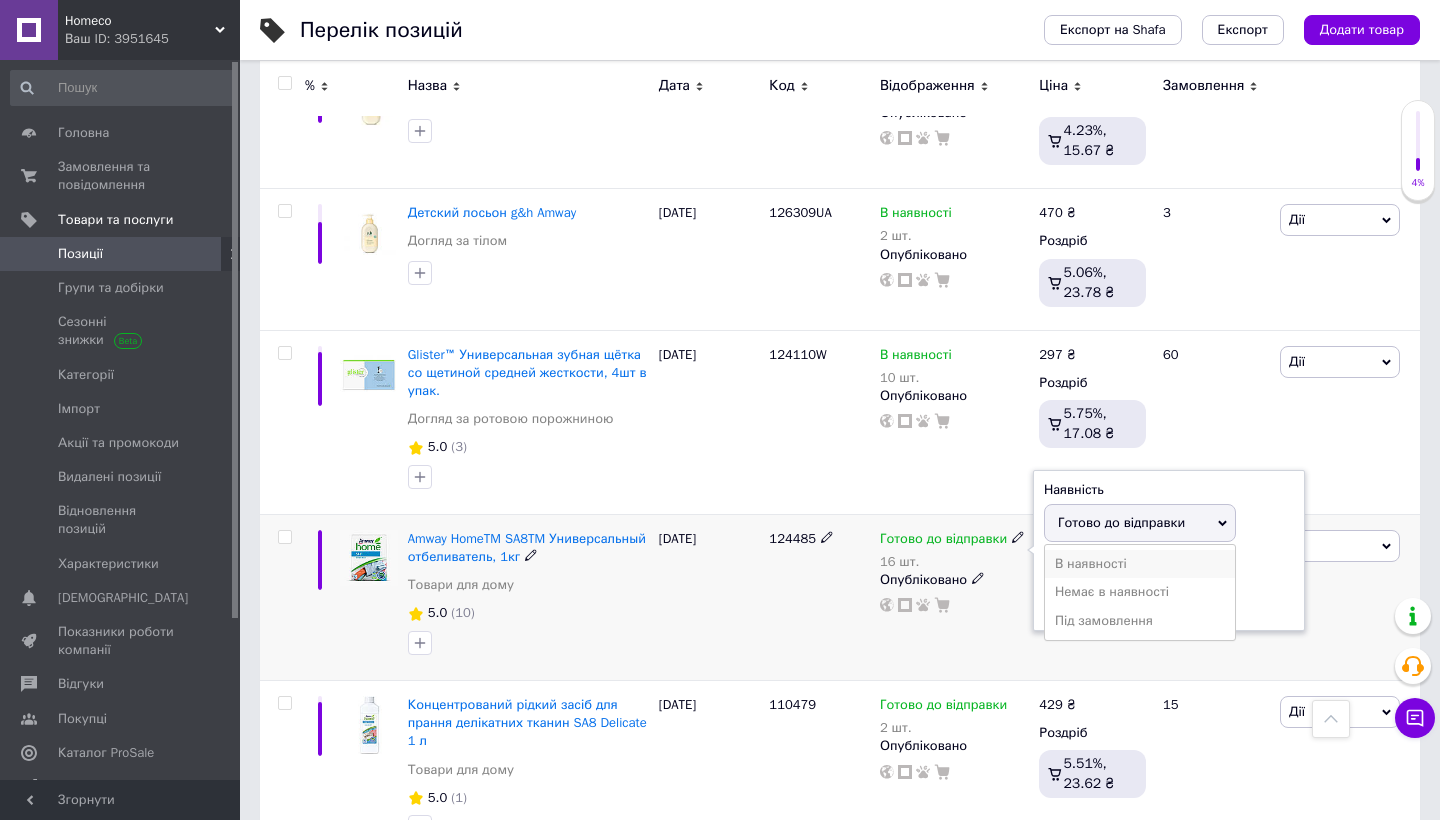 click on "В наявності" at bounding box center (1140, 564) 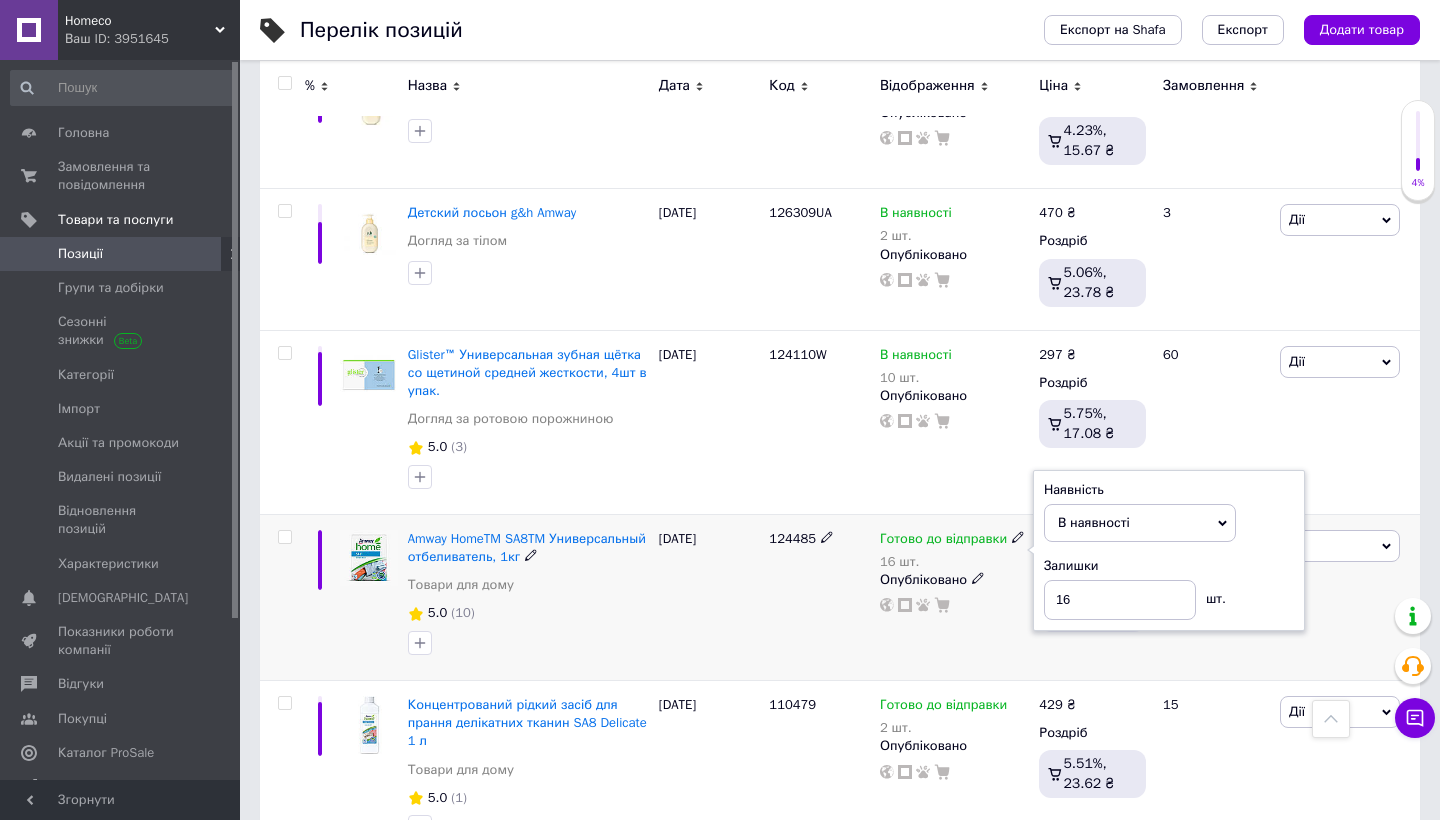 click on "124485" at bounding box center (819, 597) 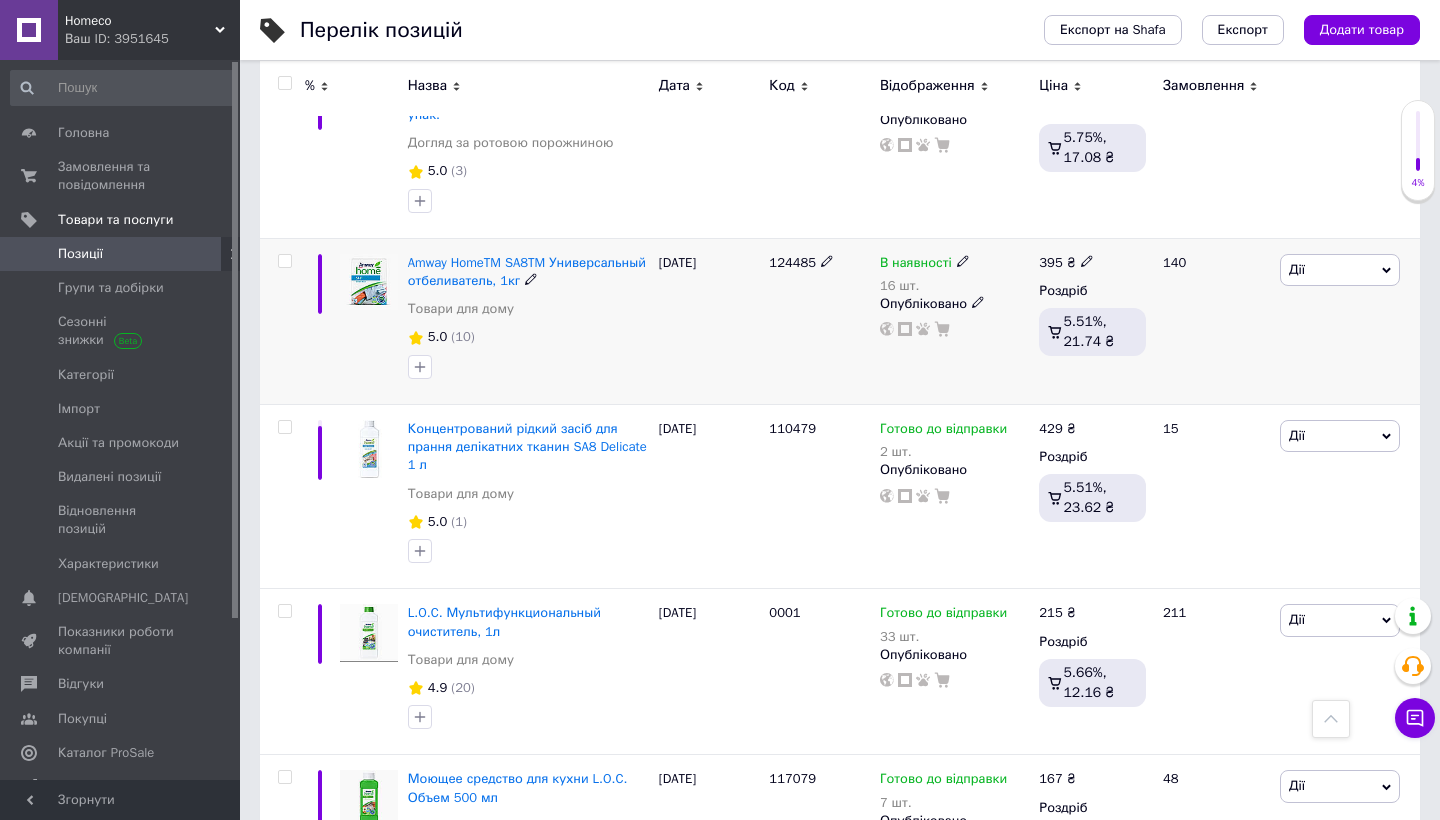 scroll, scrollTop: 832, scrollLeft: 0, axis: vertical 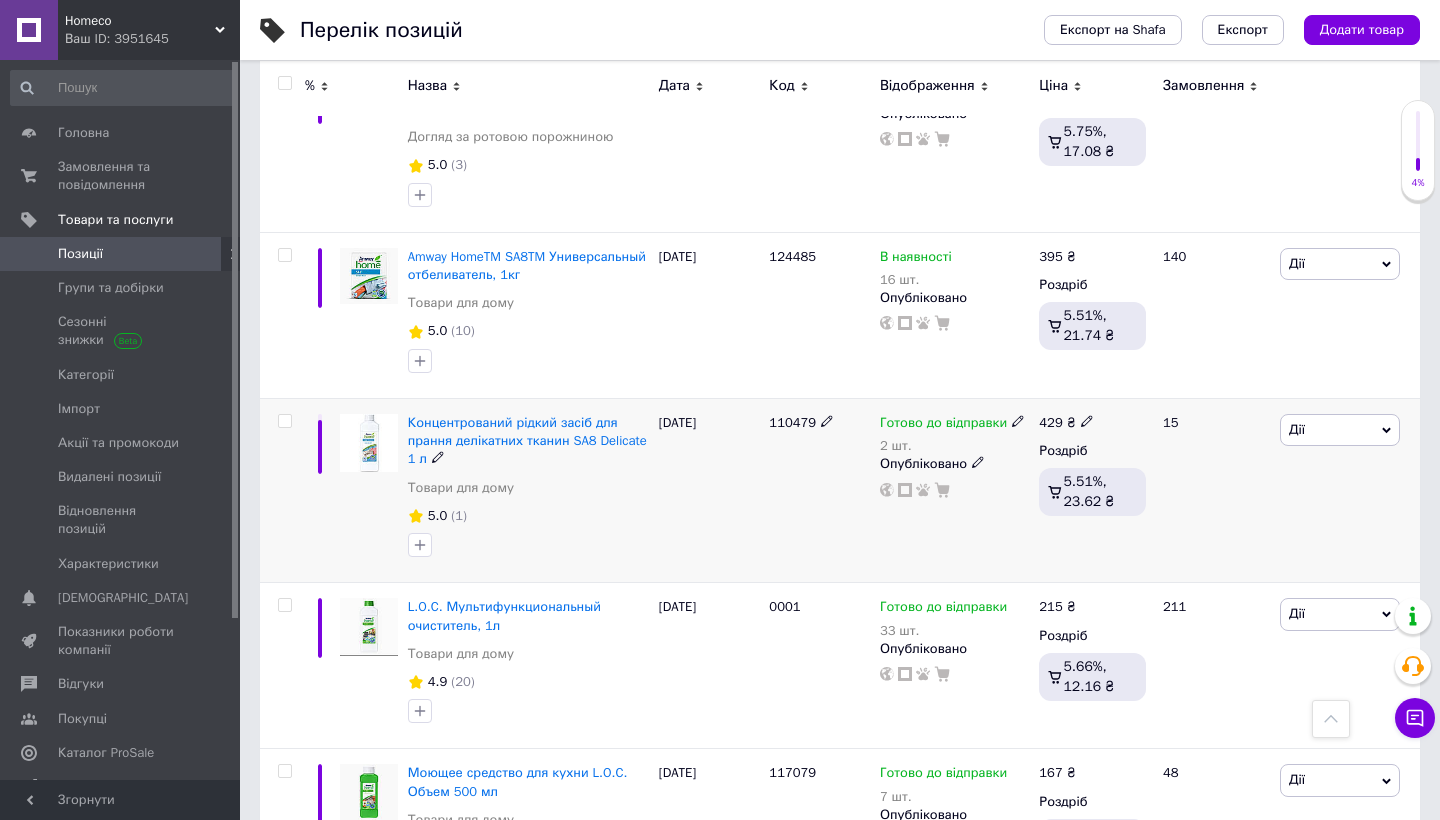 click 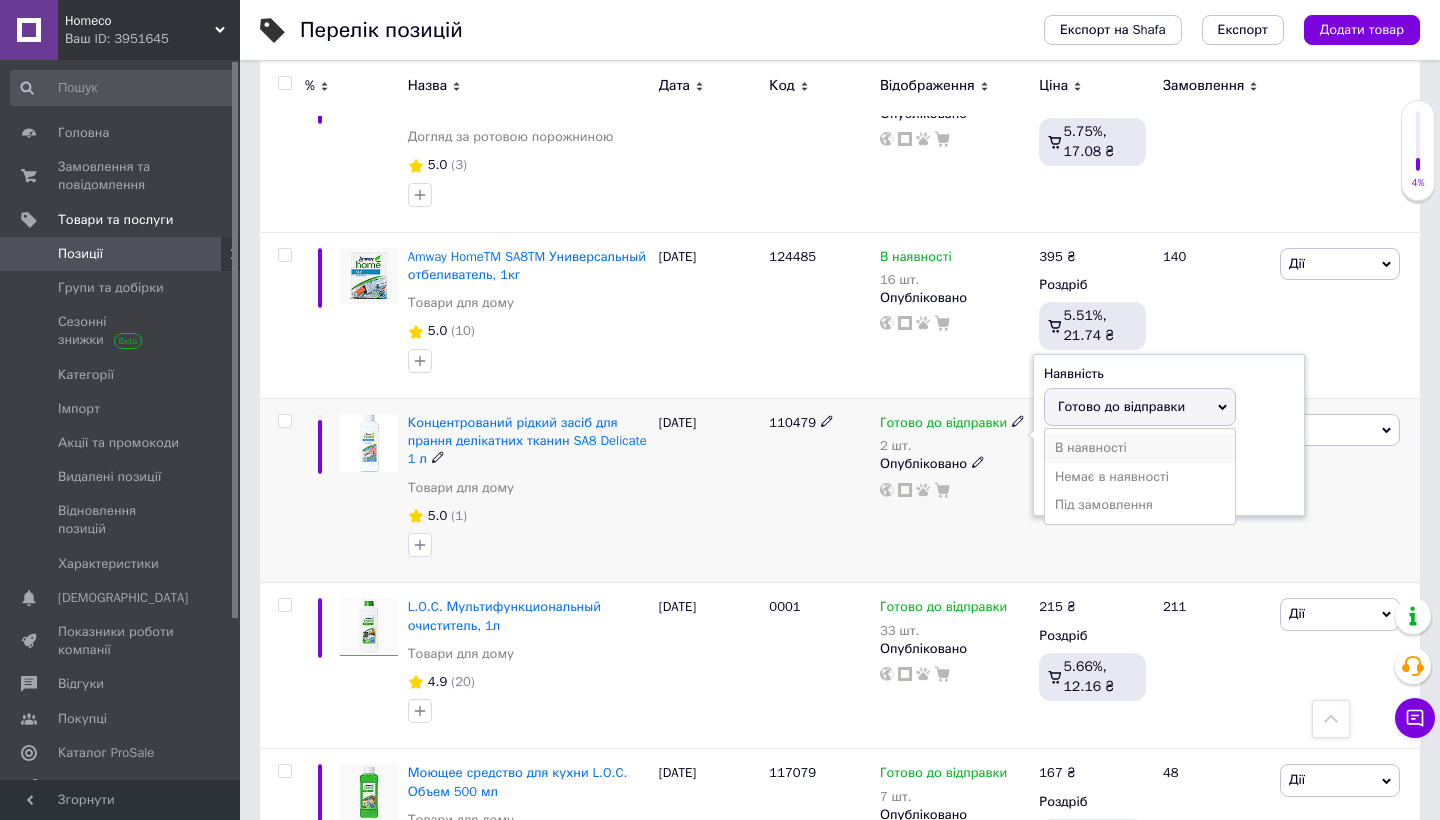 click on "В наявності" at bounding box center [1140, 448] 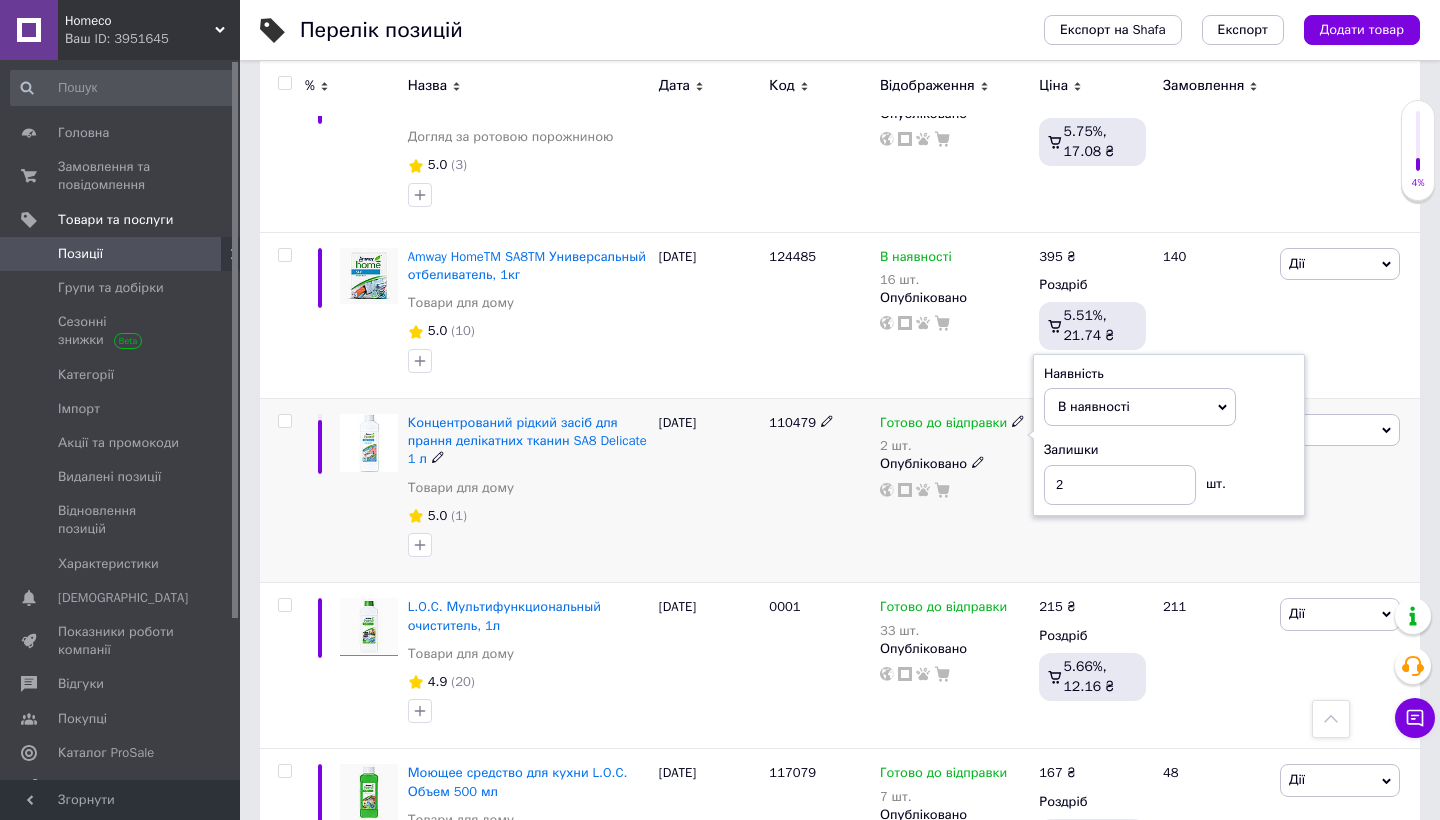click on "110479" at bounding box center (819, 491) 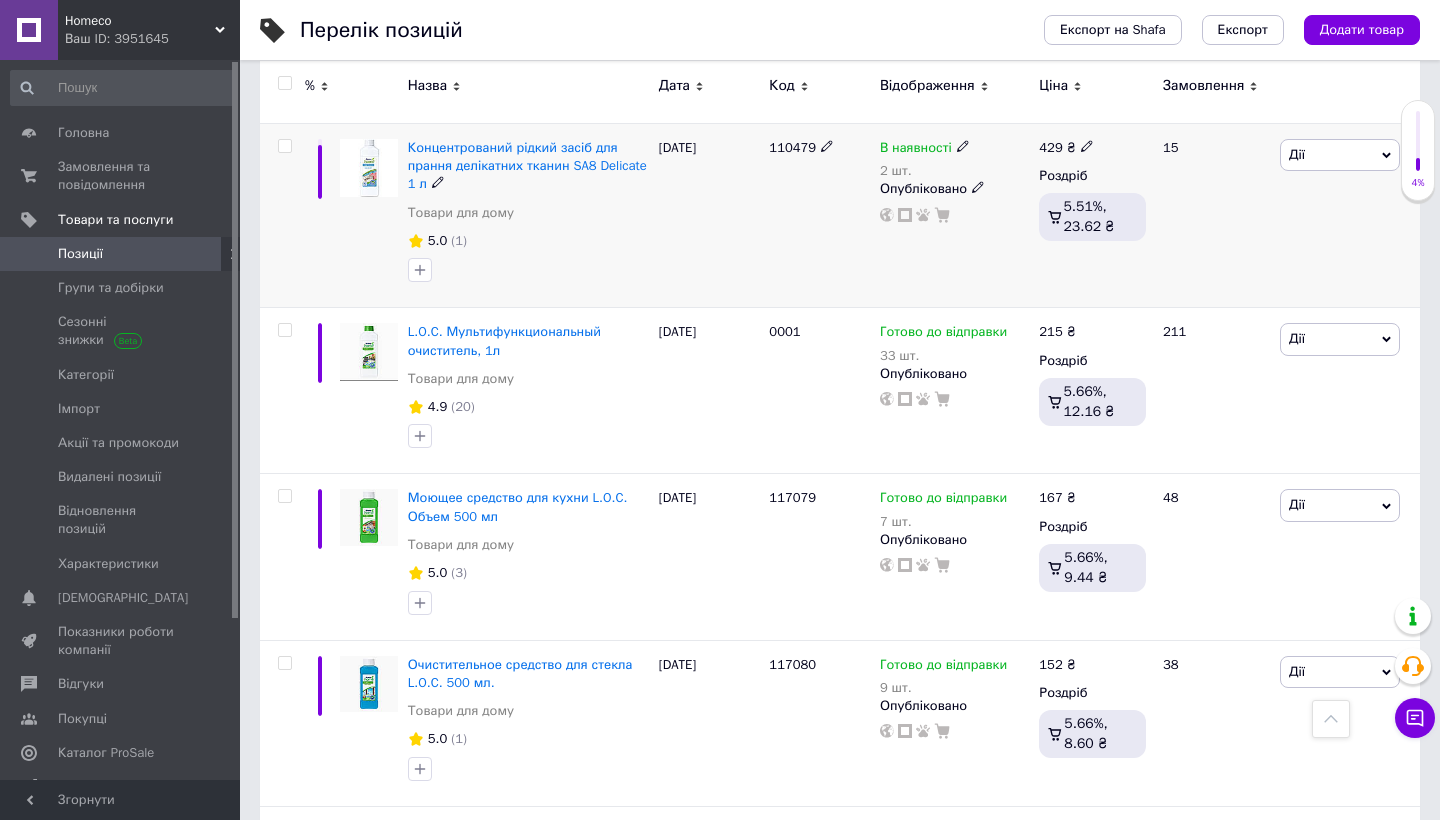 scroll, scrollTop: 1116, scrollLeft: 0, axis: vertical 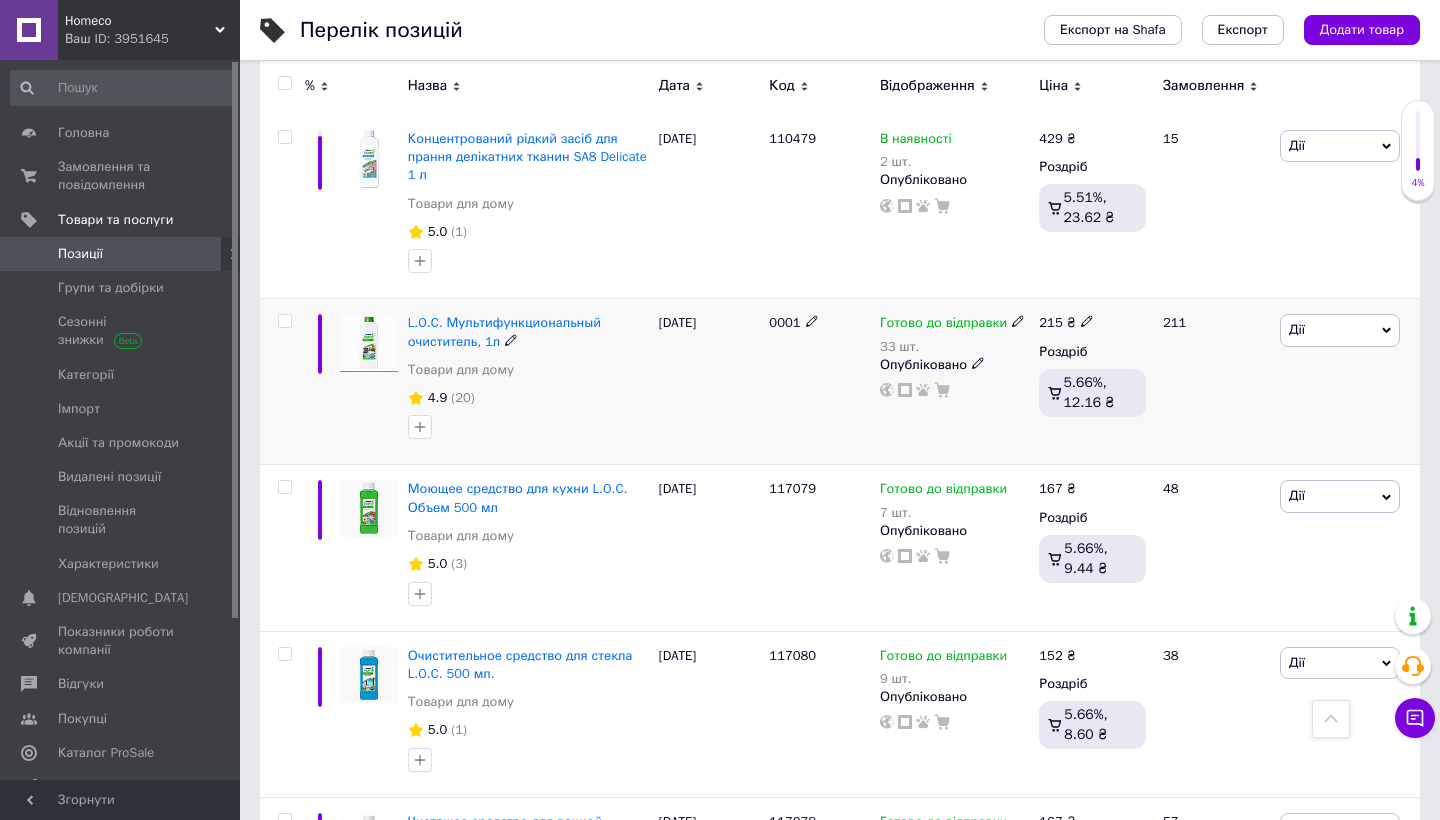 click 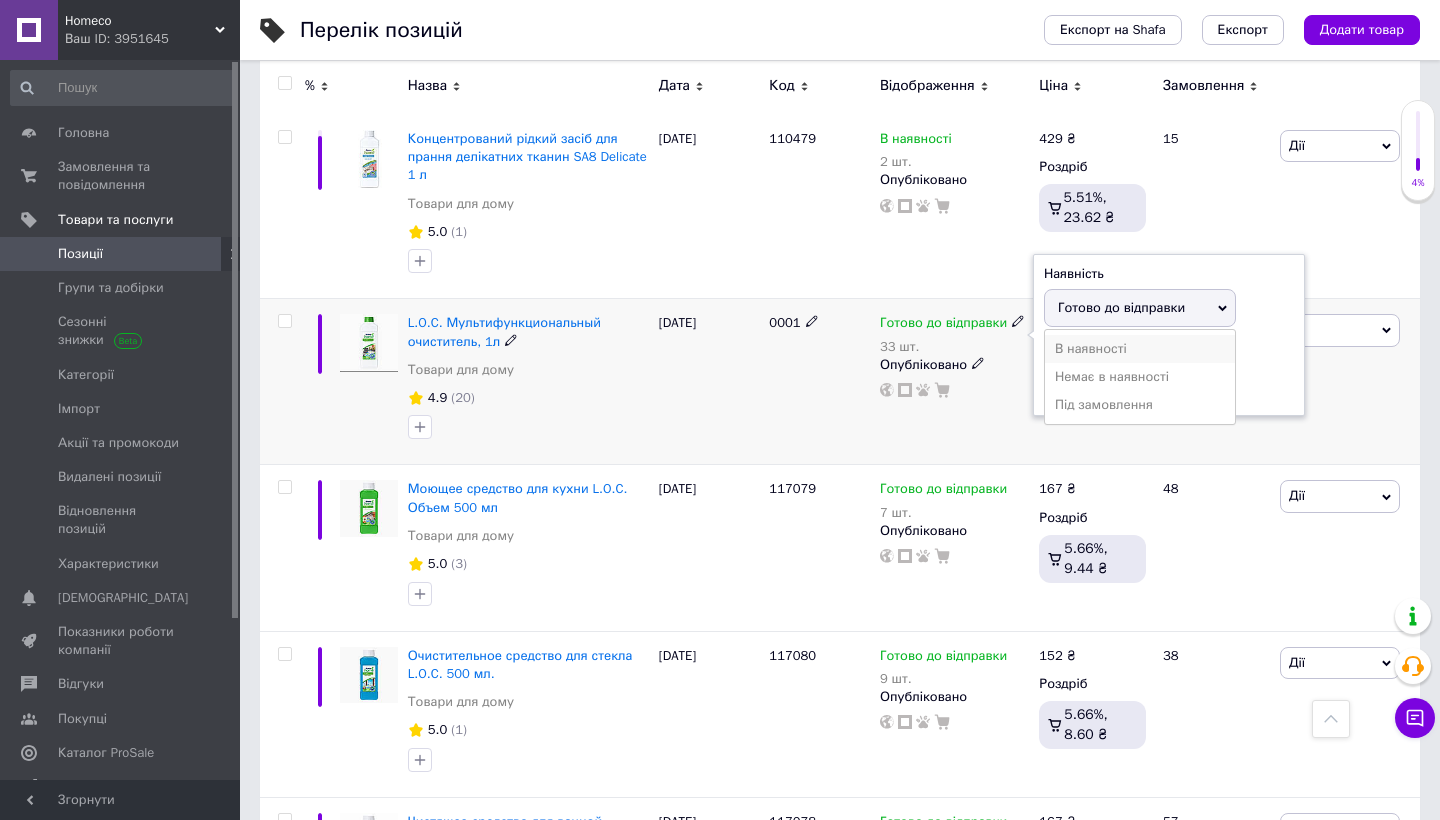 click on "В наявності" at bounding box center [1140, 349] 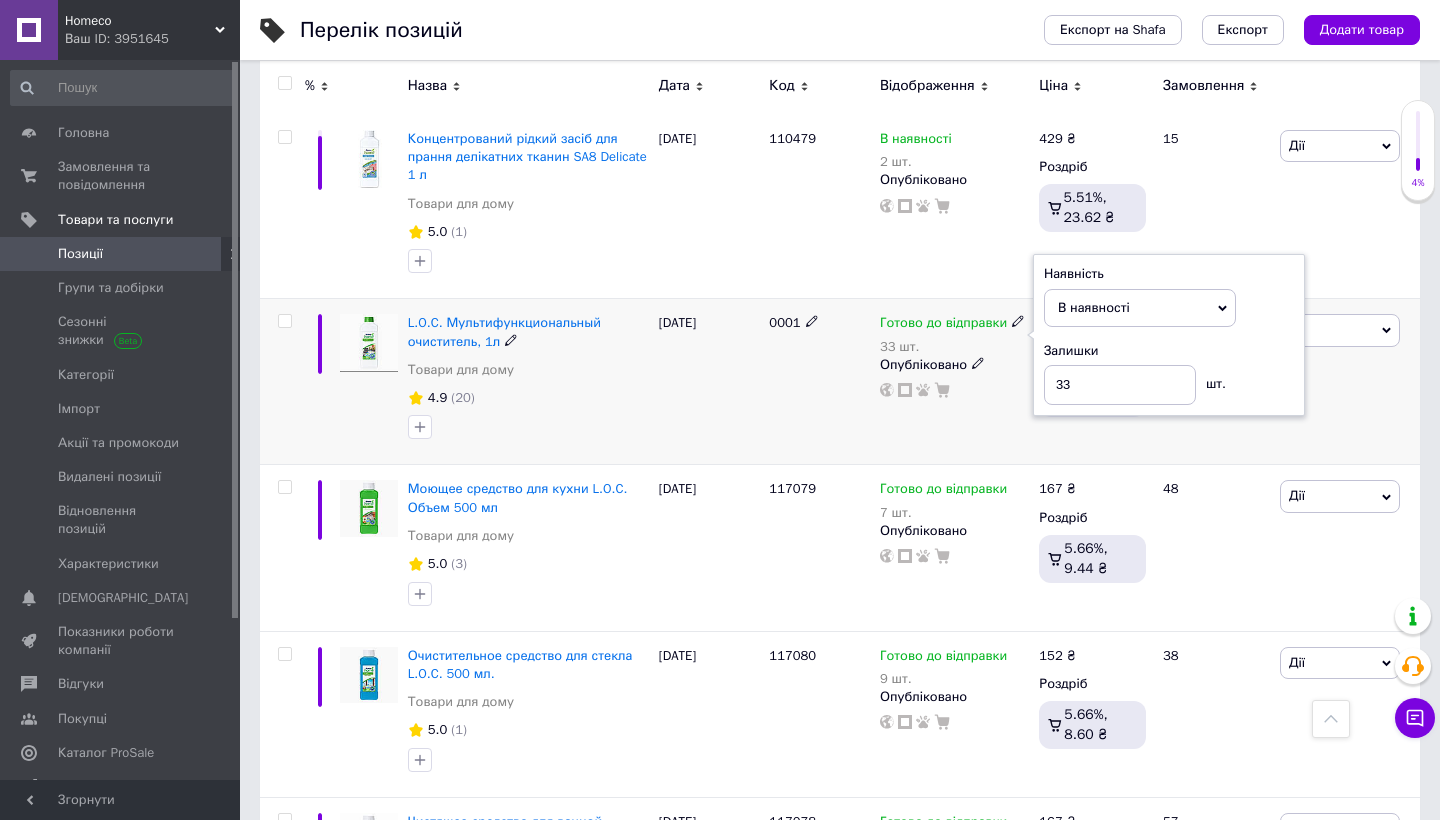 click on "0001" at bounding box center [819, 382] 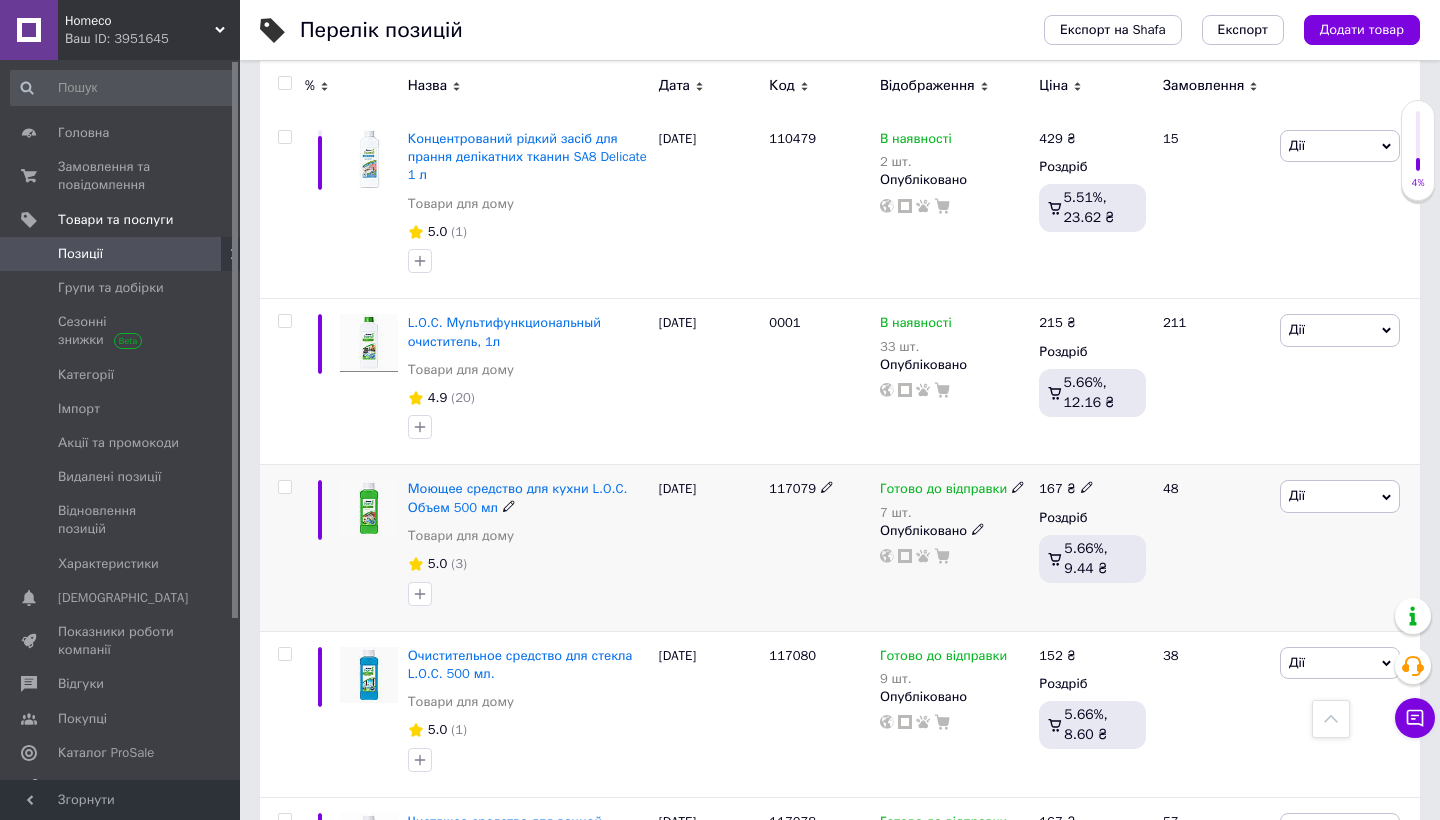 click 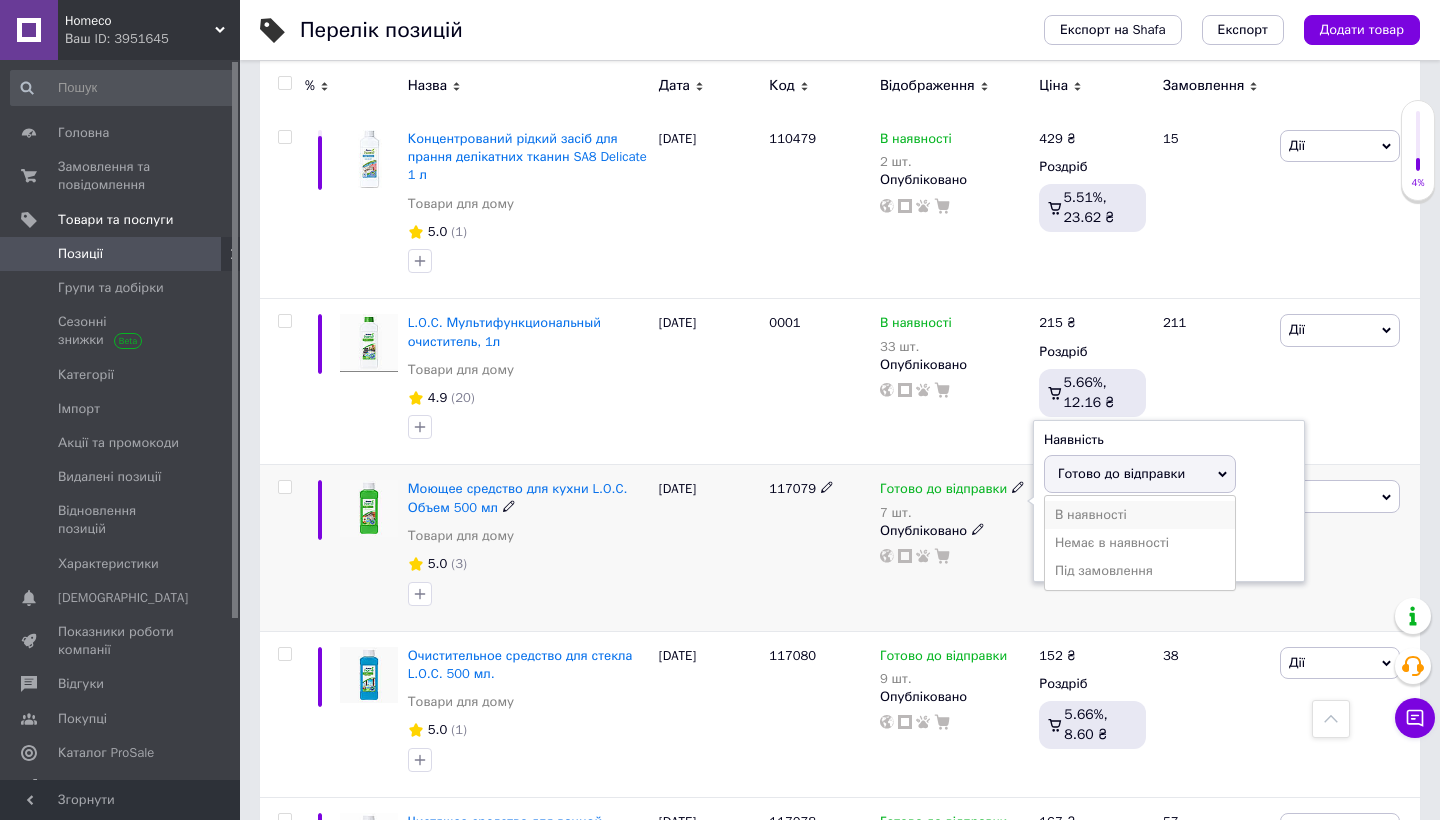 click on "В наявності" at bounding box center (1140, 515) 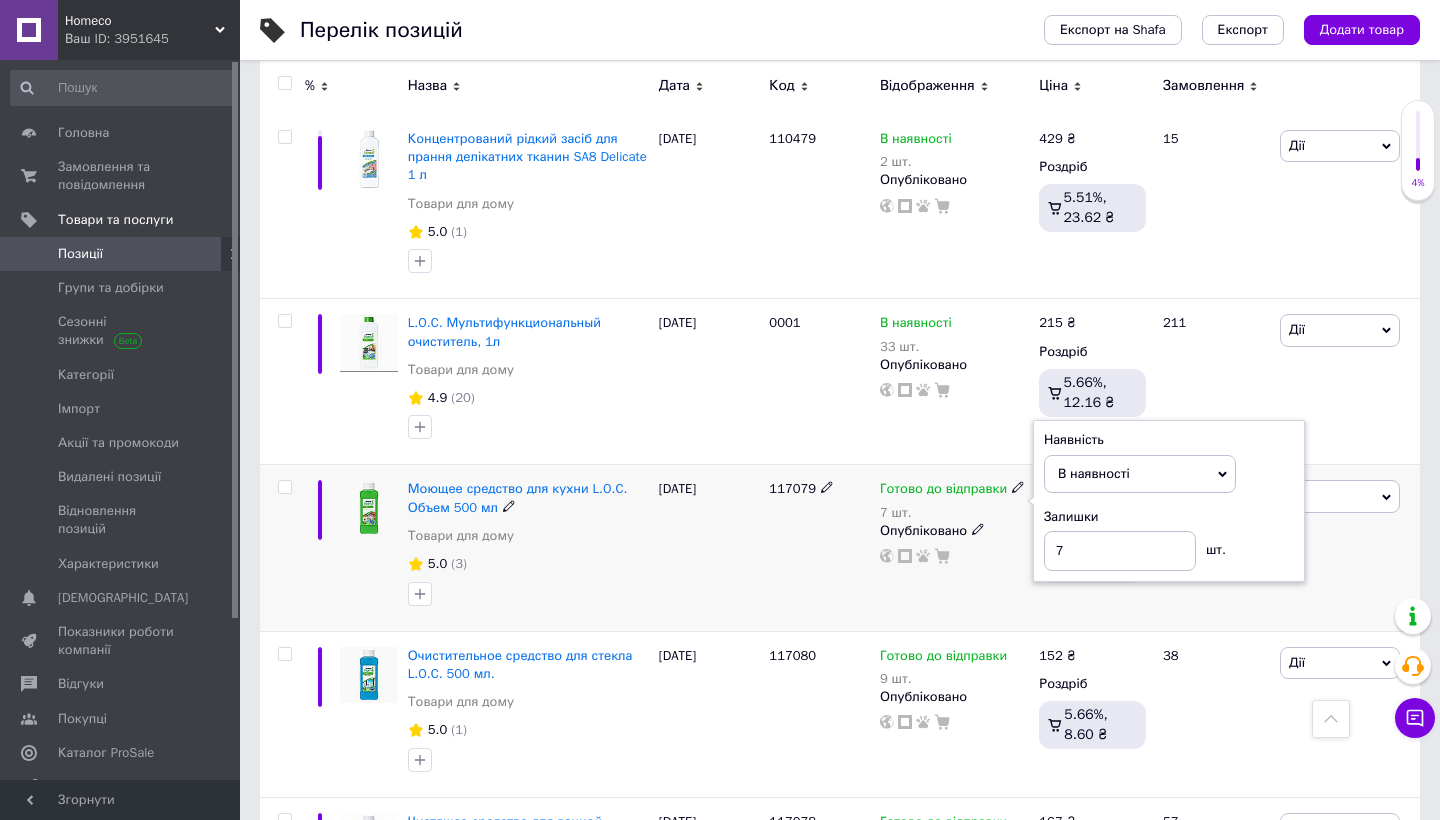 click on "117079" at bounding box center [819, 548] 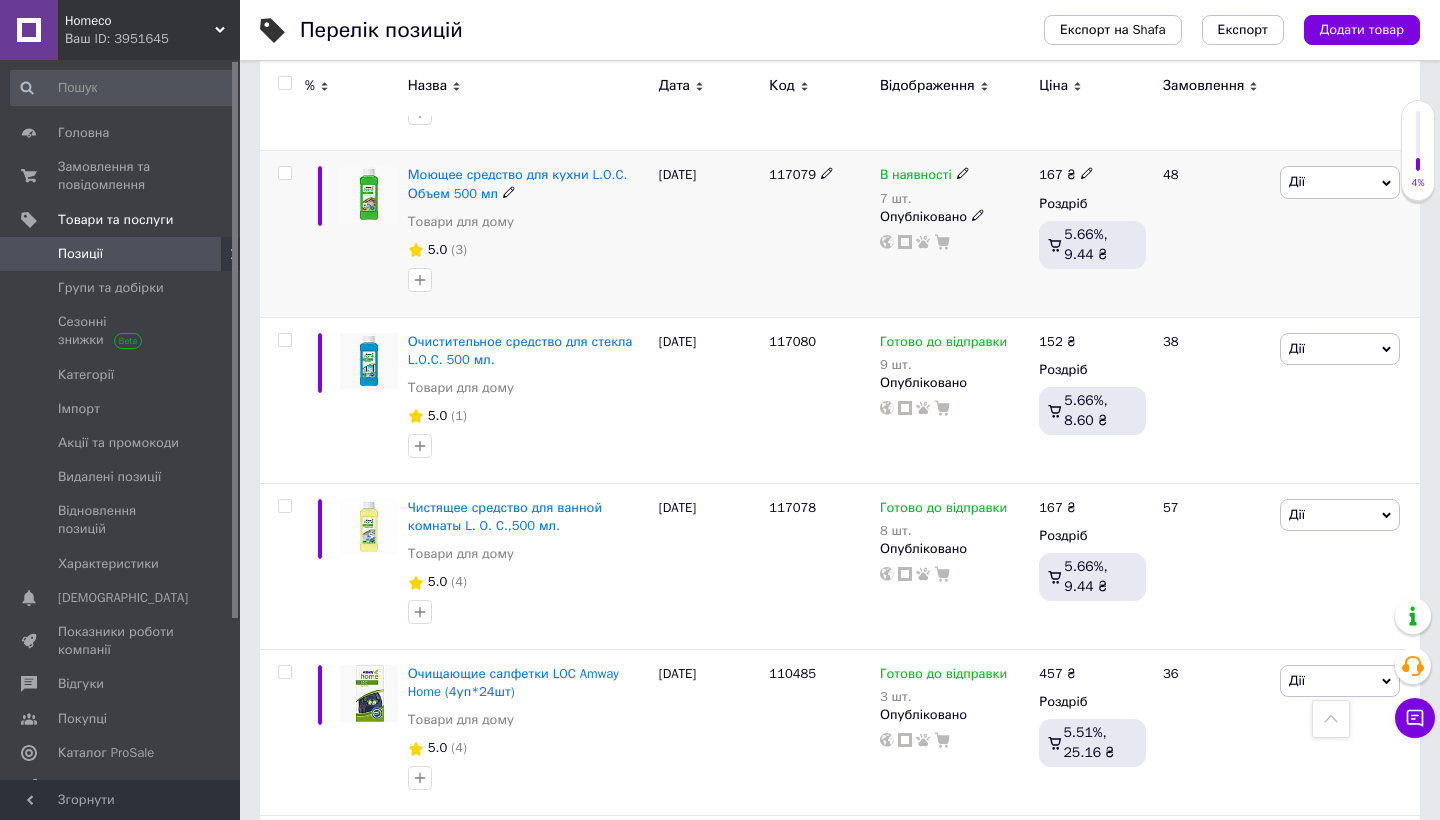 scroll, scrollTop: 1432, scrollLeft: 0, axis: vertical 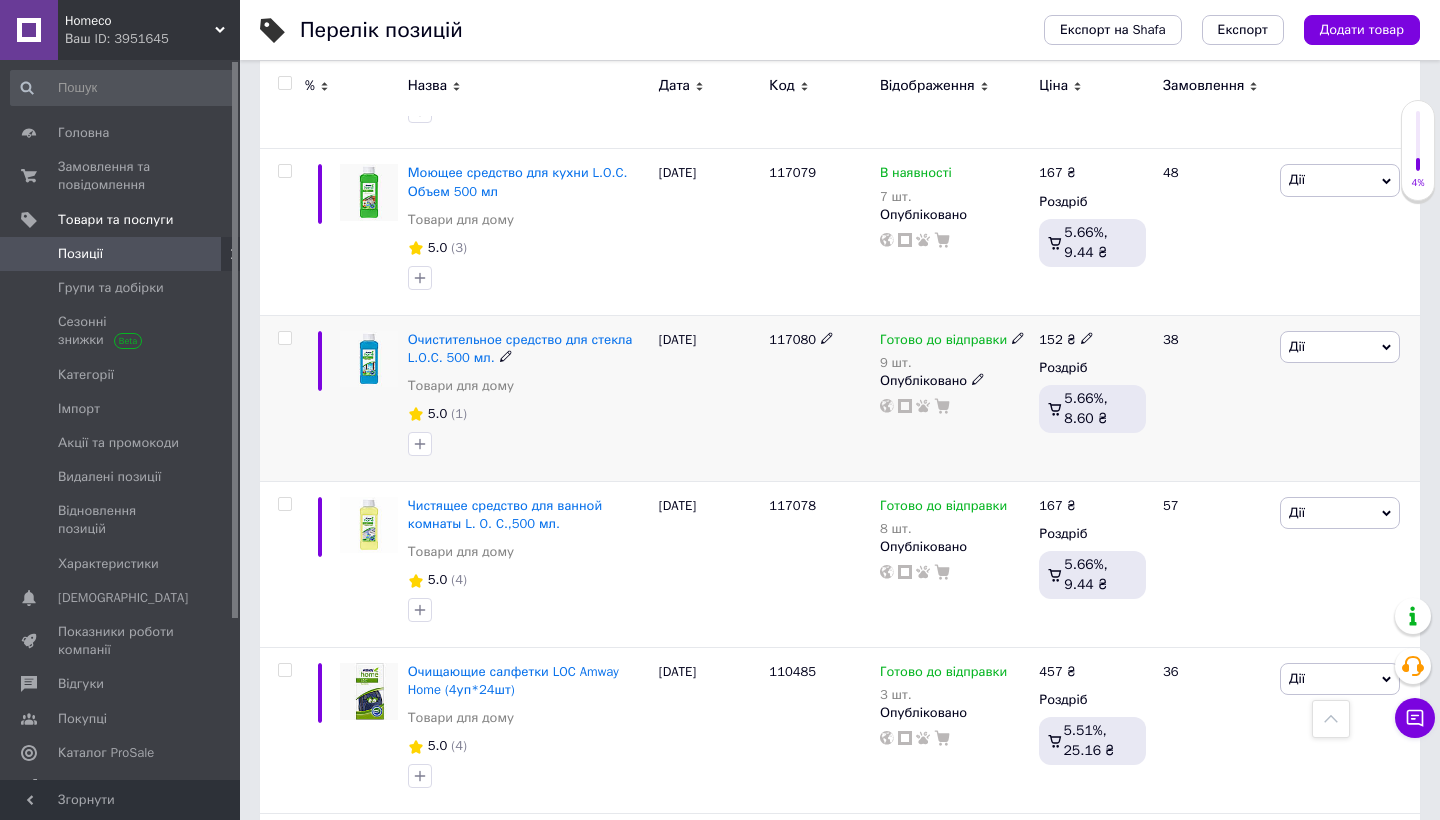 click 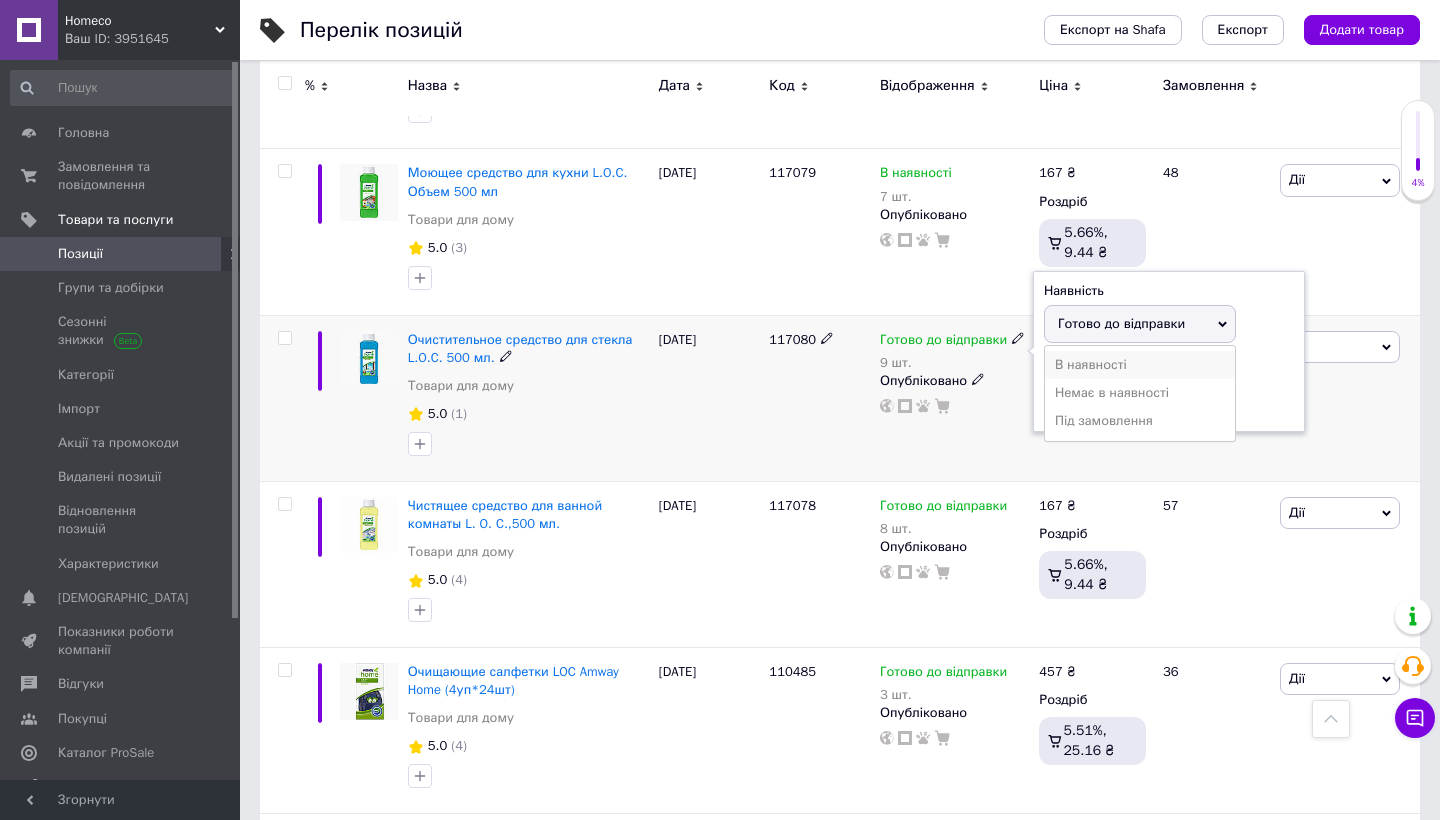 click on "В наявності" at bounding box center (1140, 365) 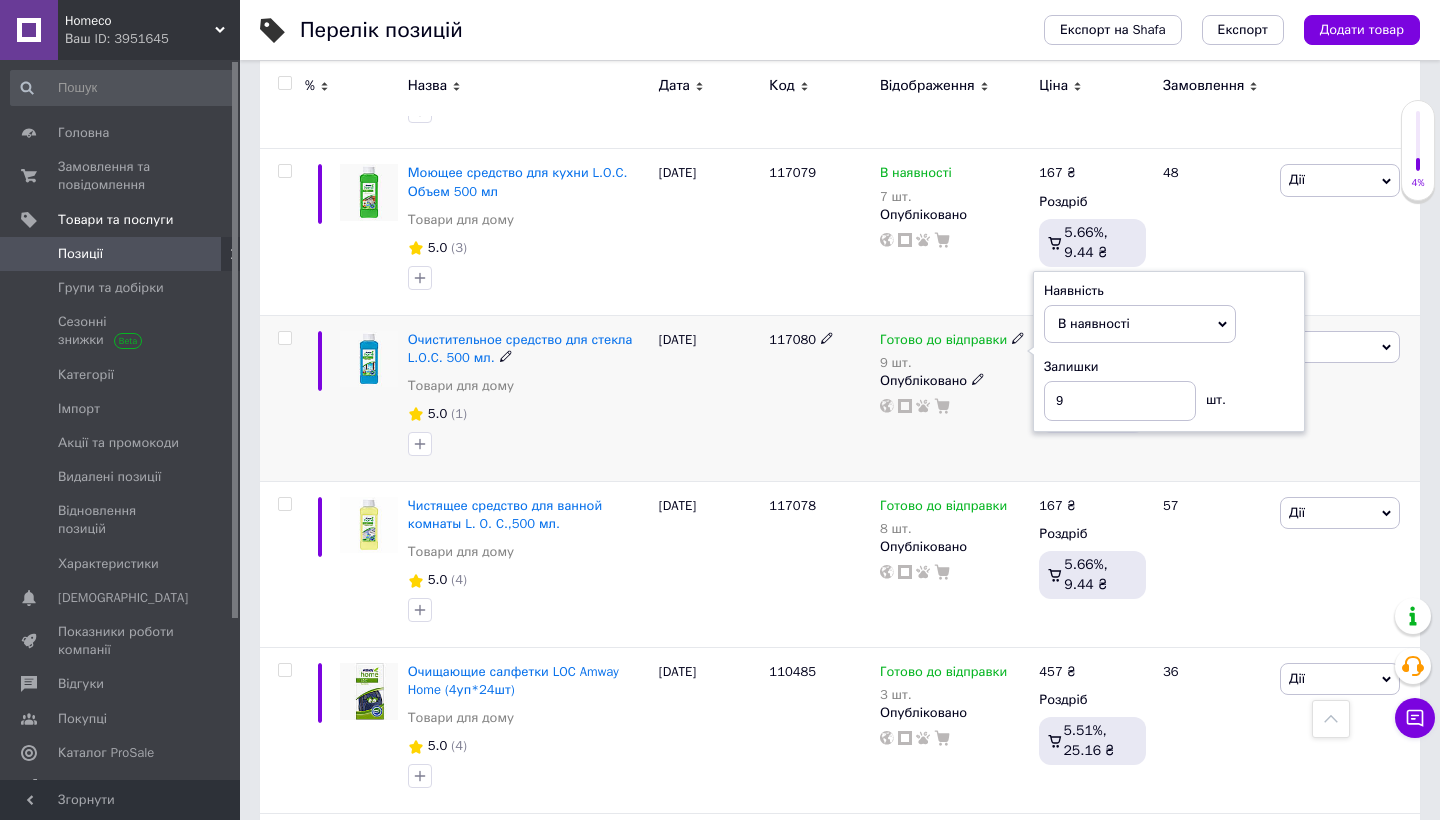 click on "117080" at bounding box center [819, 398] 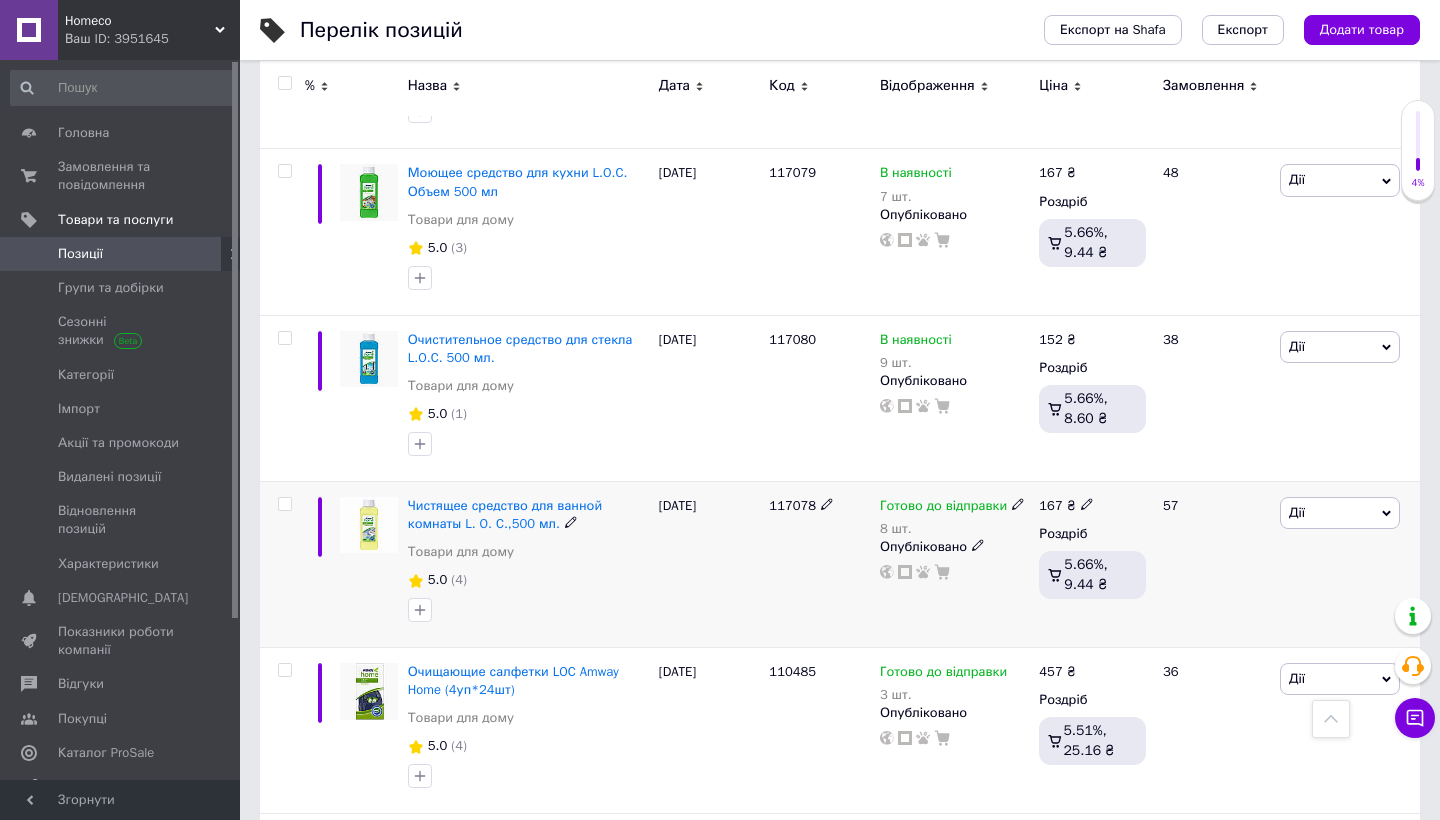 click 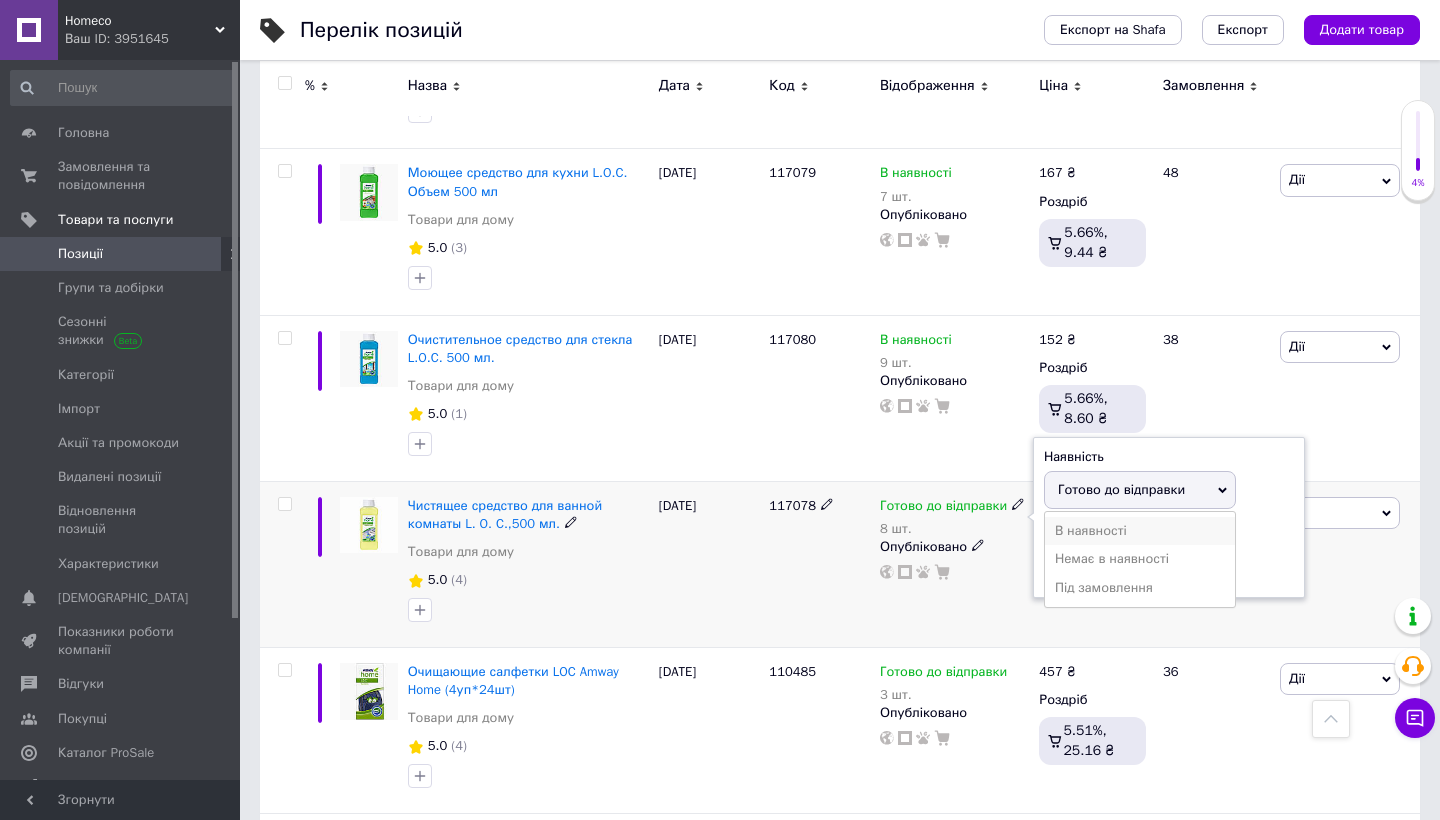 click on "В наявності" at bounding box center [1140, 531] 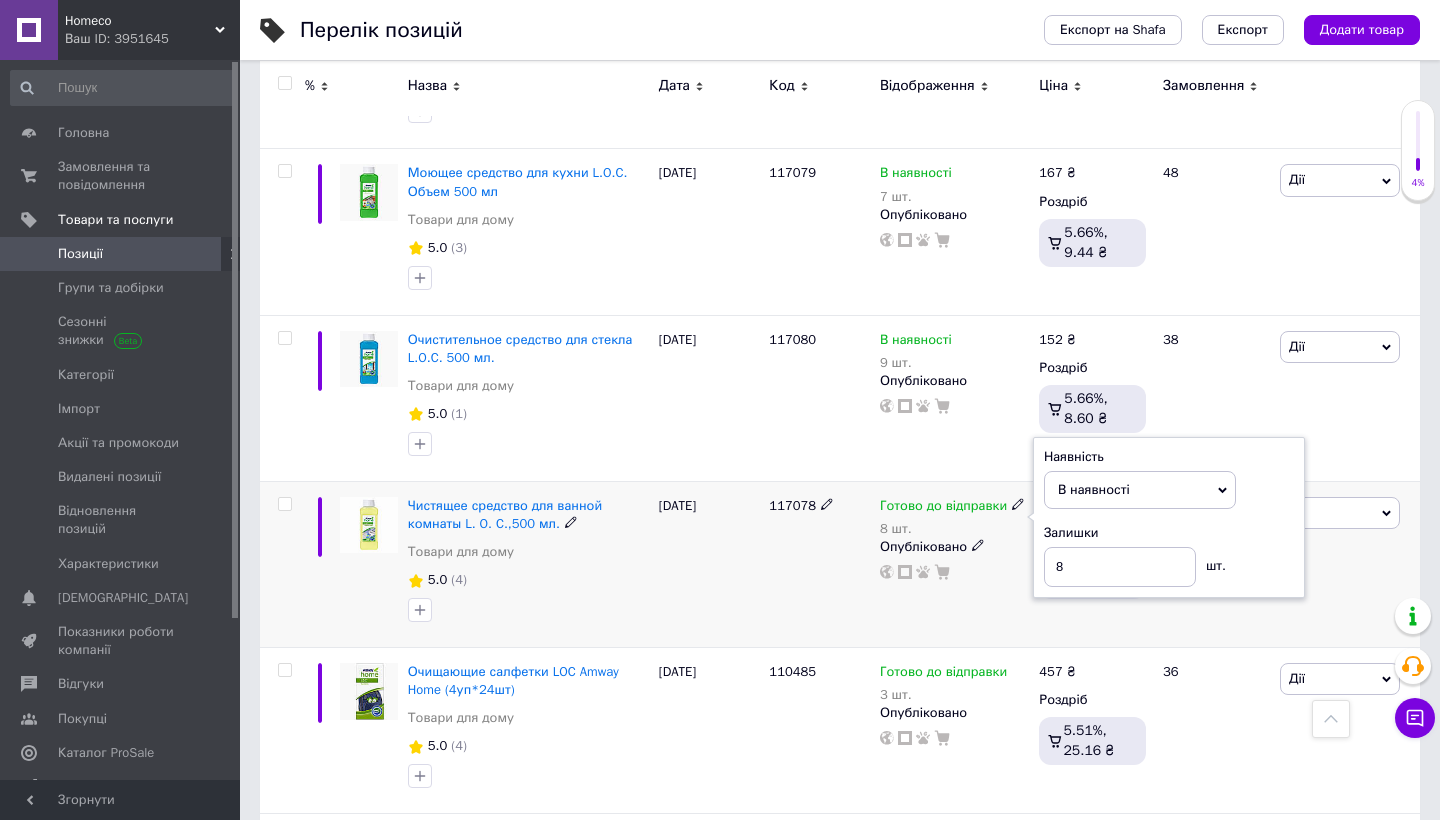 click on "117078" at bounding box center [819, 564] 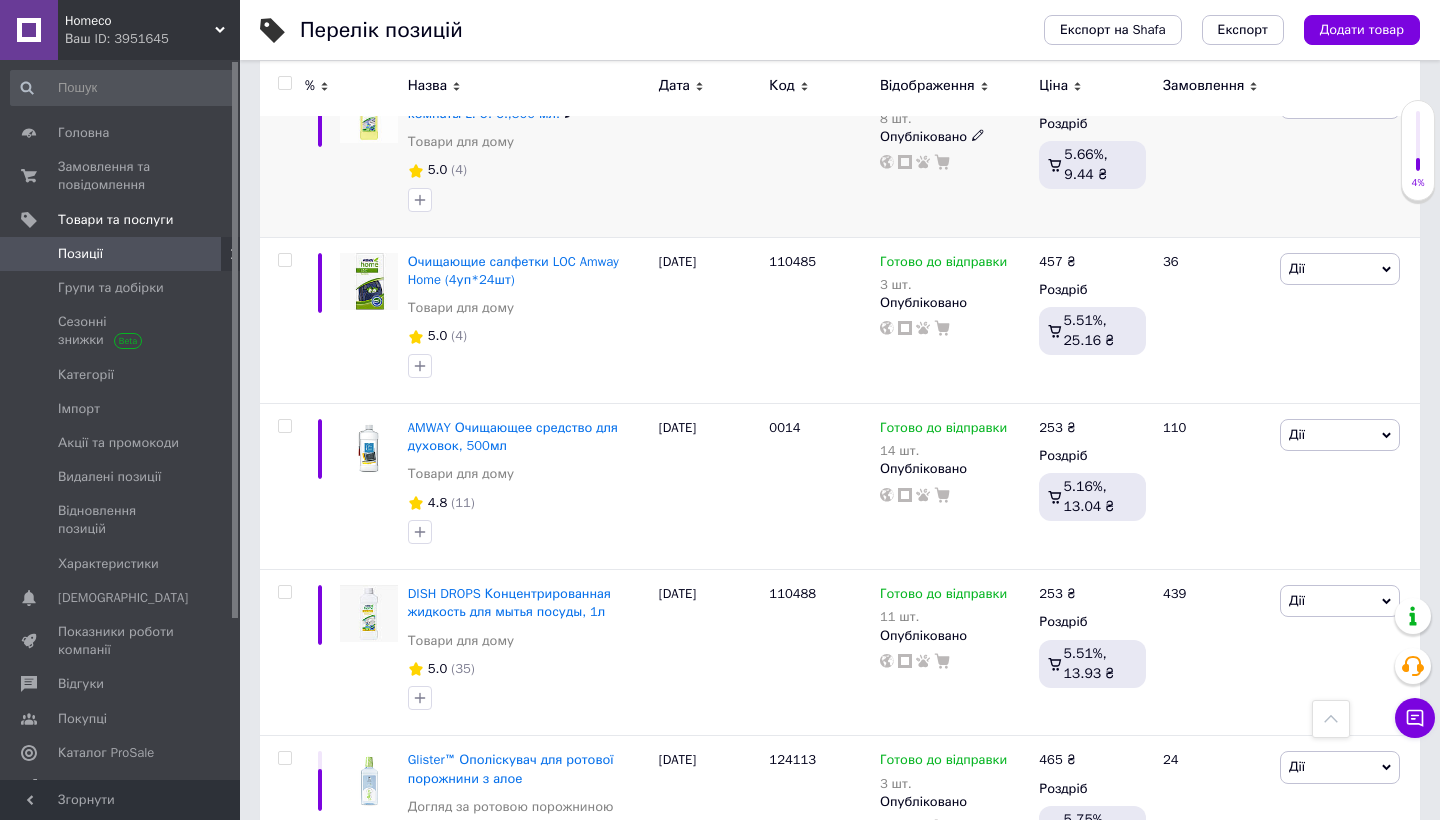 scroll, scrollTop: 1858, scrollLeft: 0, axis: vertical 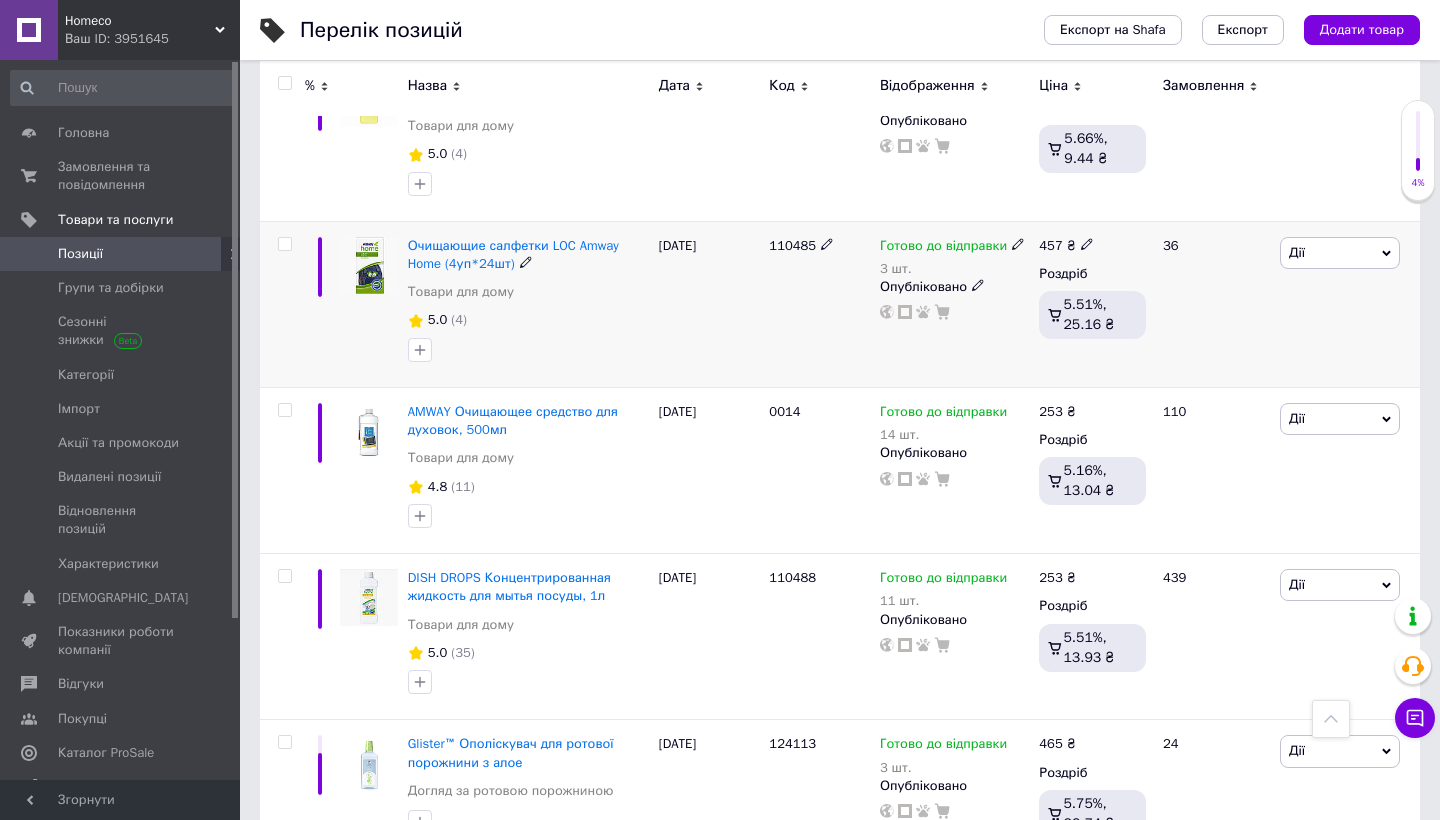 click 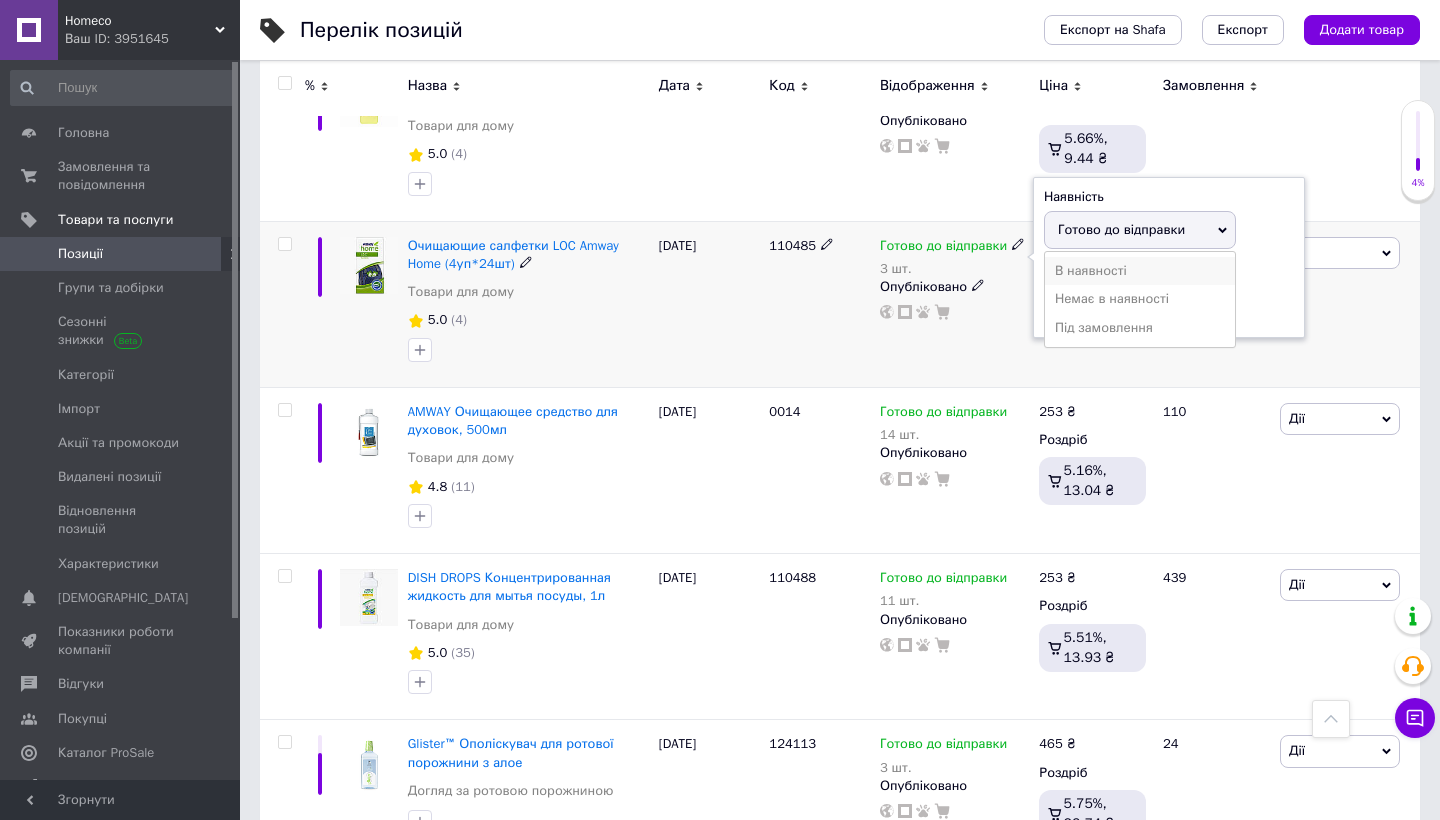 click on "В наявності" at bounding box center (1140, 271) 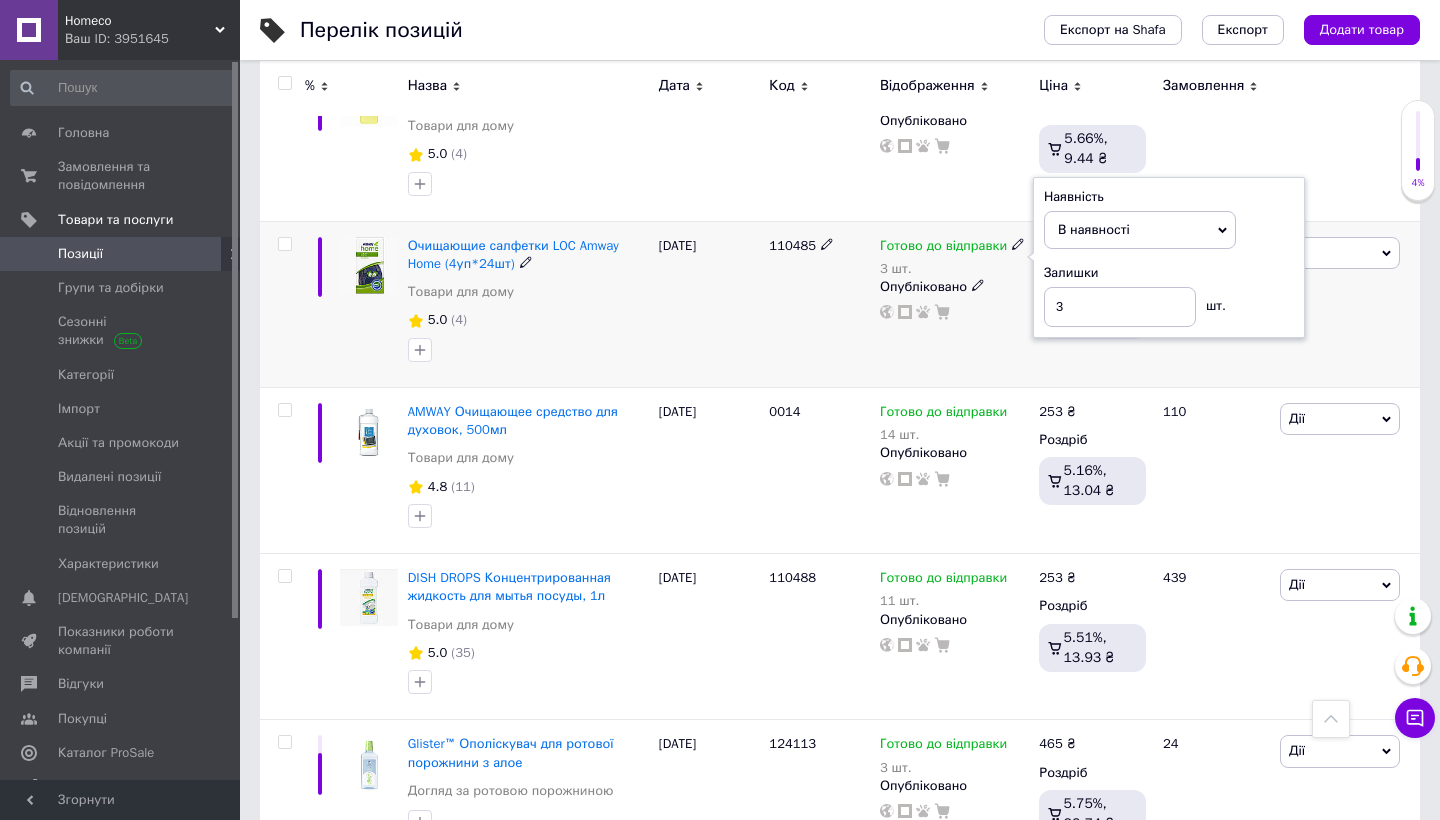 click on "110485" at bounding box center [819, 304] 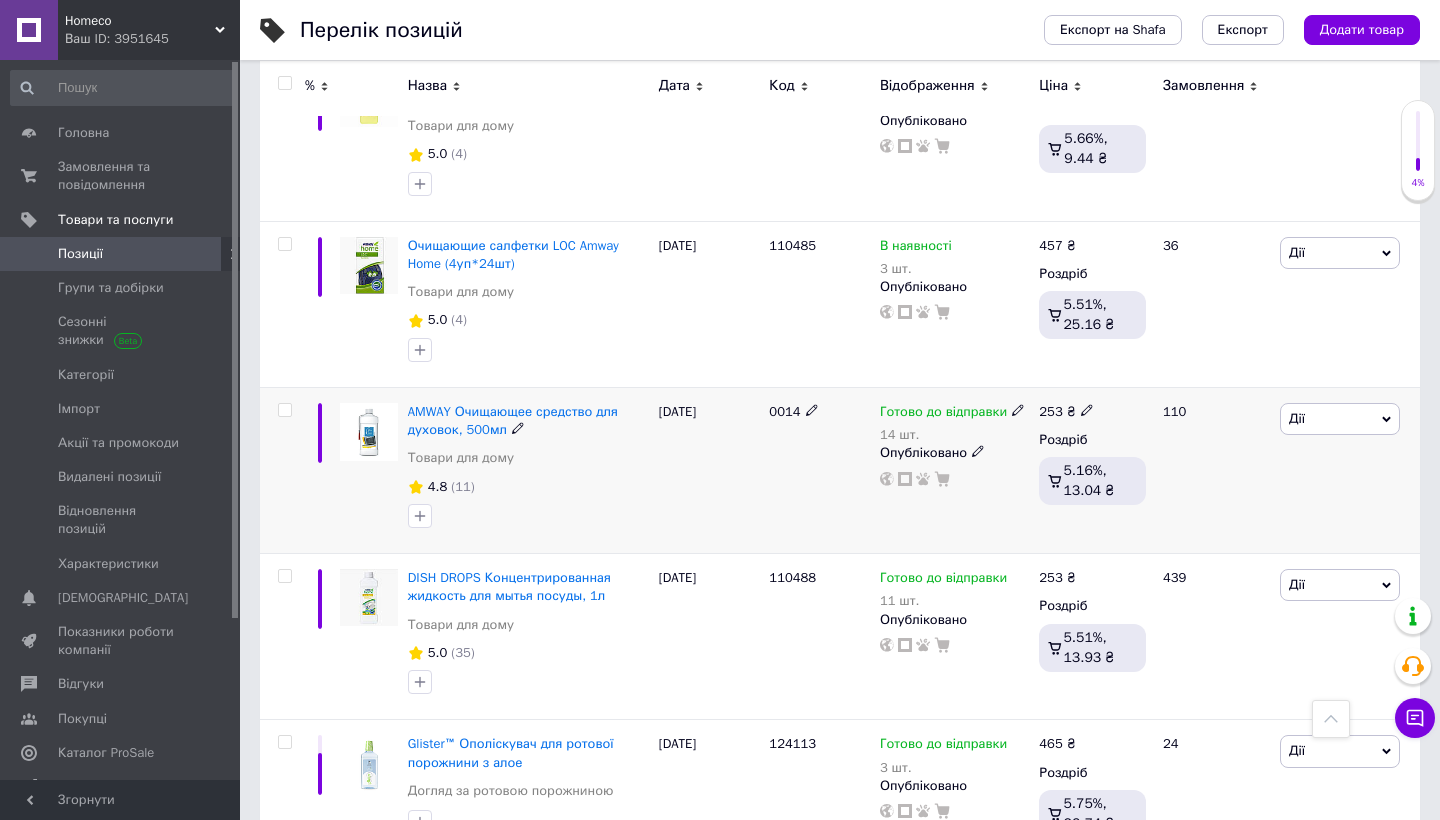 click 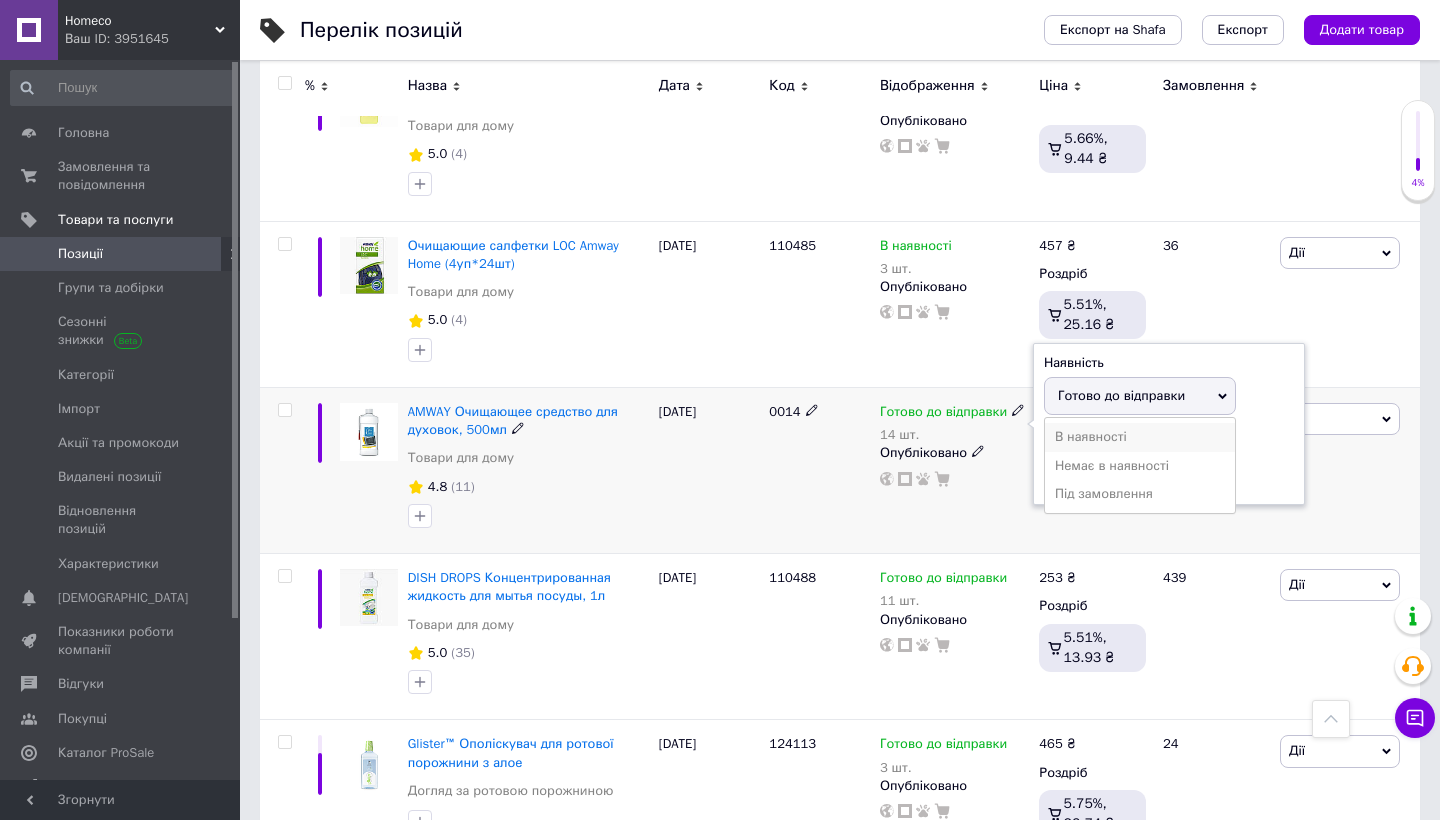 click on "В наявності" at bounding box center (1140, 437) 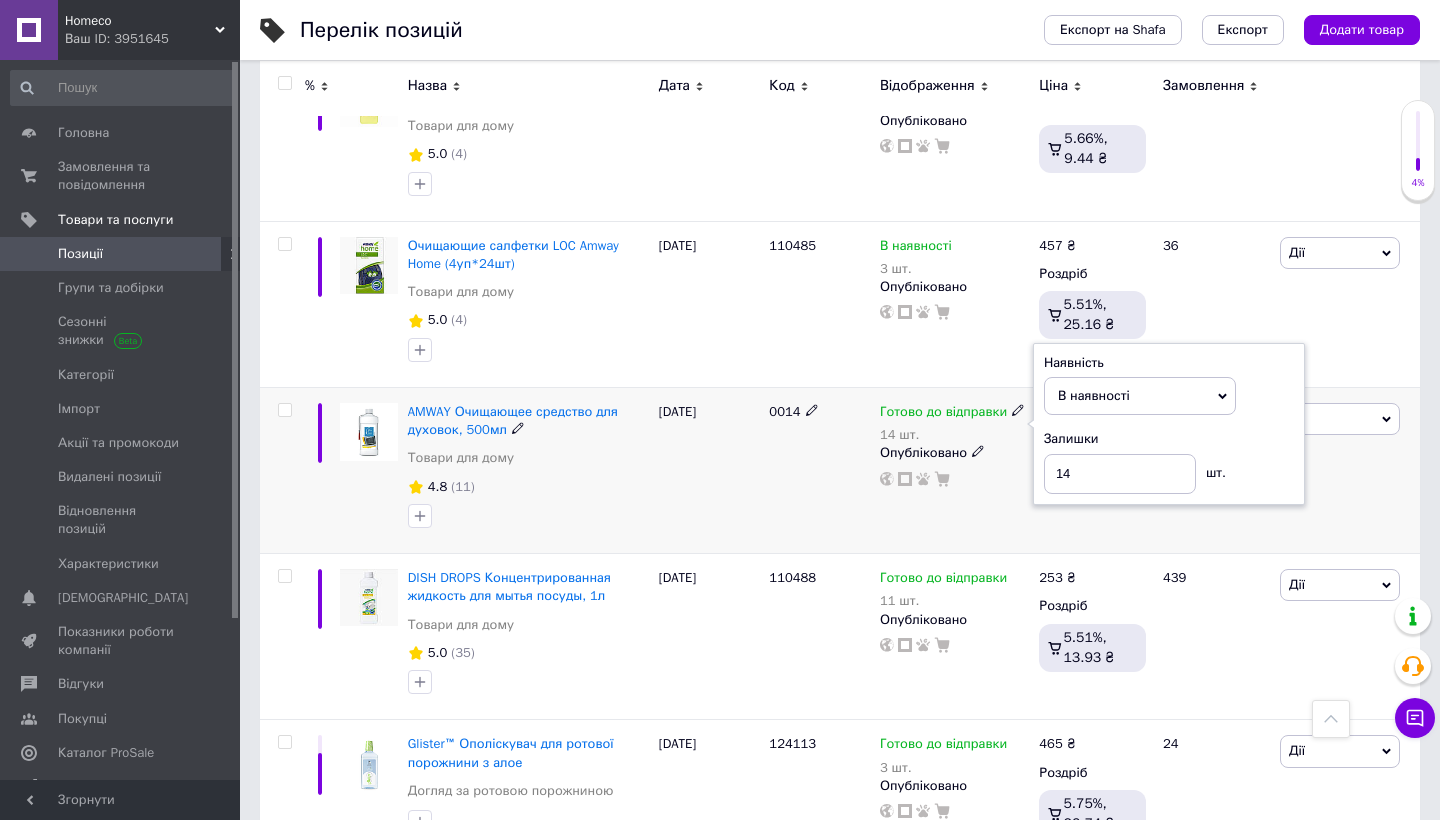 click on "0014" at bounding box center [819, 471] 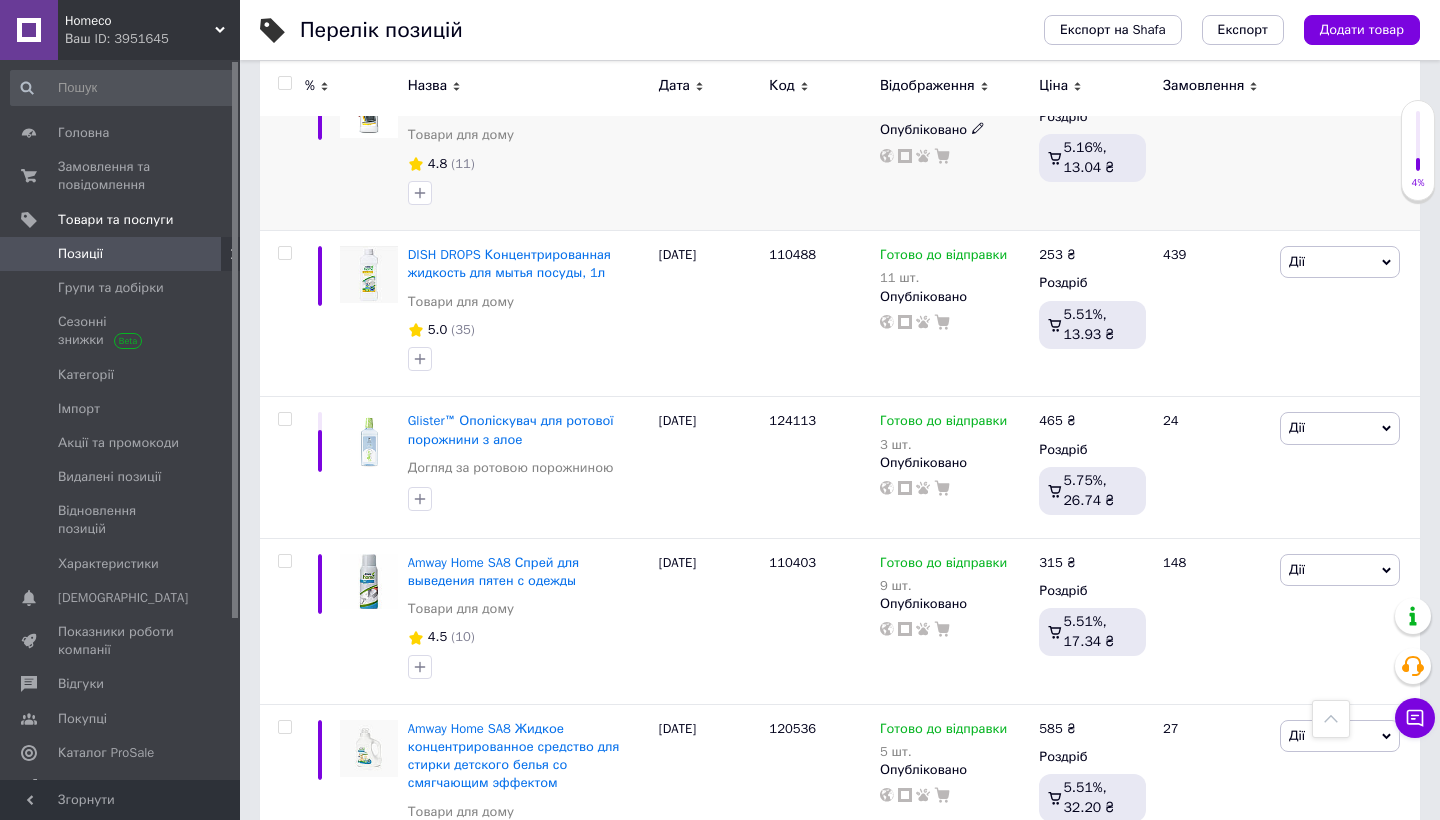 scroll, scrollTop: 2187, scrollLeft: 0, axis: vertical 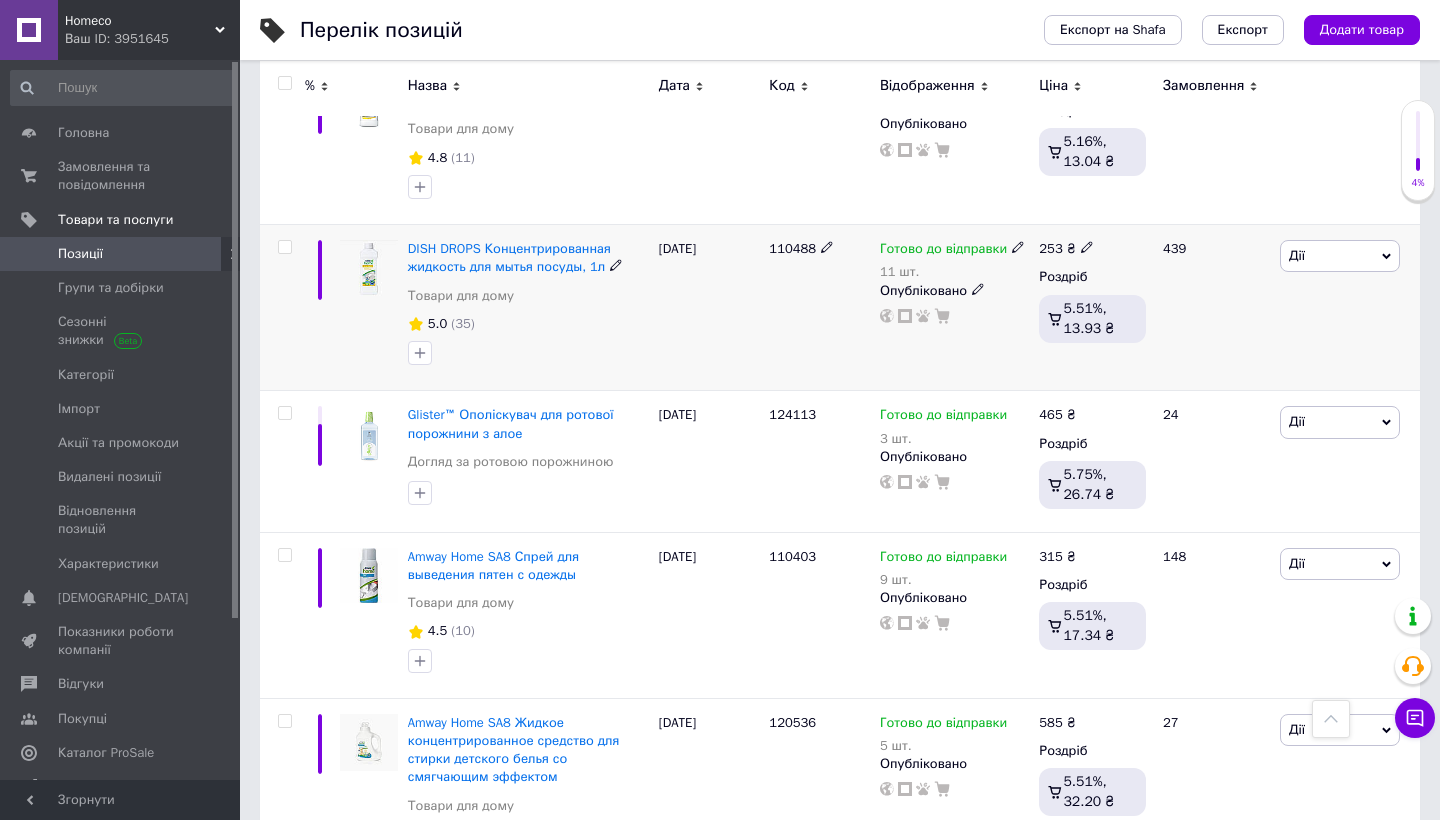 click 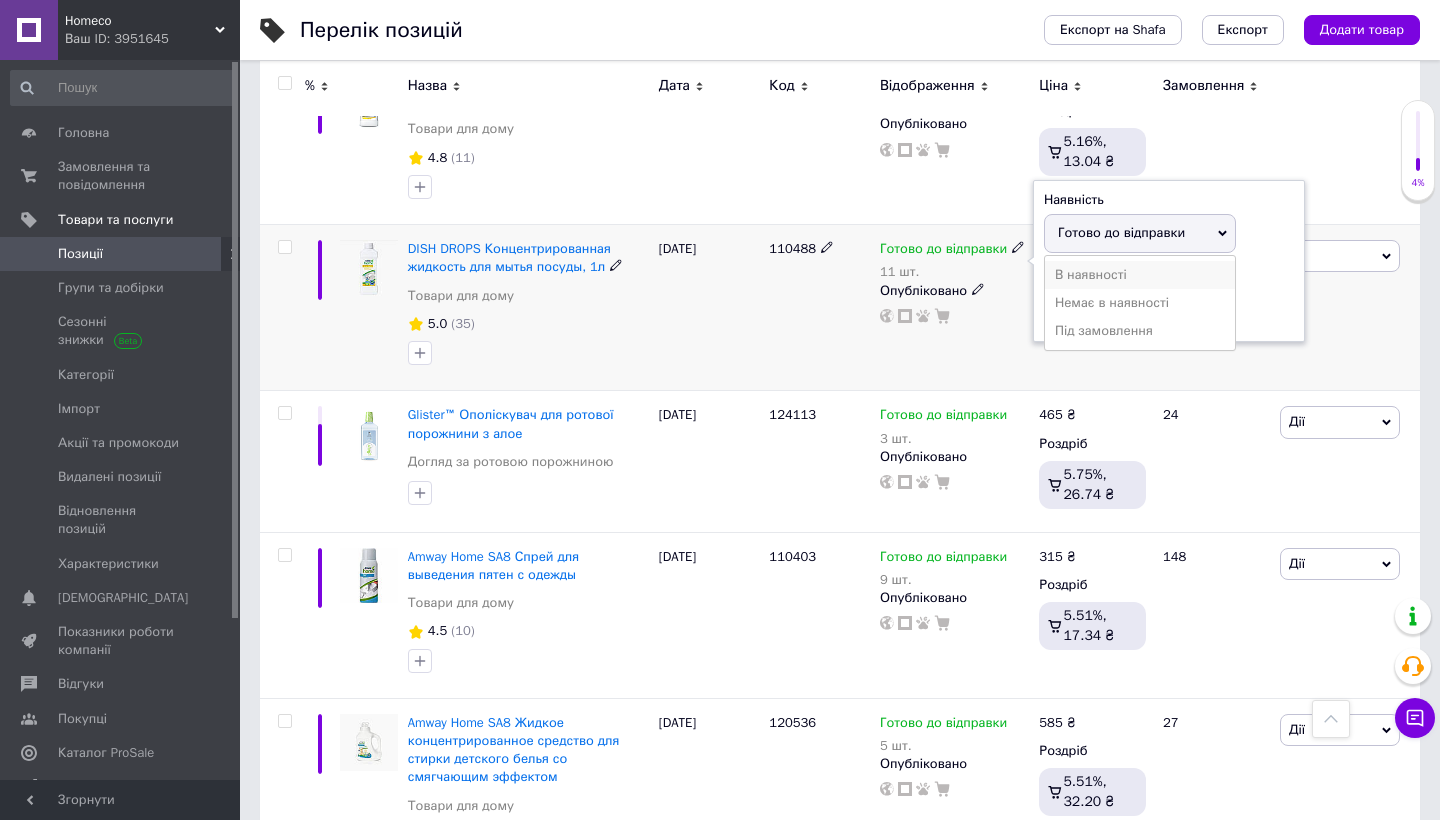 click on "В наявності" at bounding box center [1140, 275] 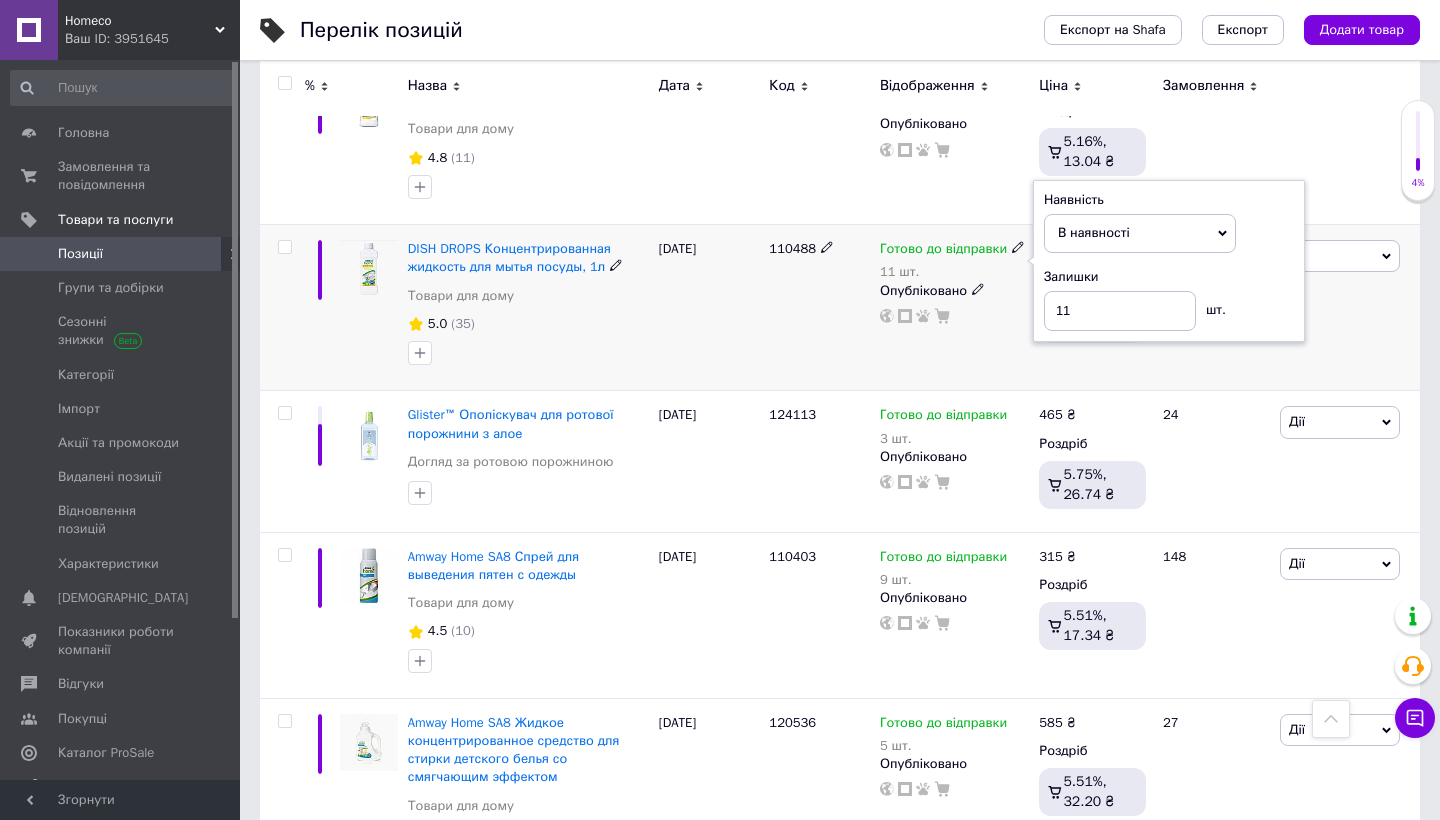 click on "110488" at bounding box center [819, 308] 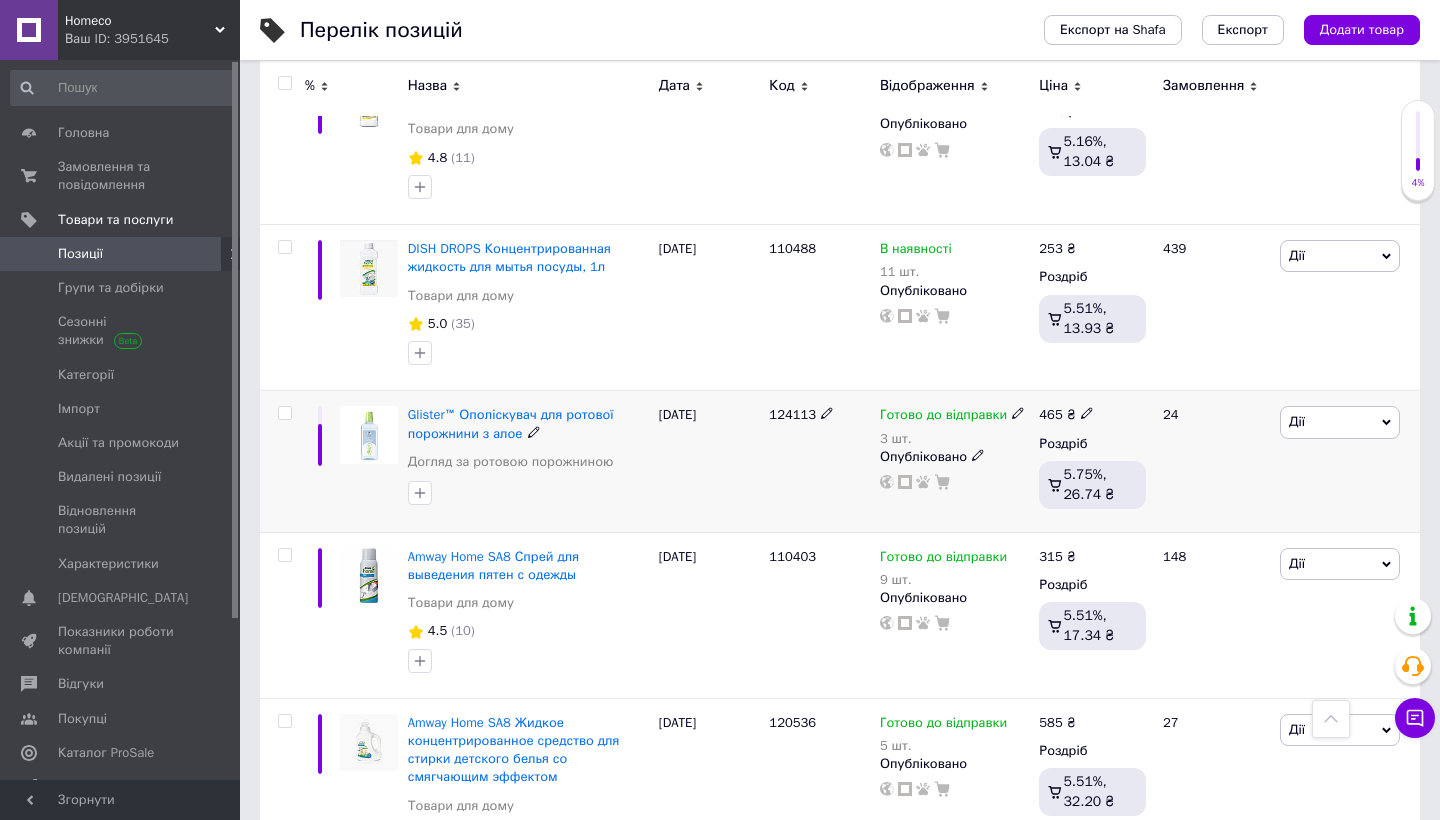 click 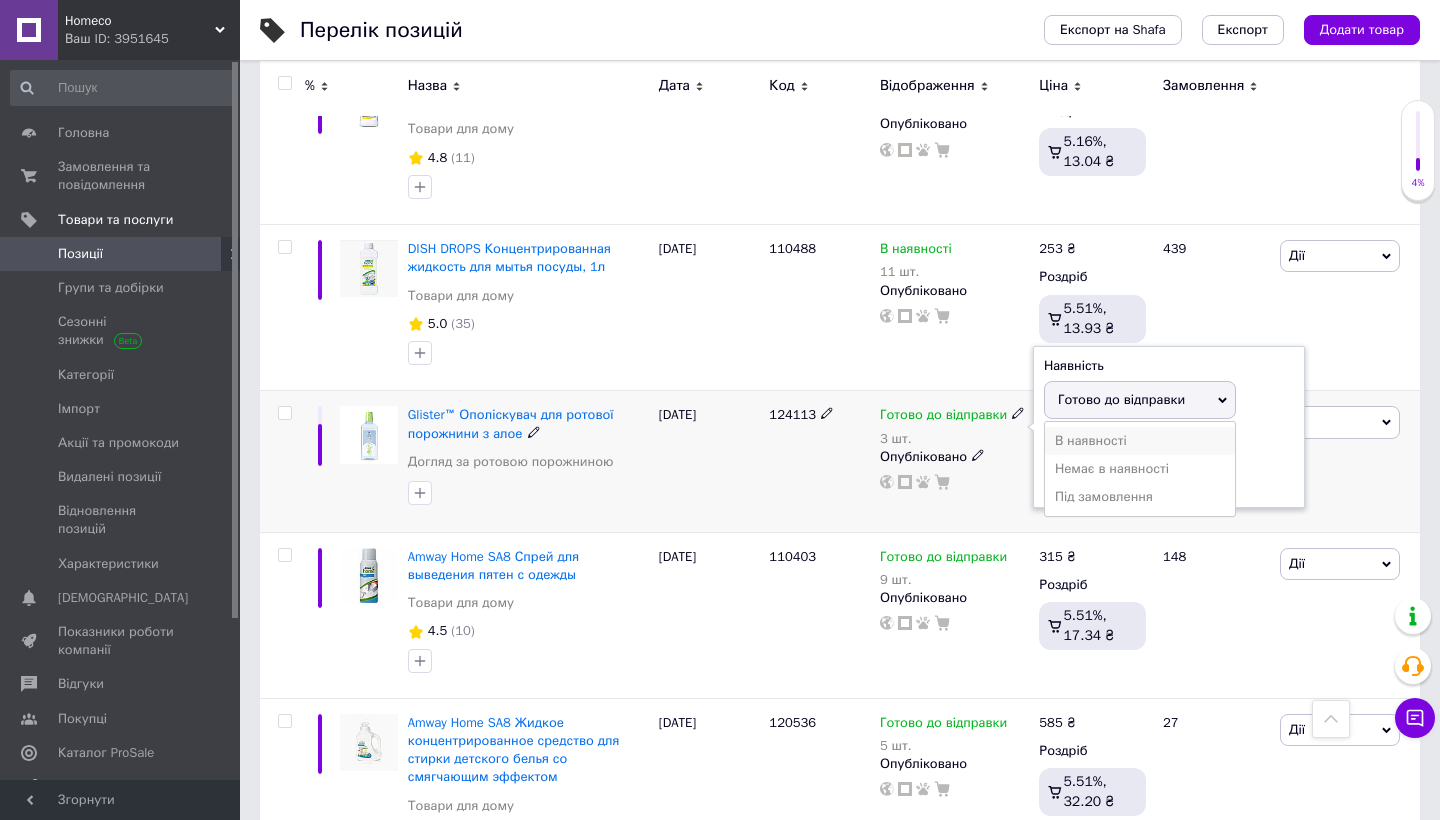 click on "В наявності" at bounding box center (1140, 441) 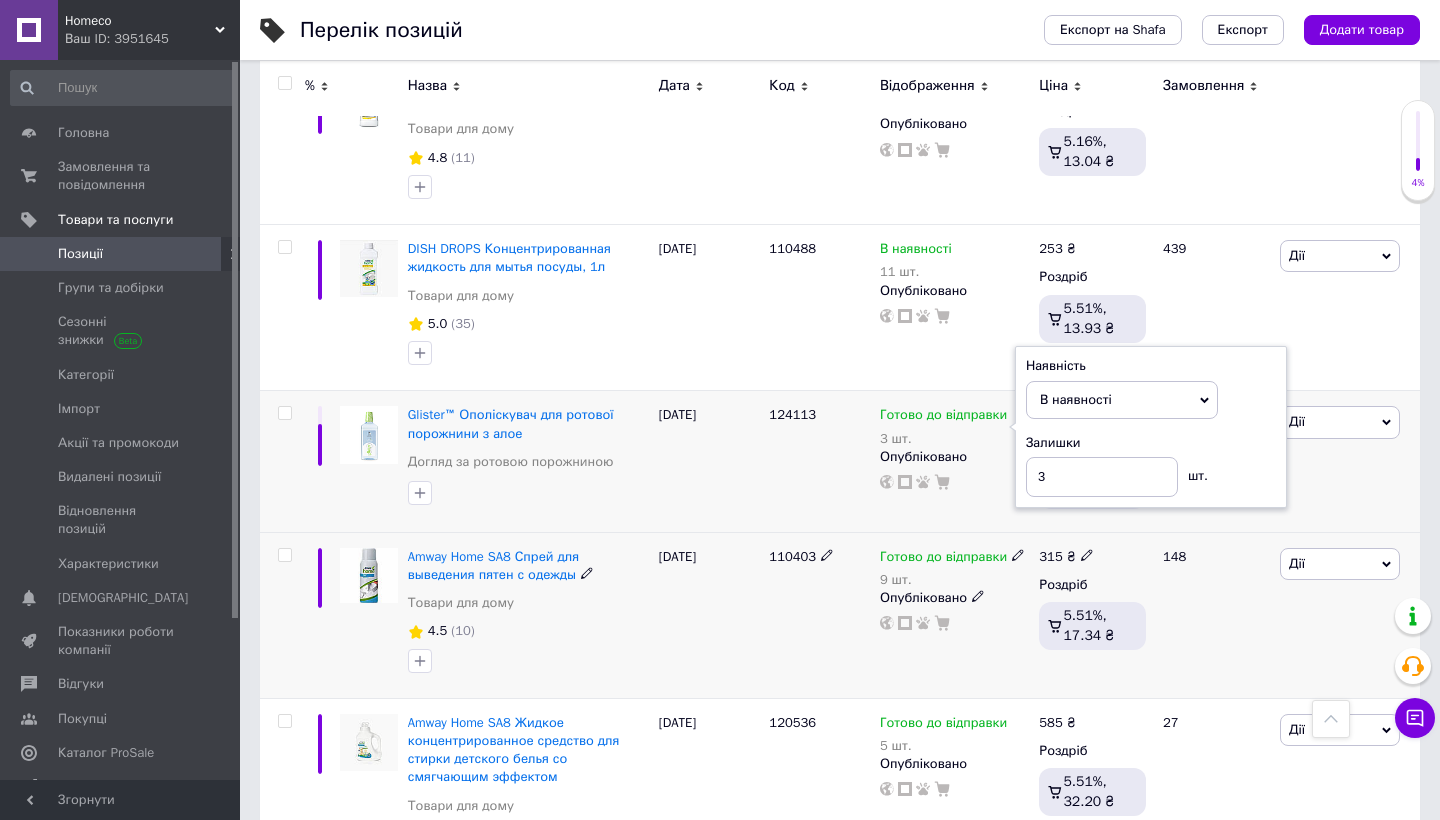 click on "110403" at bounding box center [819, 615] 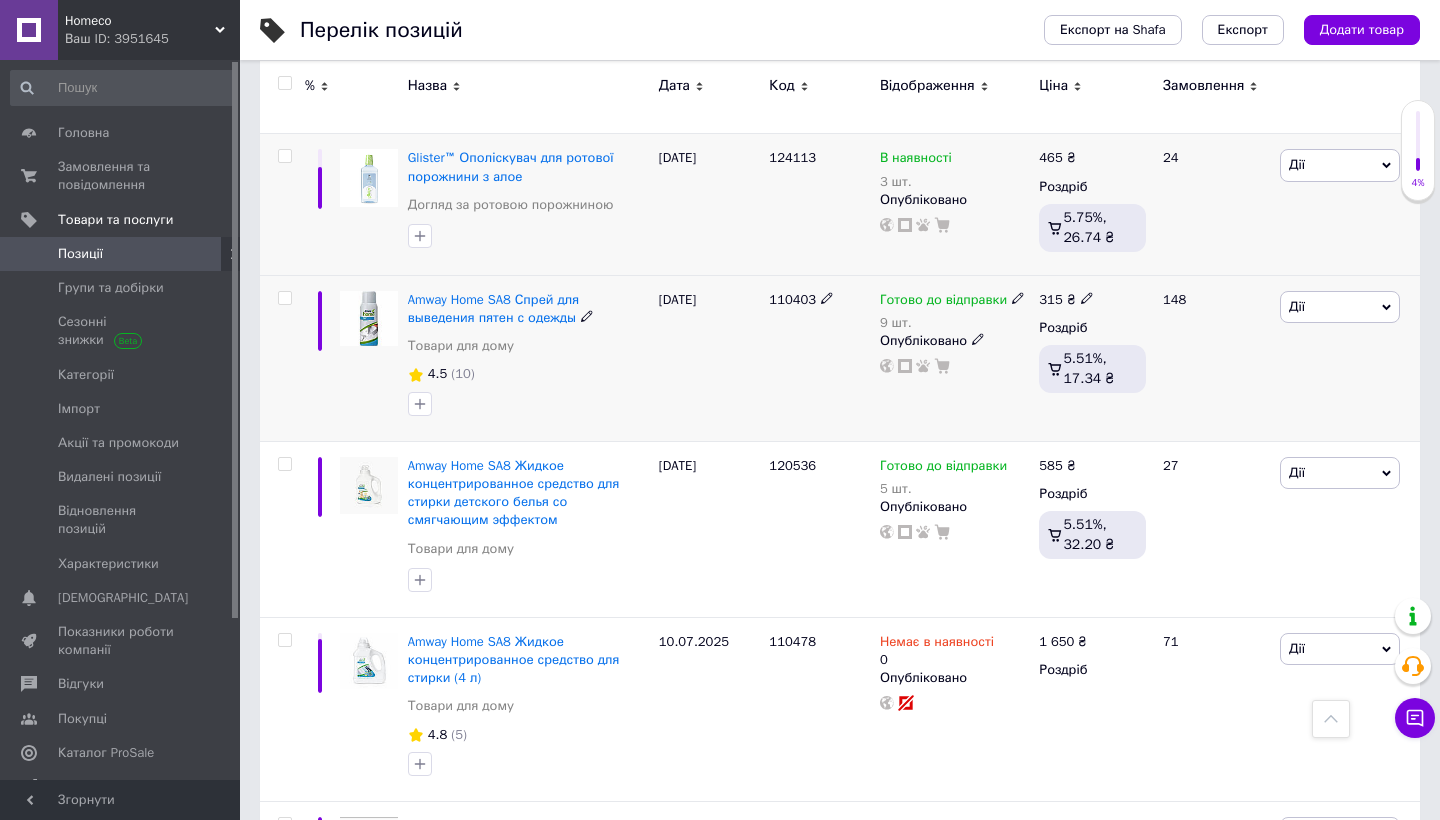 scroll, scrollTop: 2448, scrollLeft: 0, axis: vertical 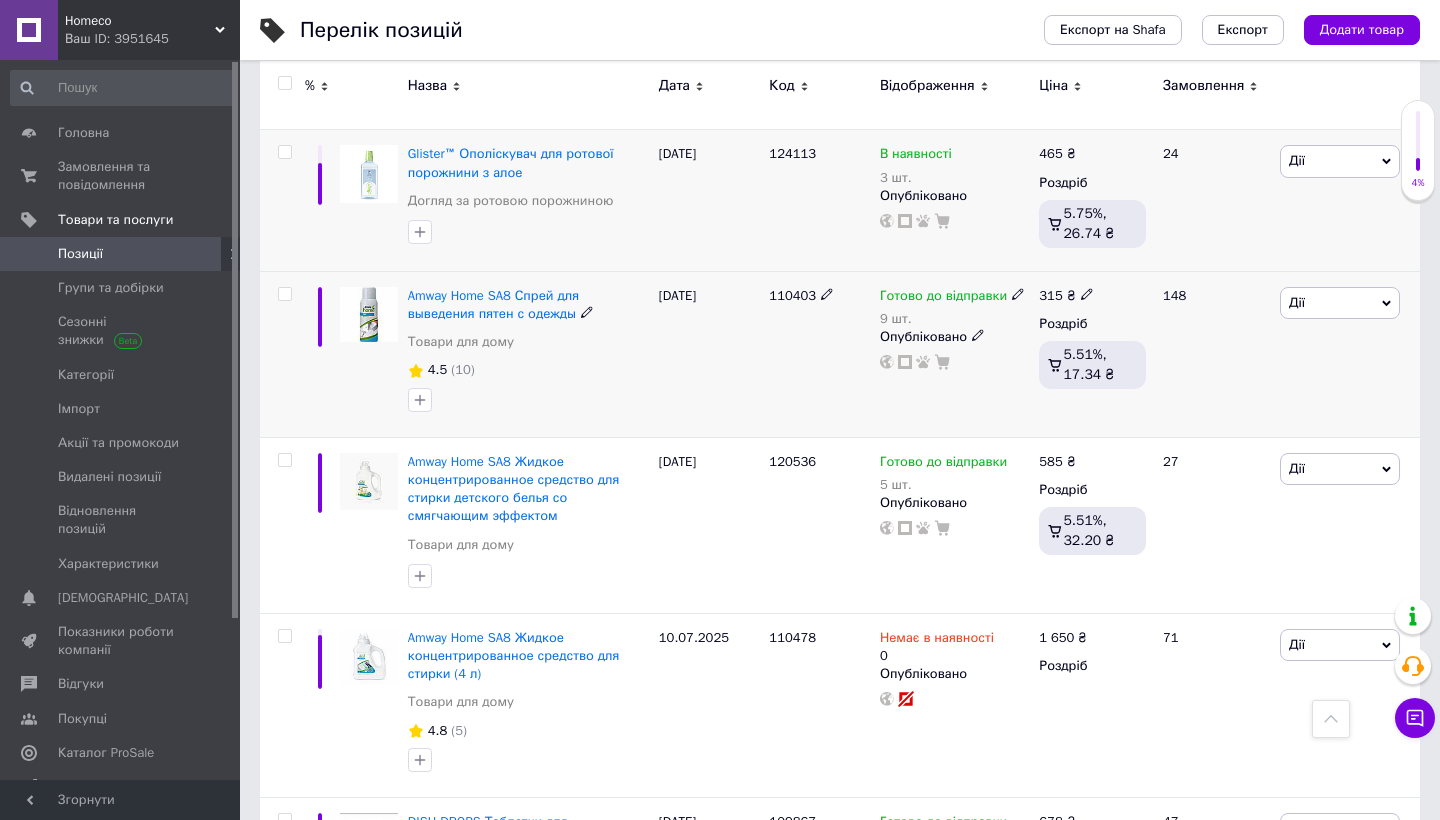 click 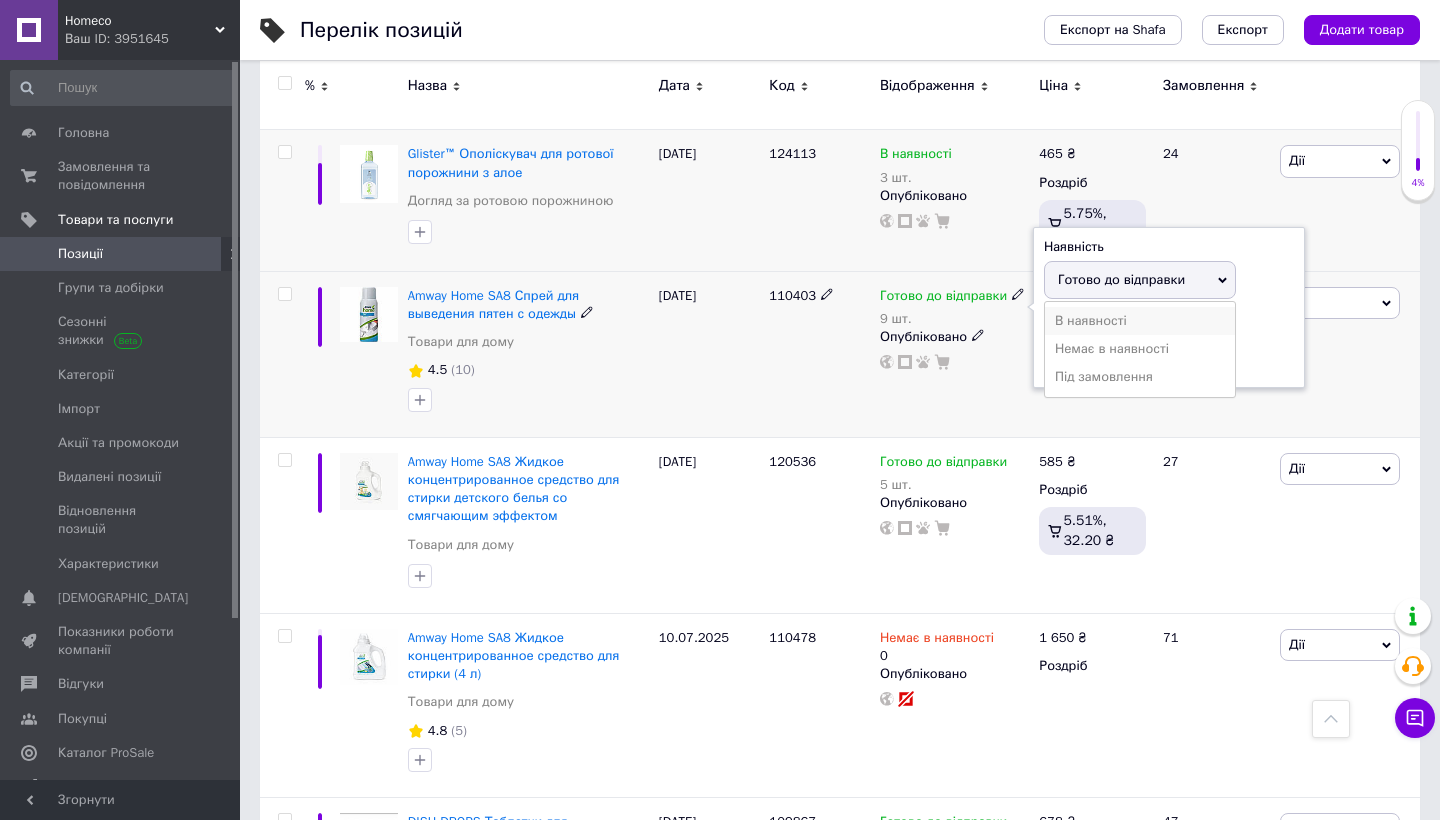click on "В наявності" at bounding box center [1140, 321] 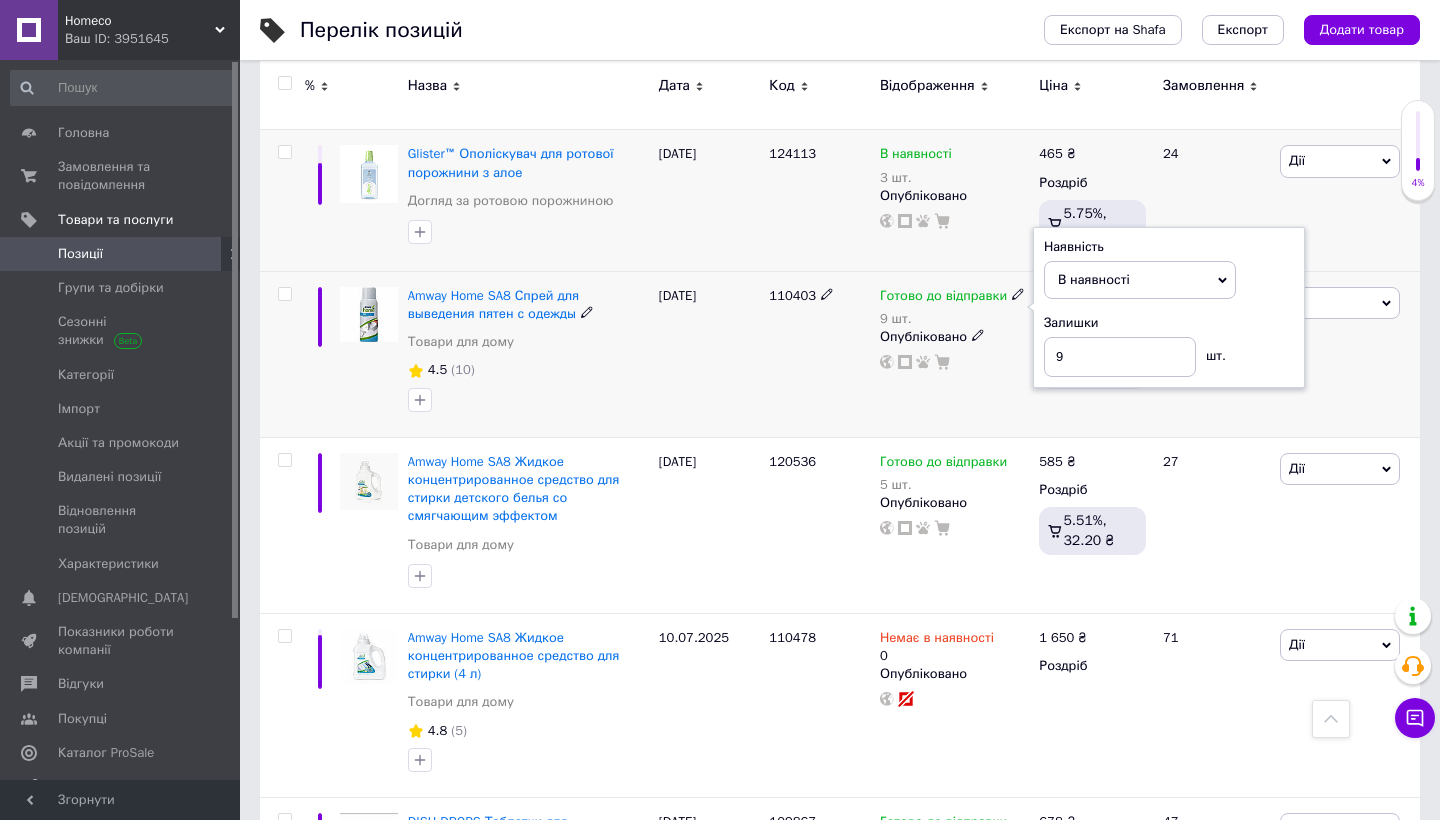 click on "110403" at bounding box center [819, 354] 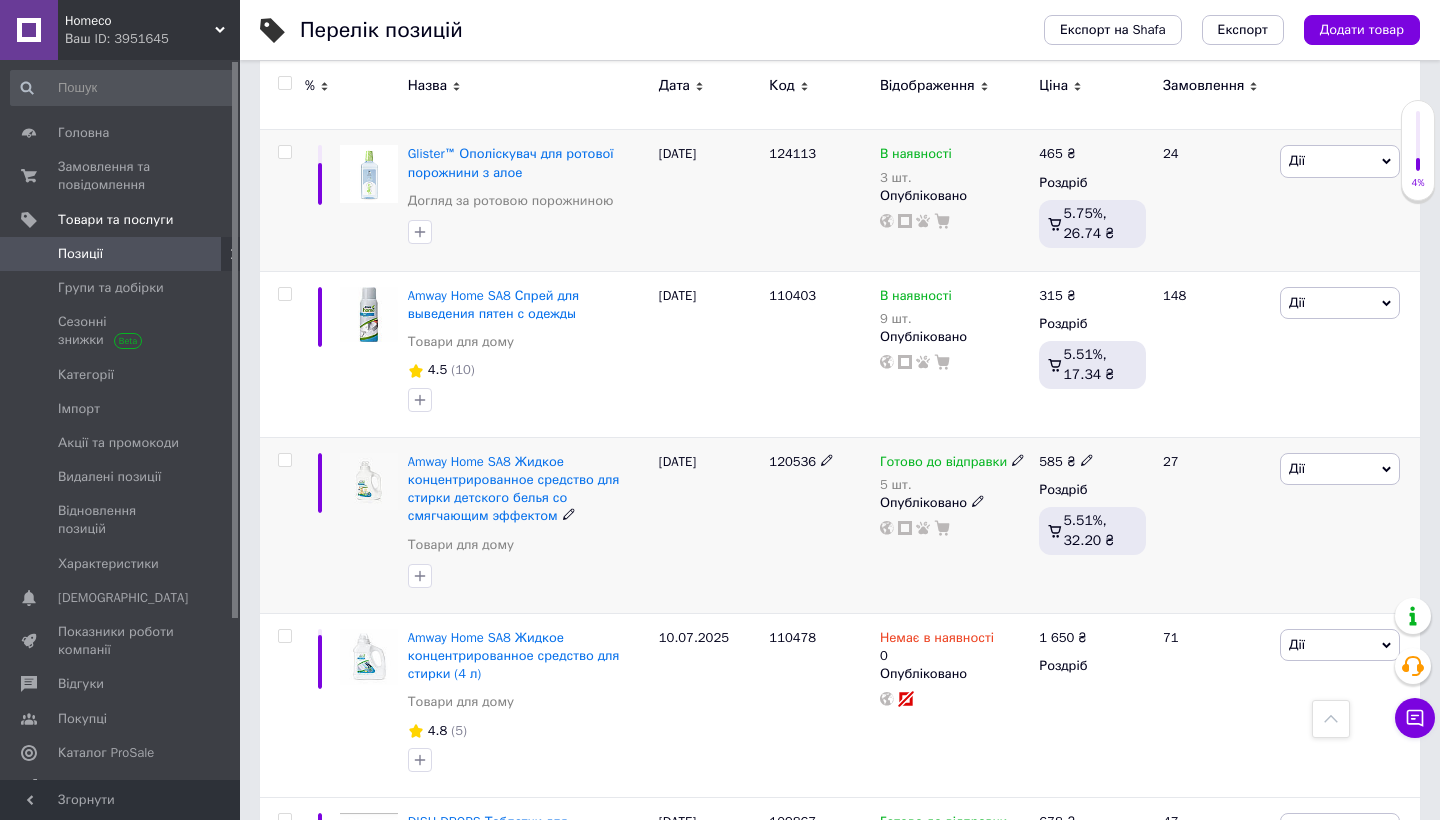click 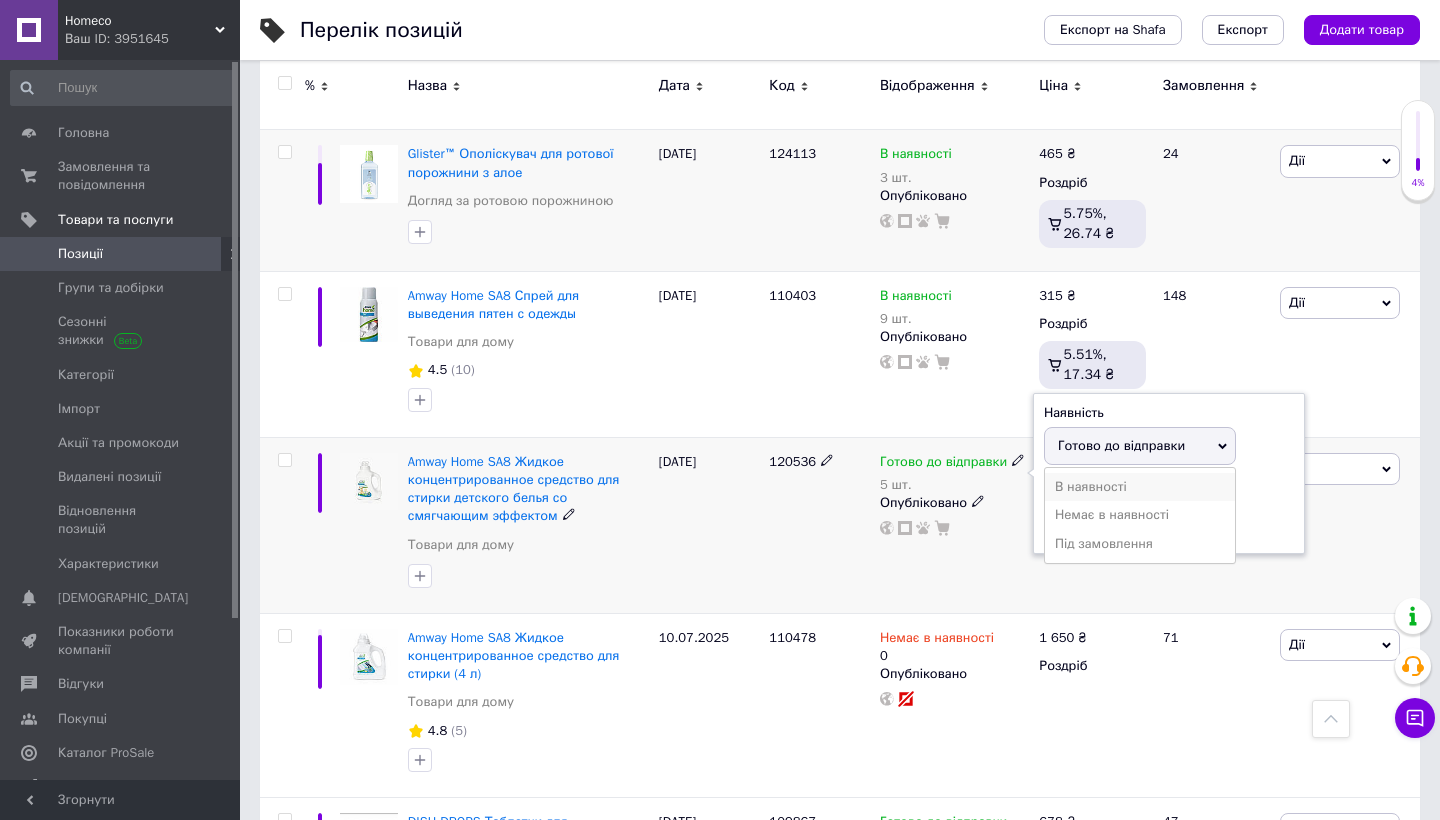 click on "В наявності" at bounding box center (1140, 487) 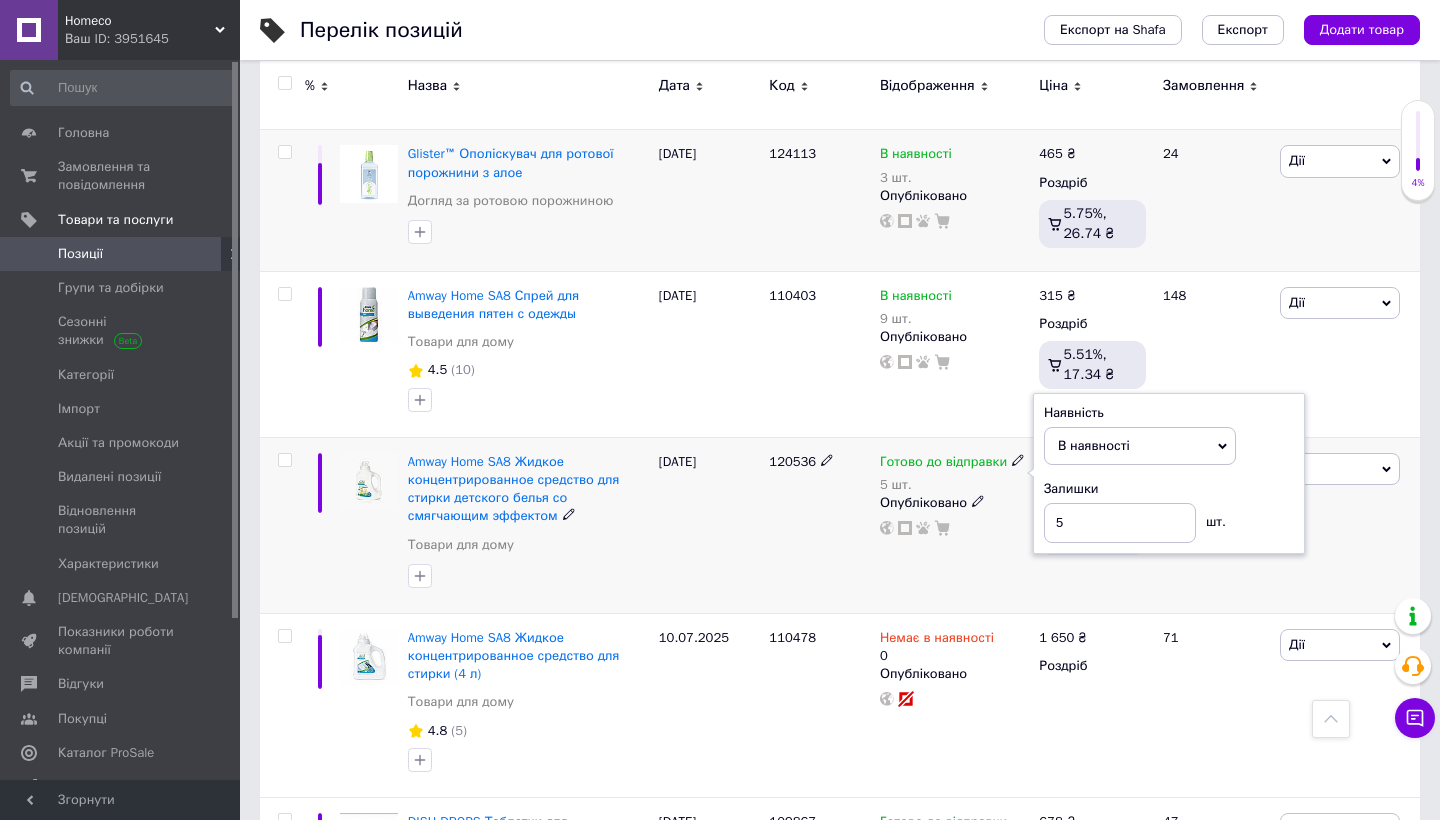 click on "120536" at bounding box center (819, 525) 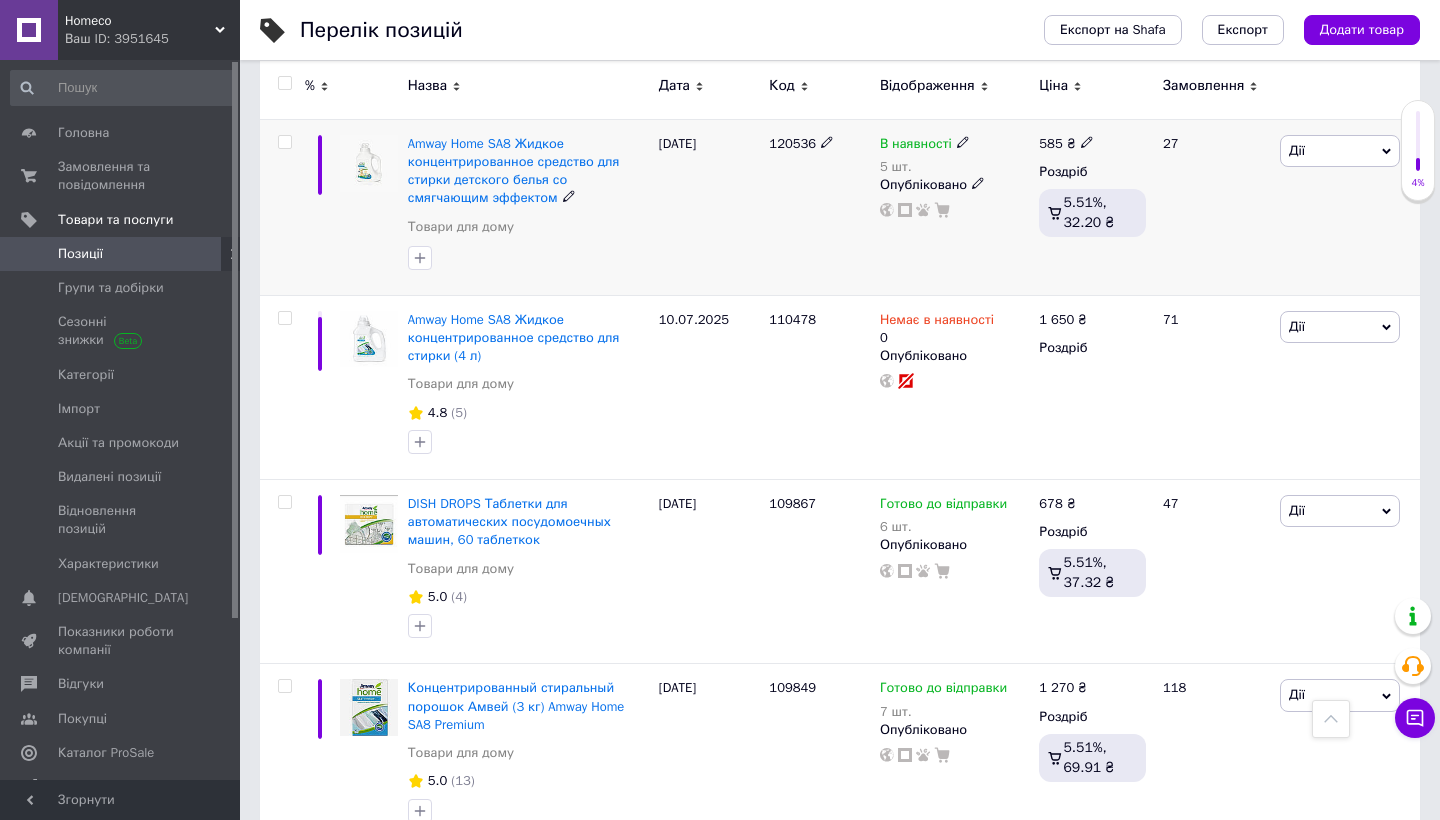 scroll, scrollTop: 2767, scrollLeft: 0, axis: vertical 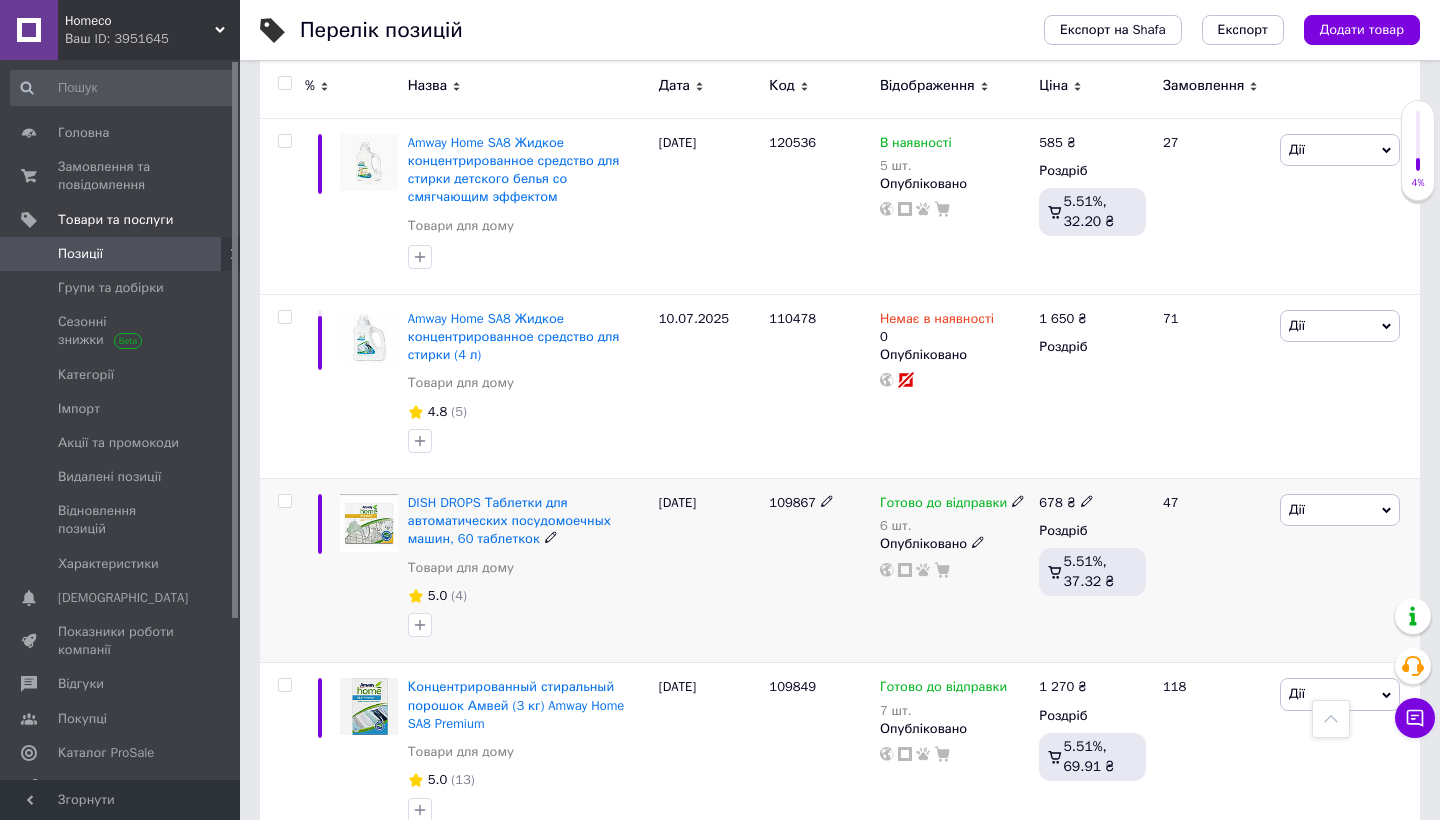 click 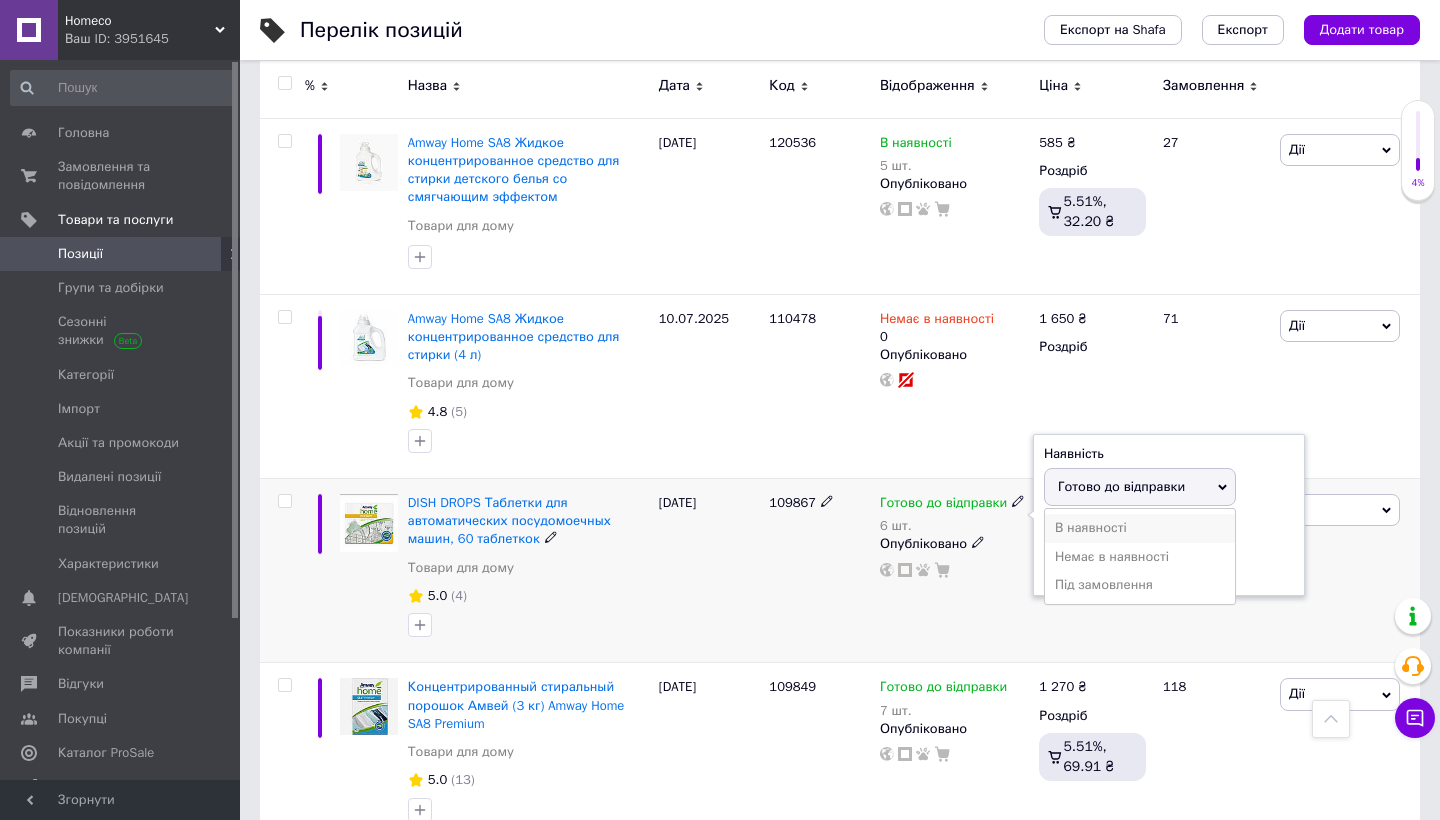 click on "В наявності" at bounding box center (1140, 528) 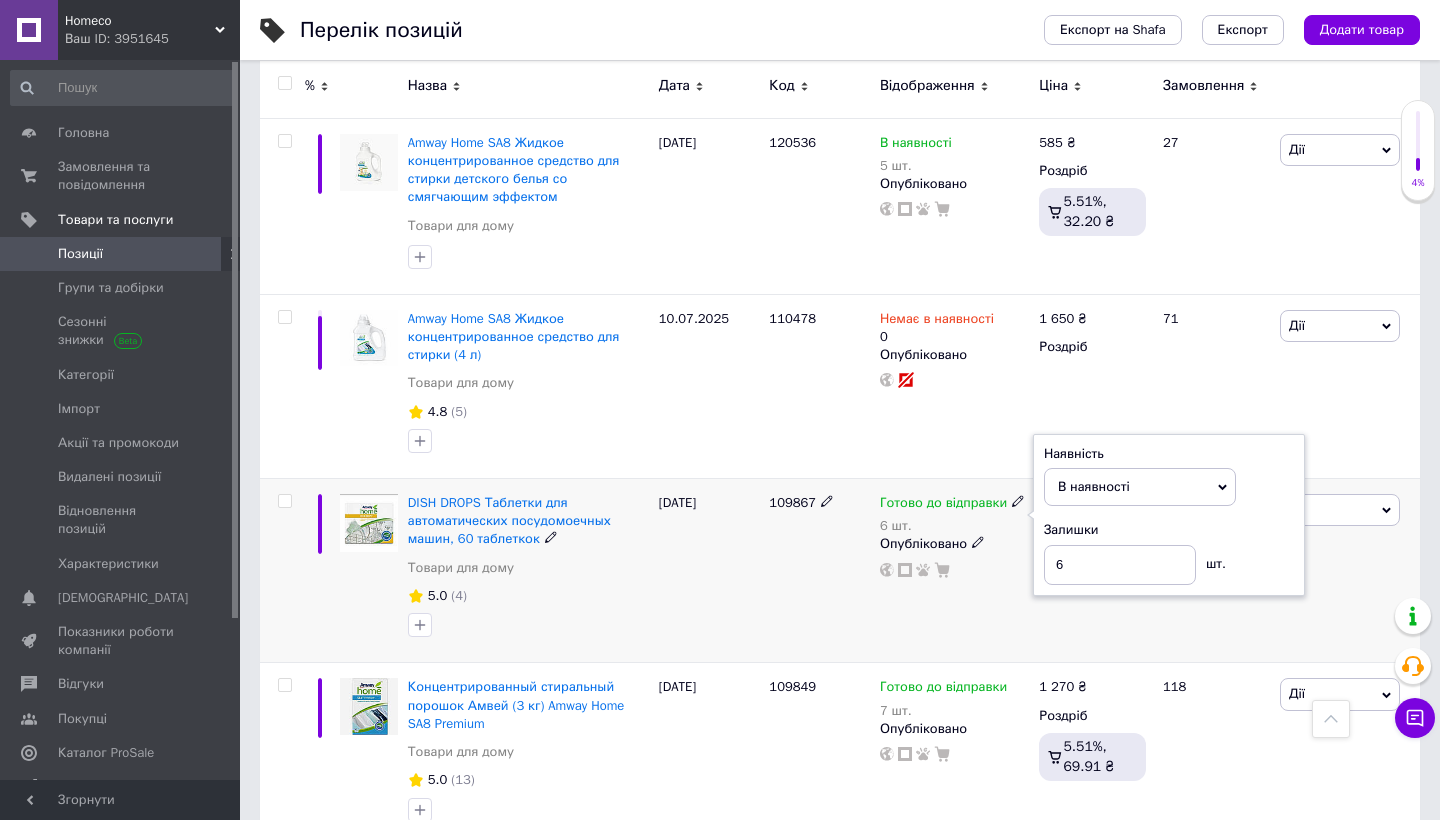 click on "109867" at bounding box center [819, 571] 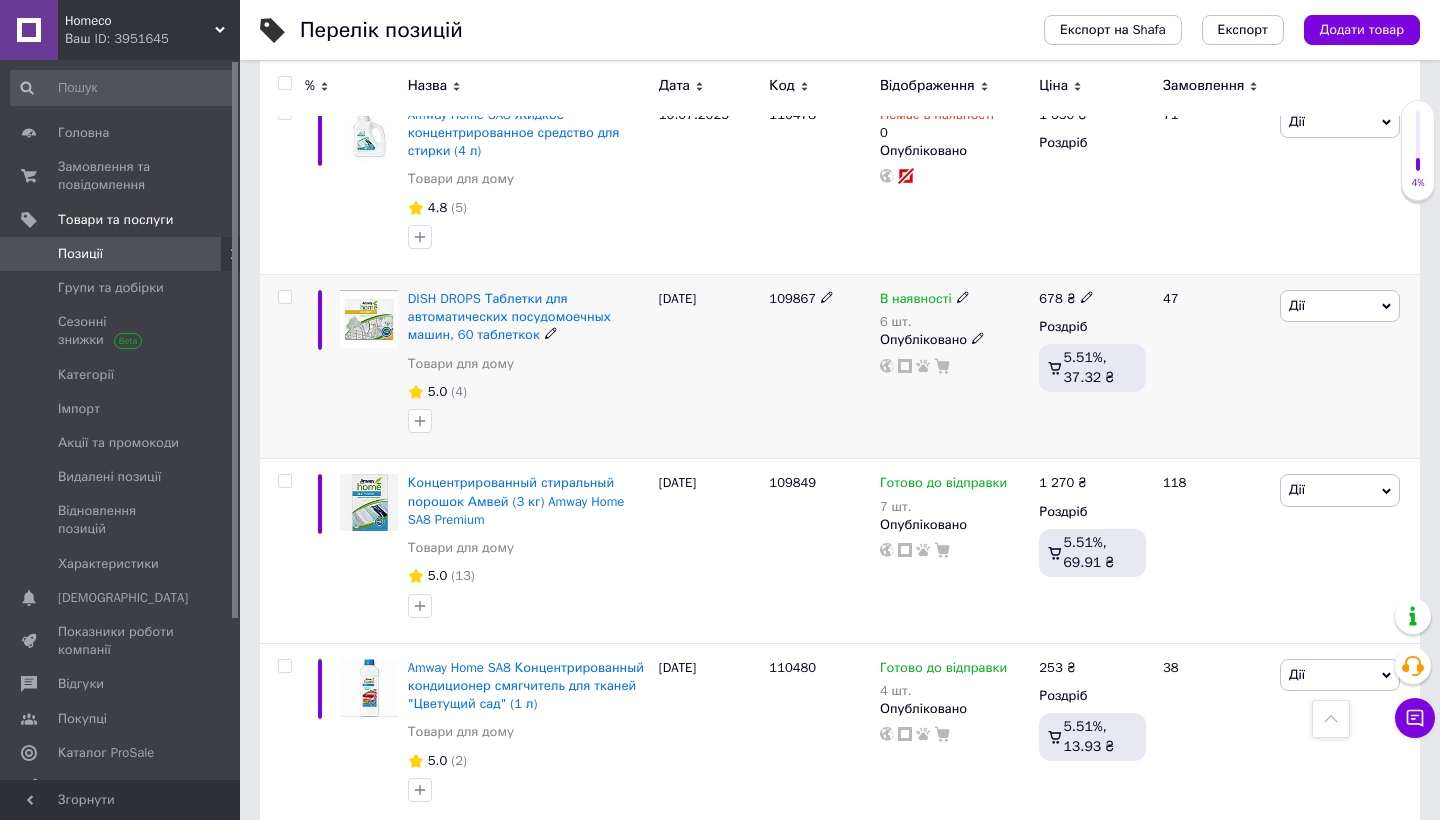 scroll, scrollTop: 2990, scrollLeft: 0, axis: vertical 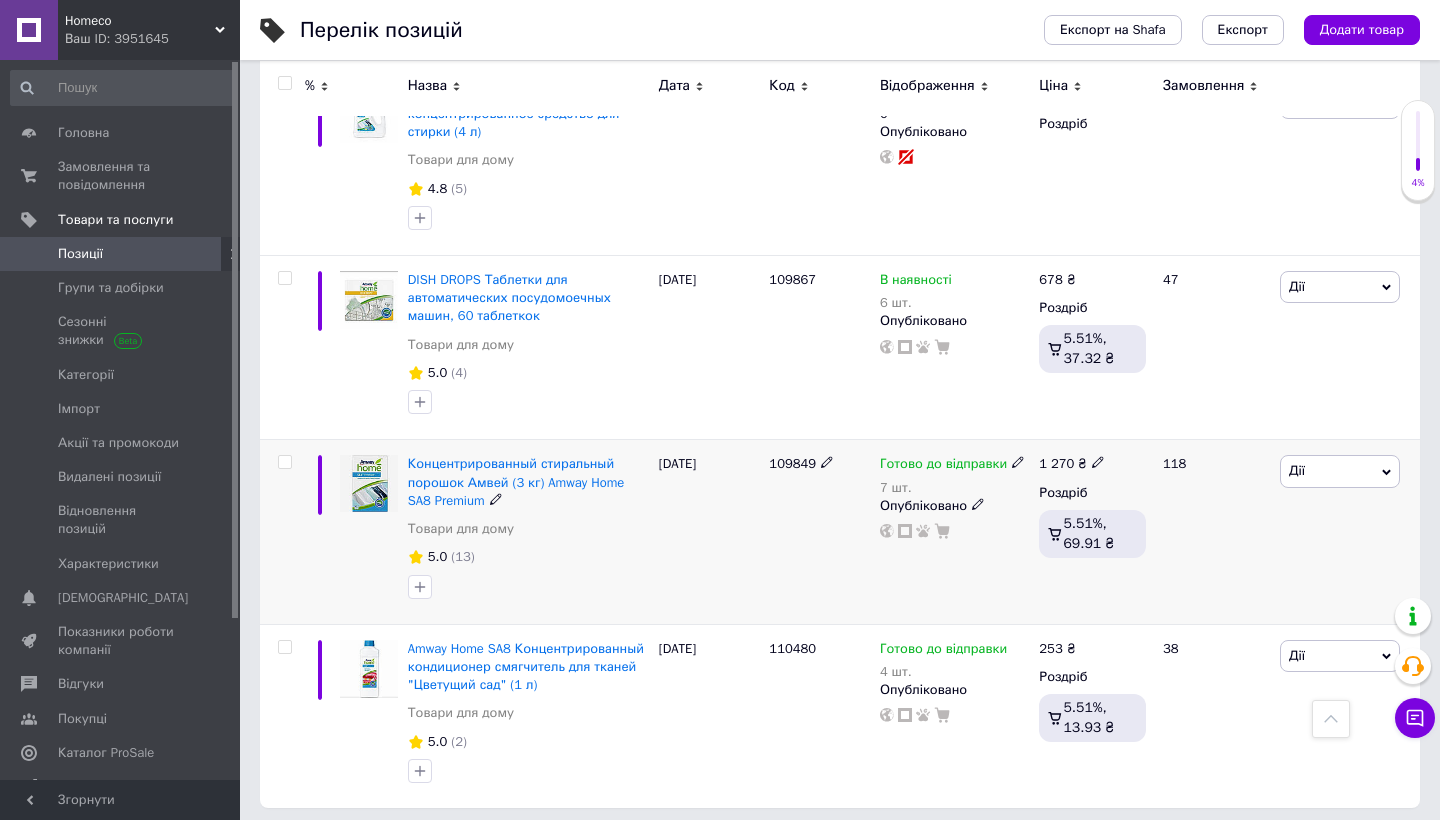 click 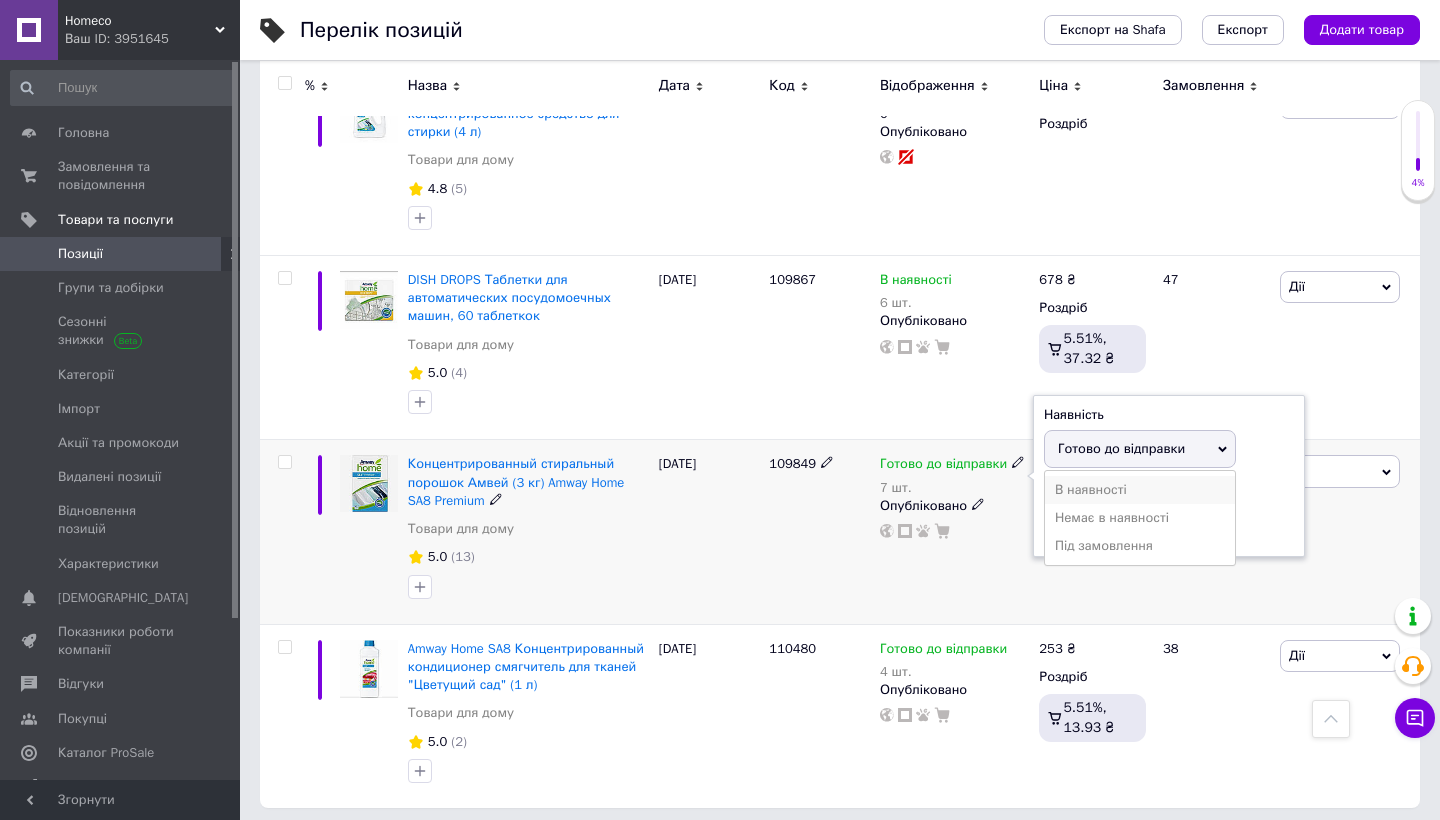 click on "В наявності" at bounding box center [1140, 490] 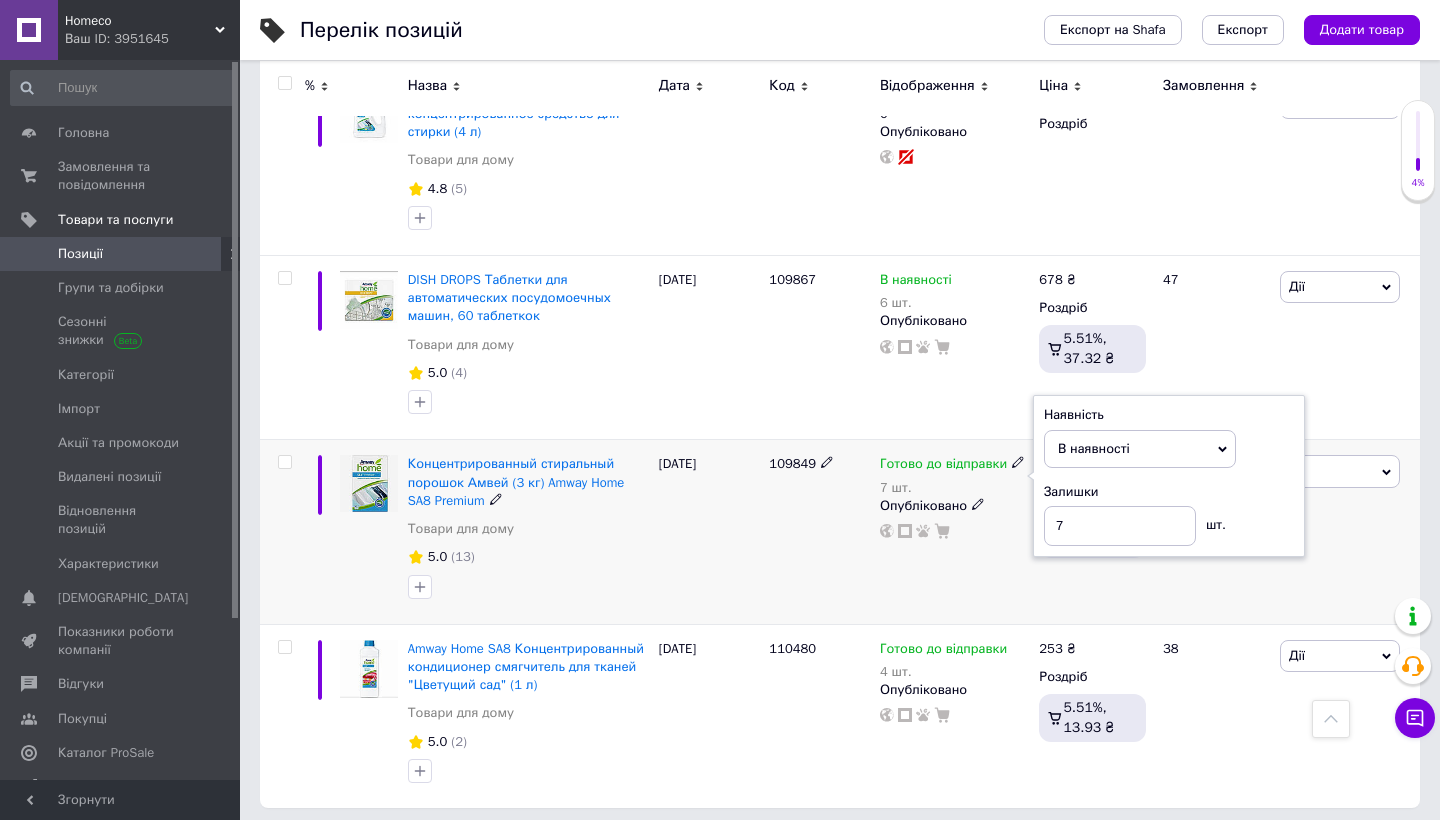 click on "109849" at bounding box center (819, 532) 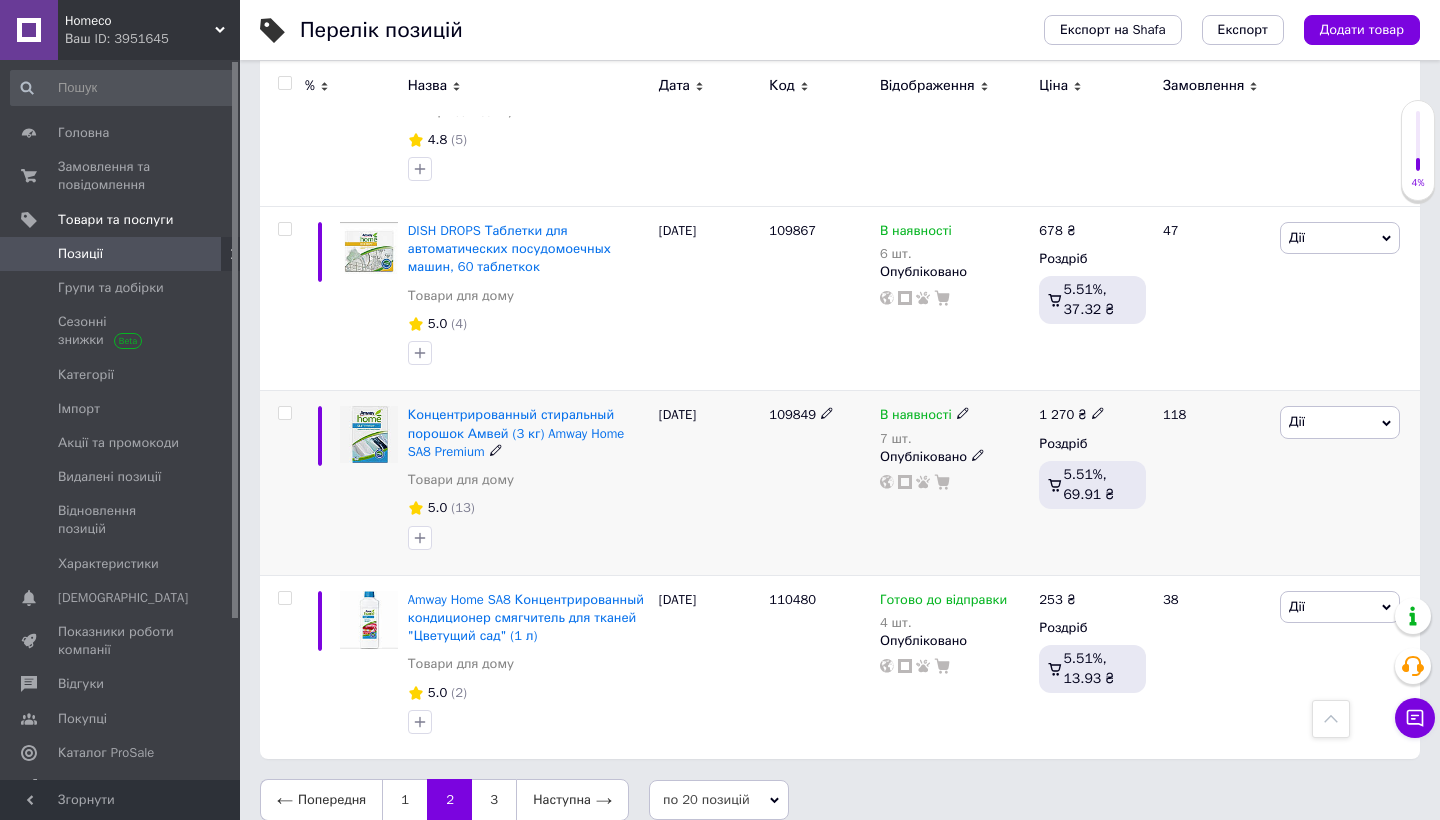 scroll, scrollTop: 3038, scrollLeft: 0, axis: vertical 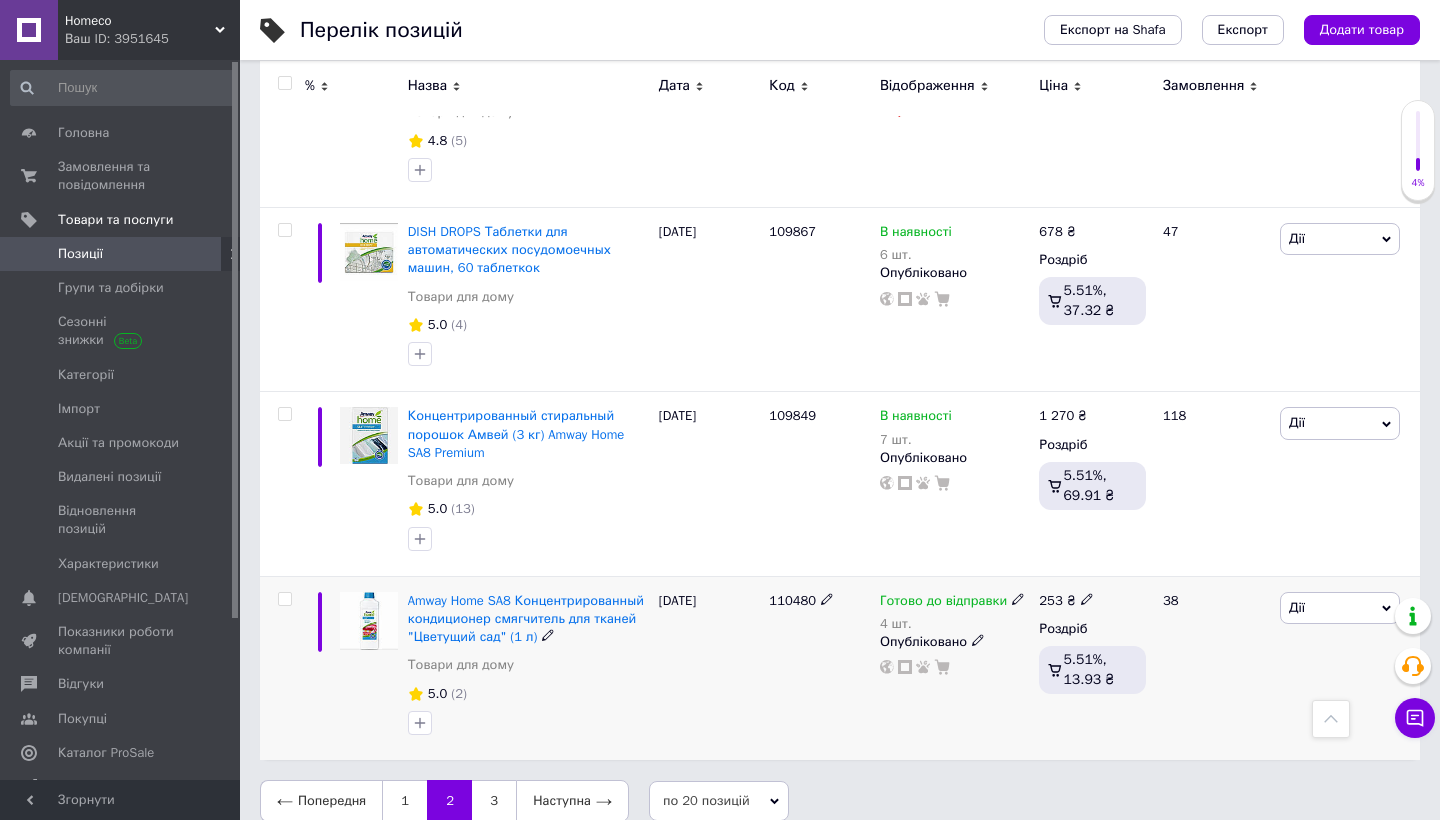click 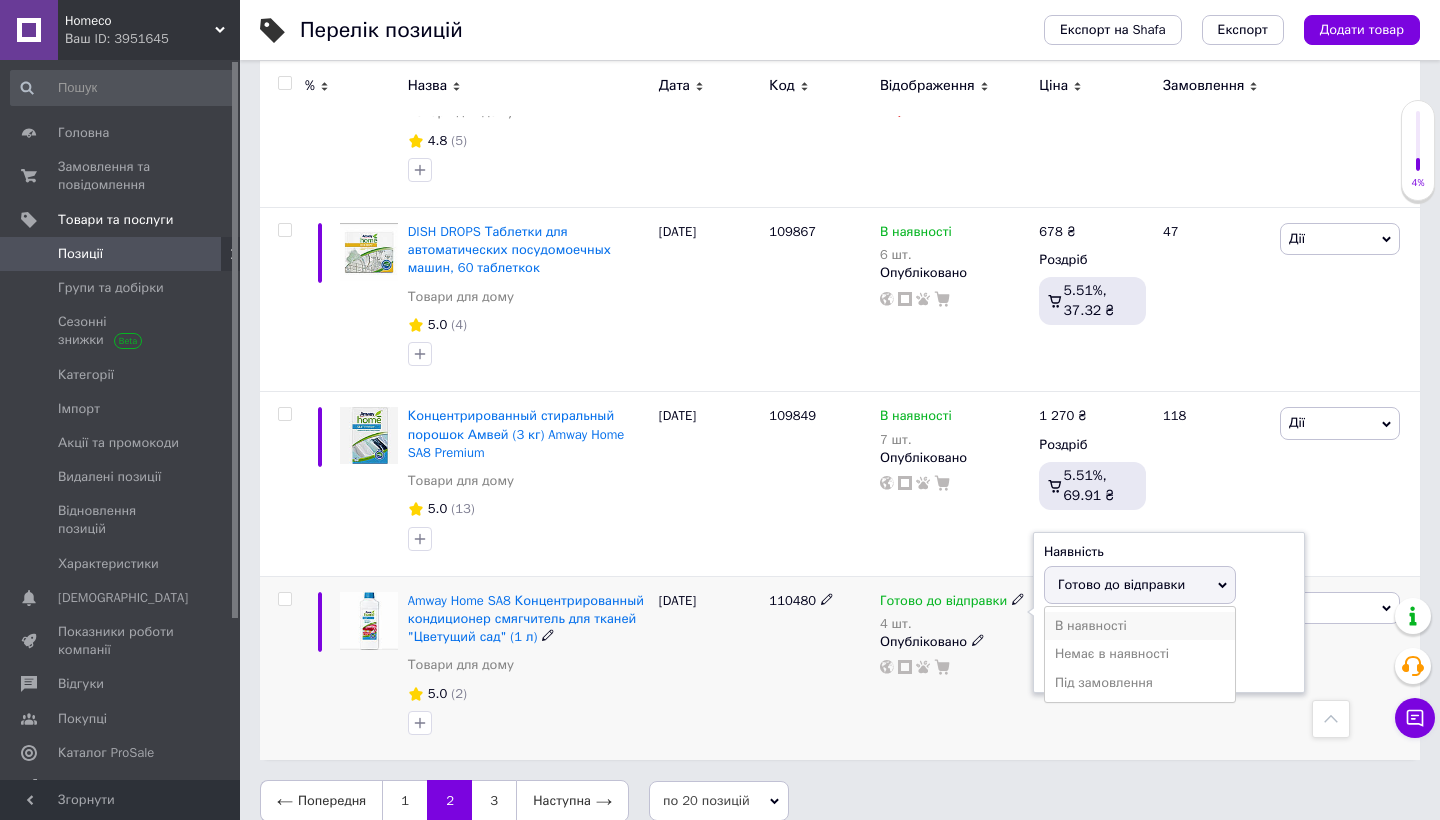 click on "В наявності" at bounding box center [1140, 626] 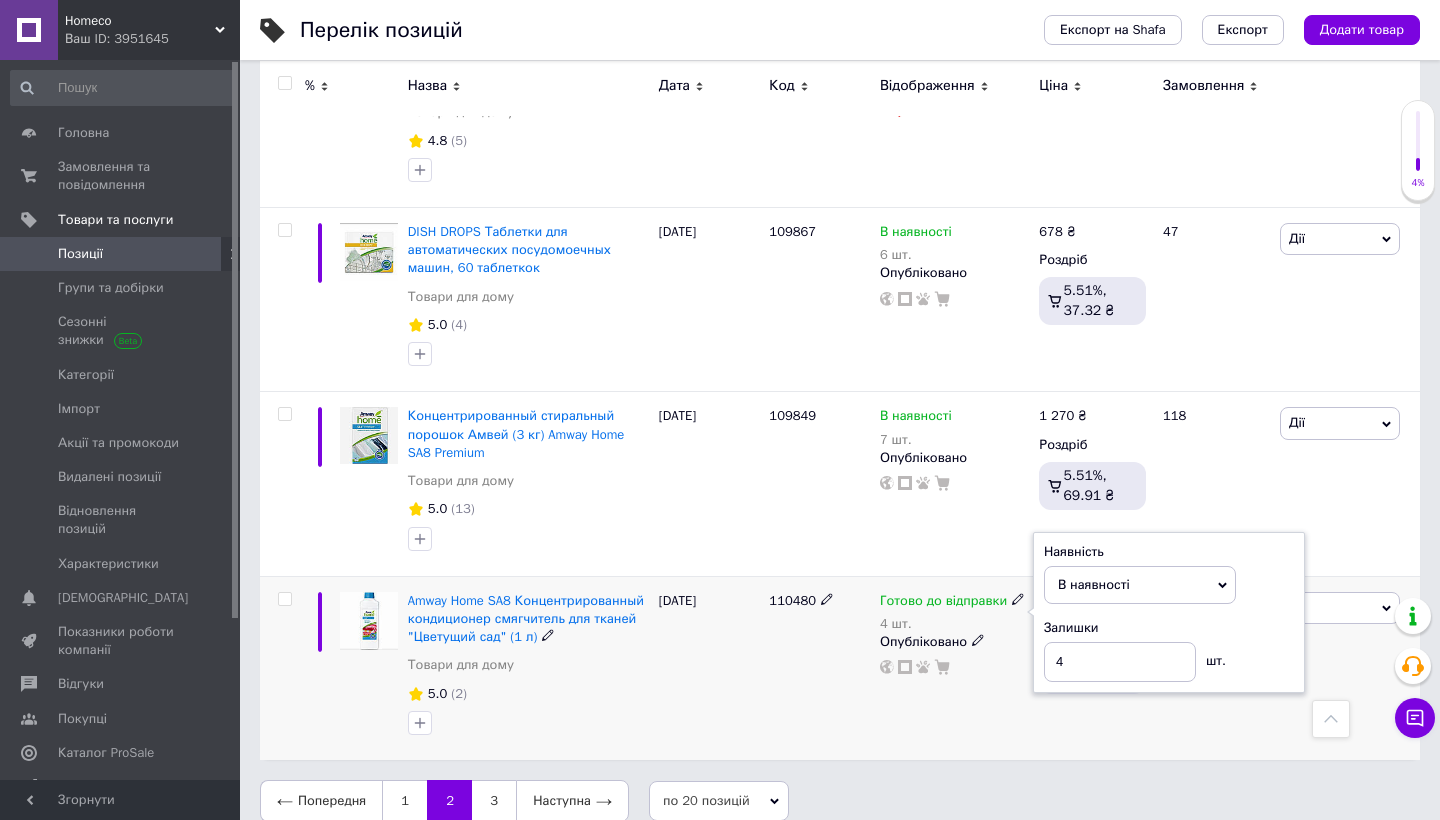 click on "110480" at bounding box center (819, 668) 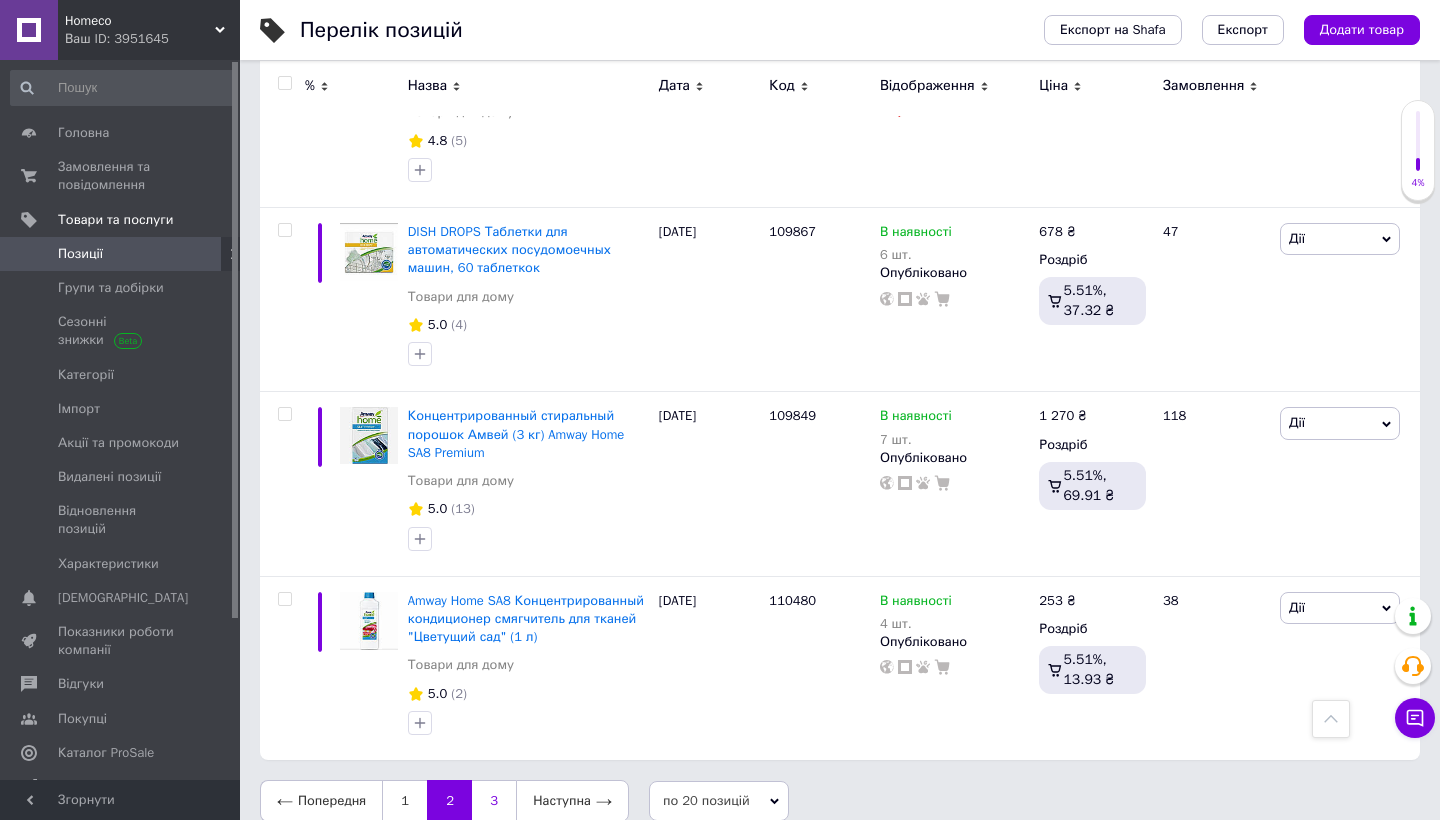 click on "3" at bounding box center (494, 801) 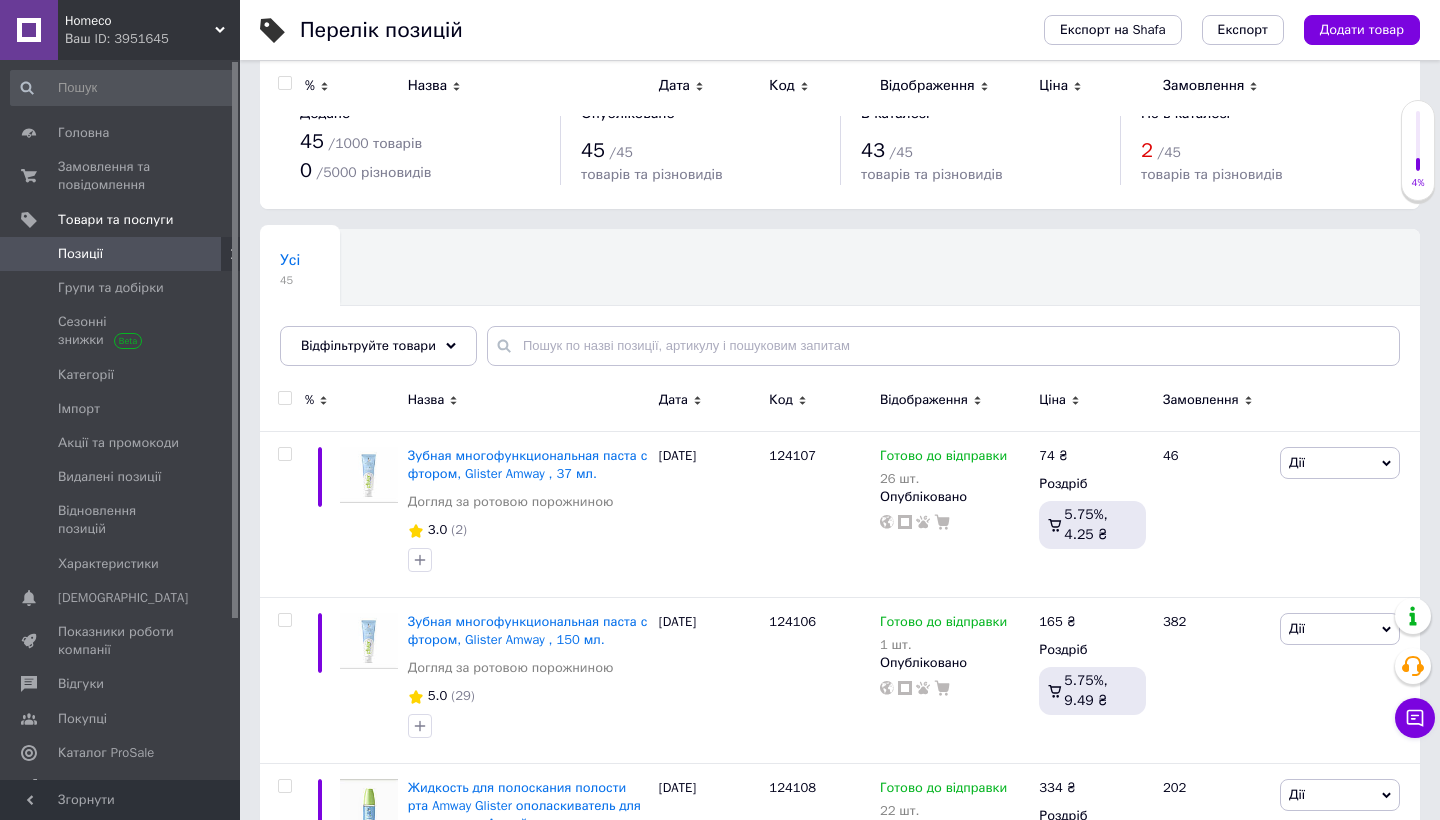 scroll, scrollTop: 0, scrollLeft: 0, axis: both 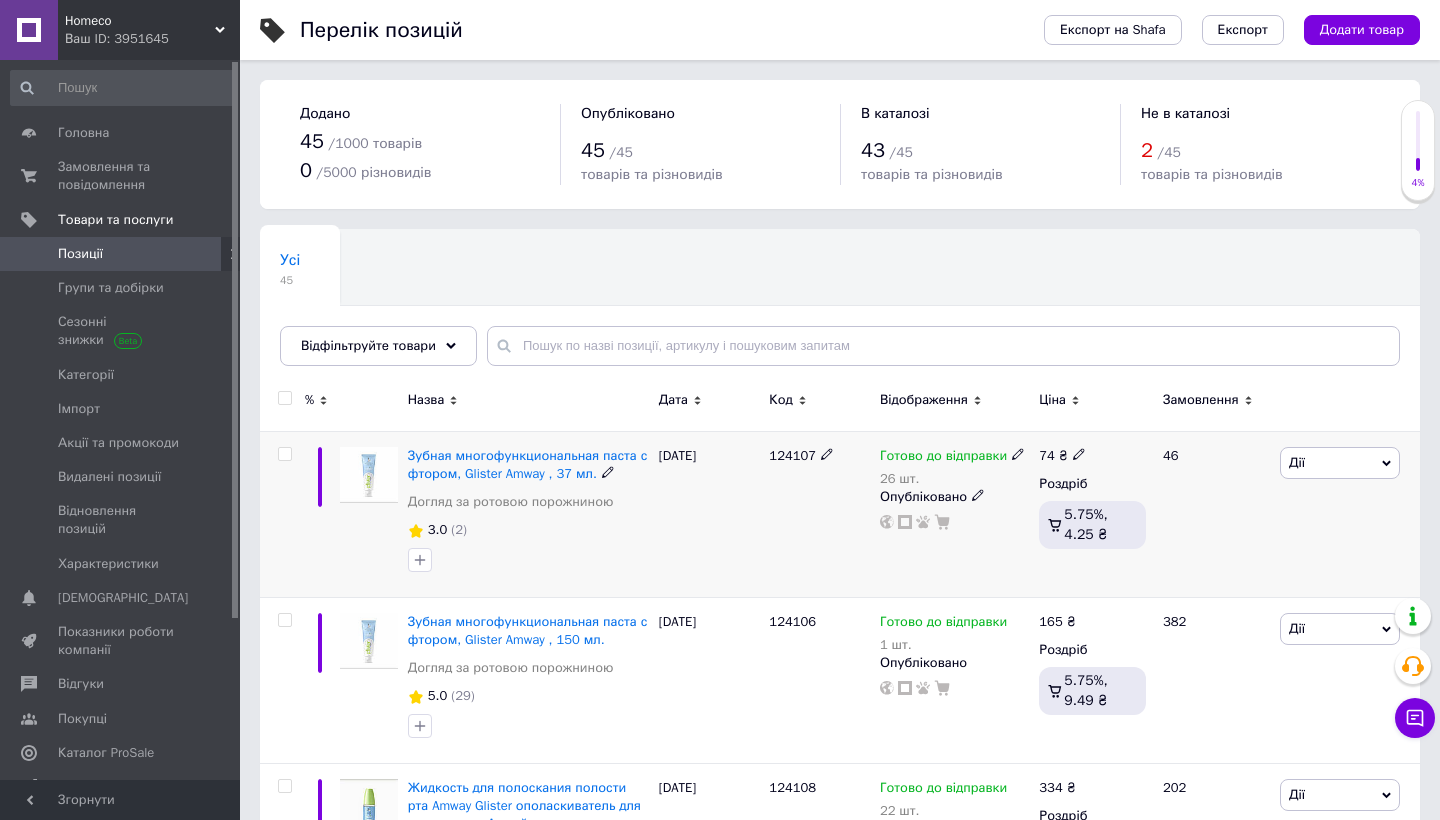 click 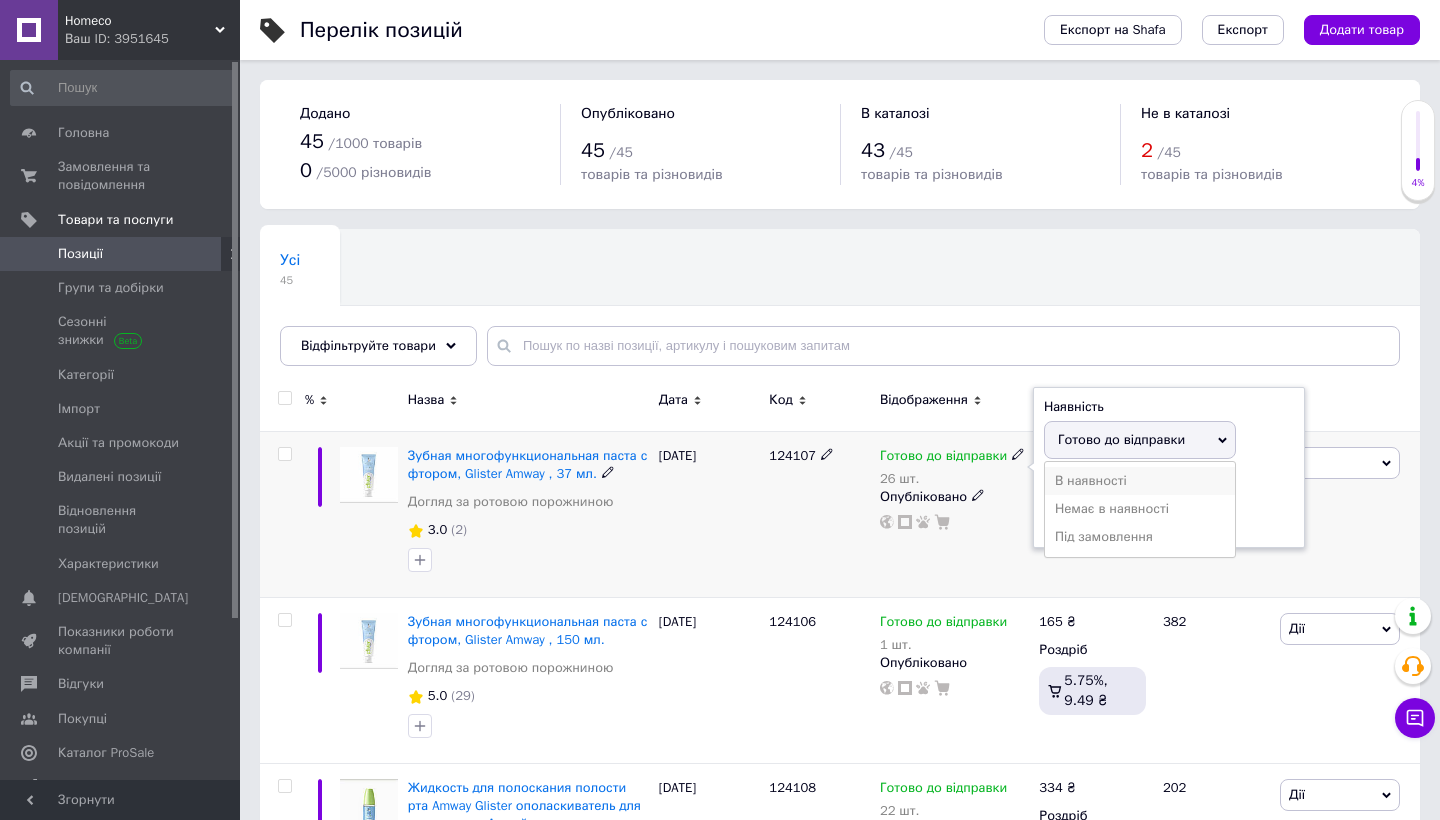 click on "В наявності" at bounding box center [1140, 481] 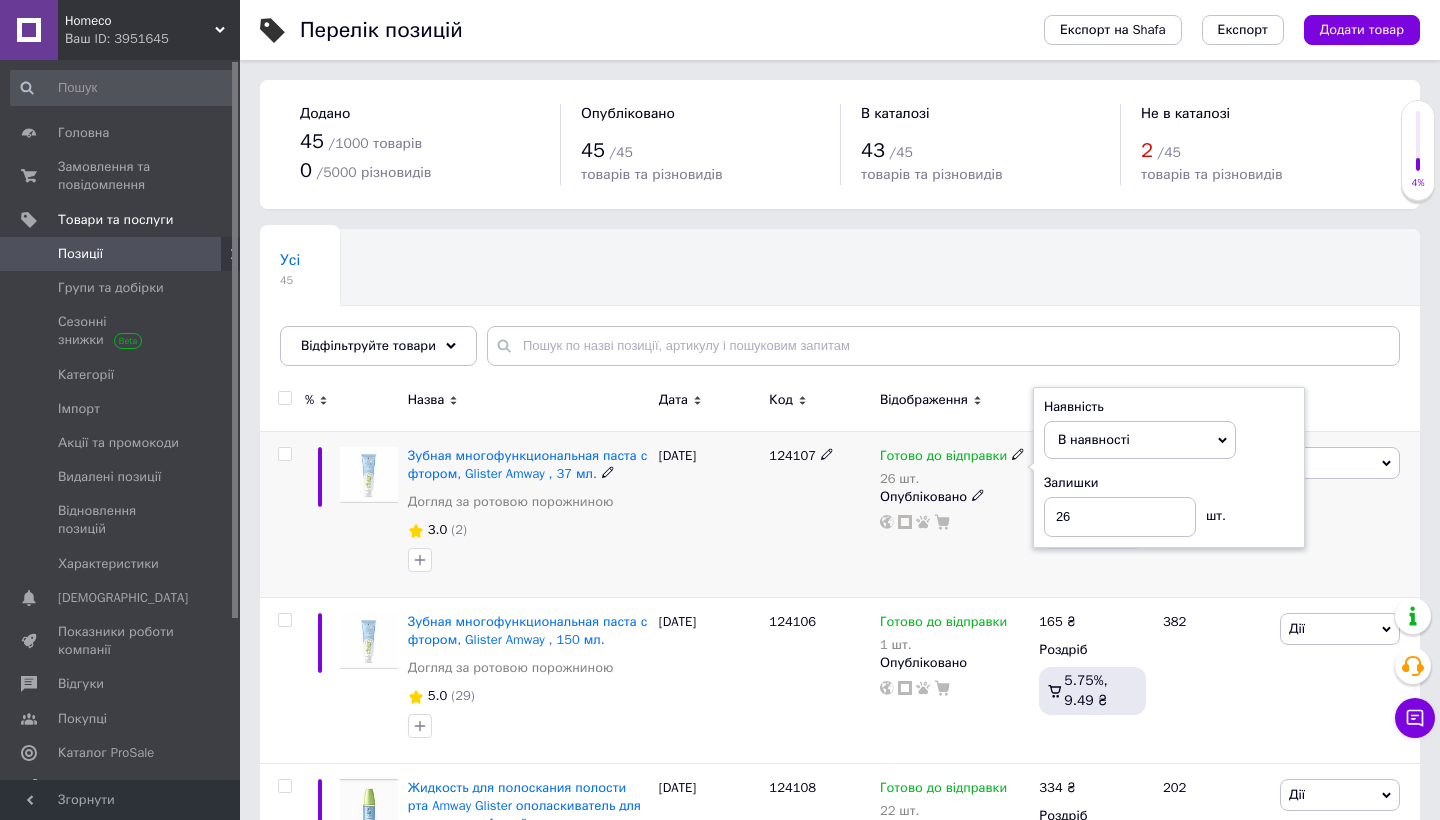 click on "124107" at bounding box center [819, 514] 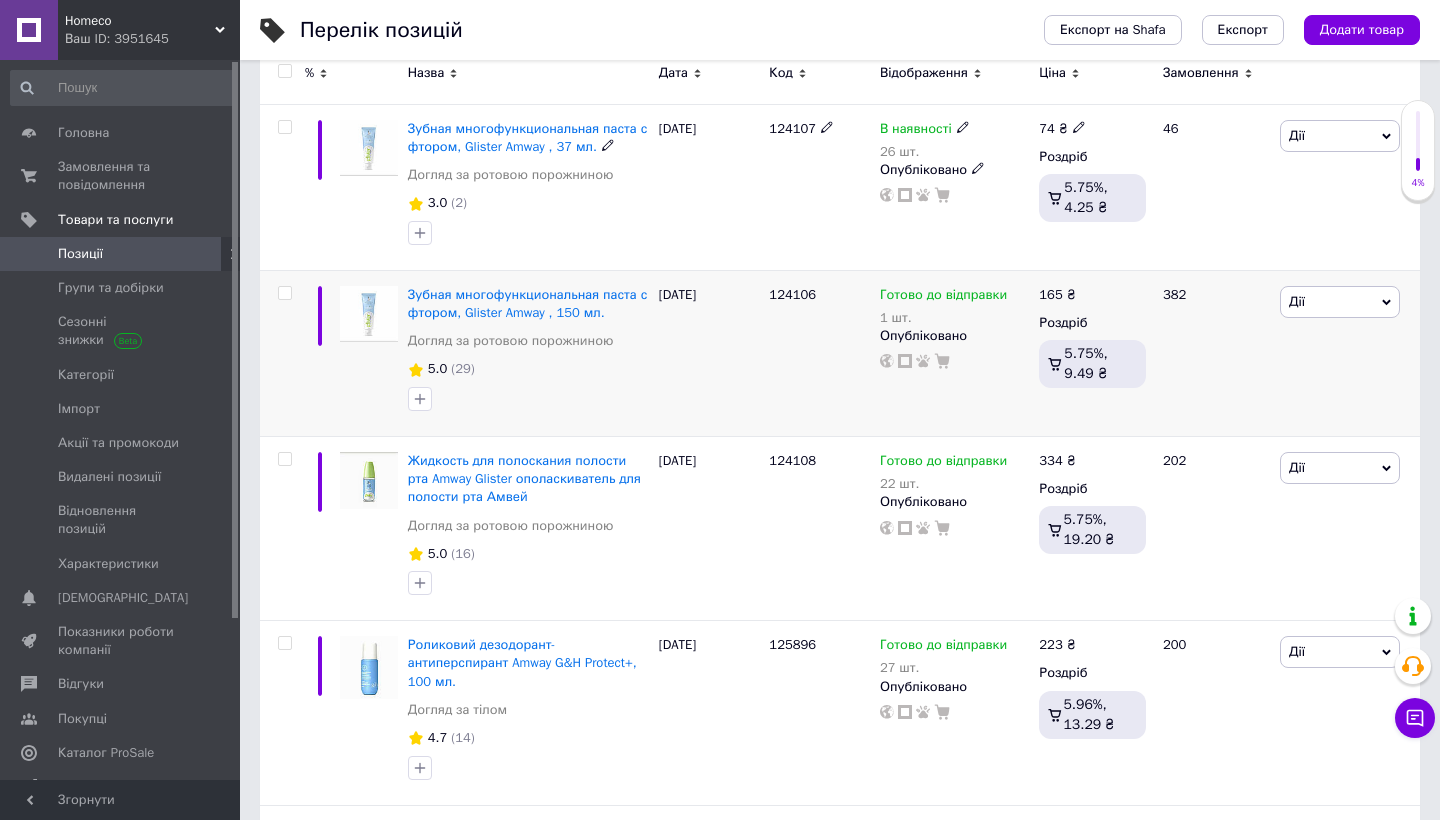 scroll, scrollTop: 335, scrollLeft: 0, axis: vertical 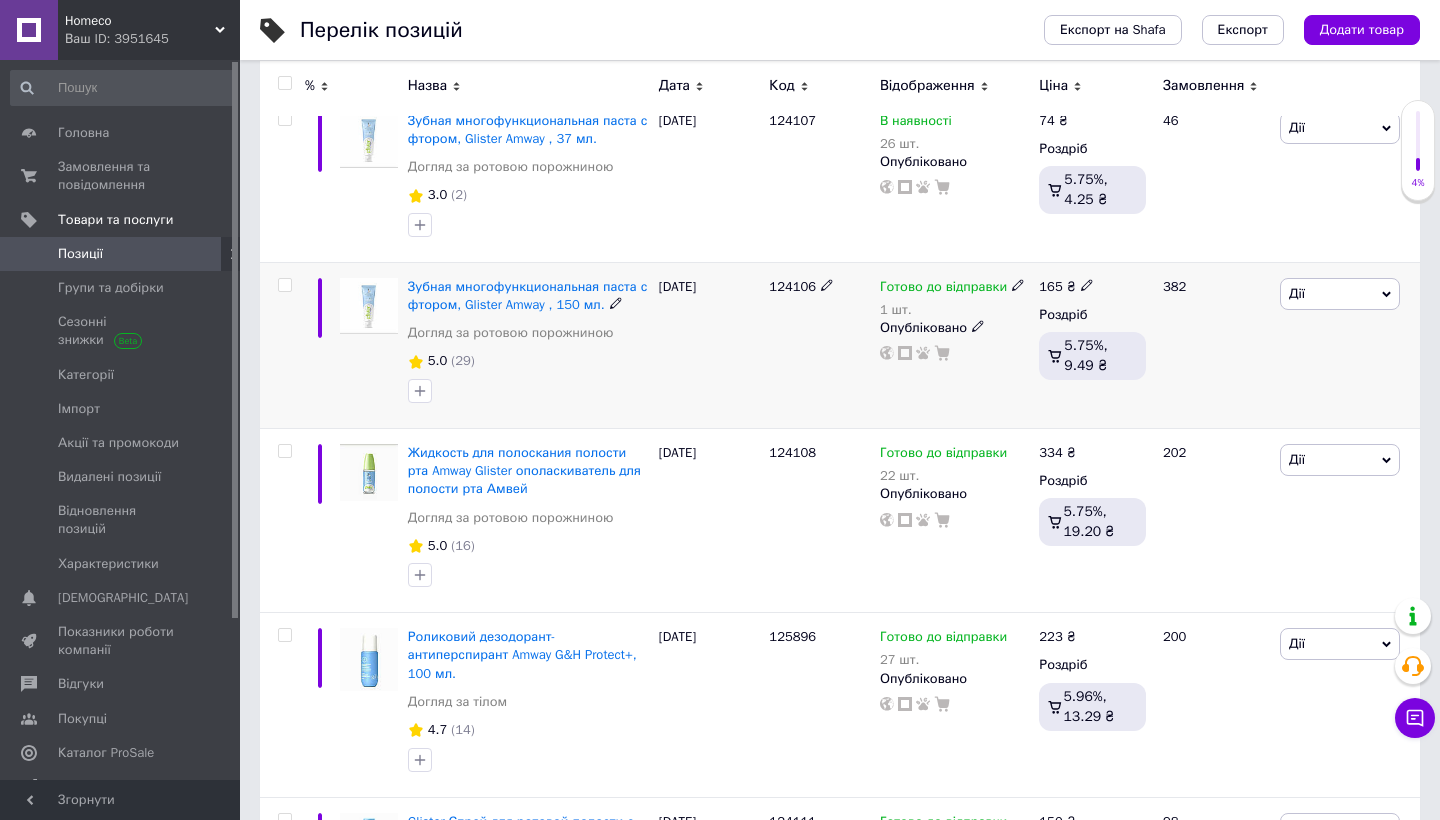click 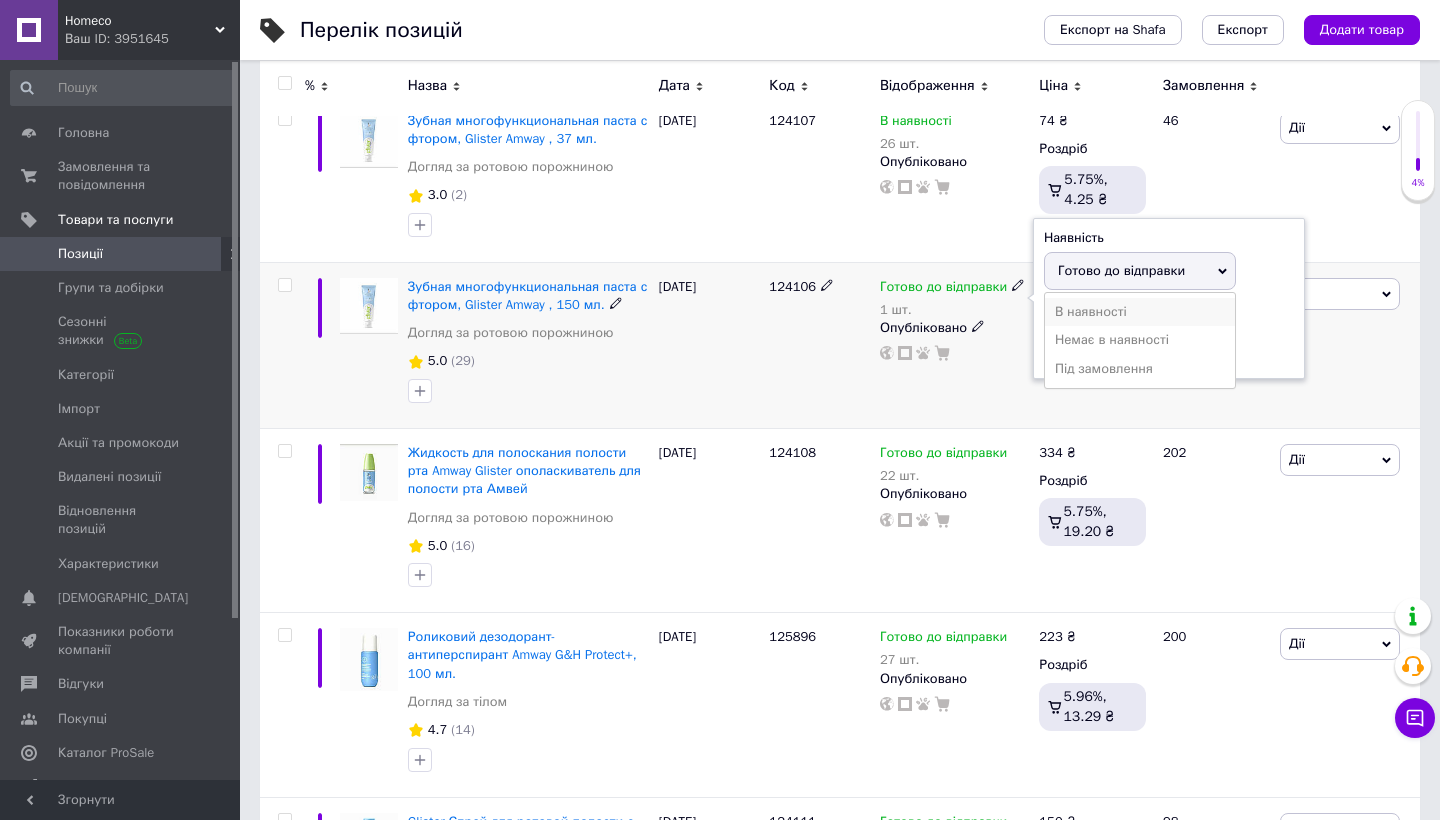 click on "В наявності" at bounding box center (1140, 312) 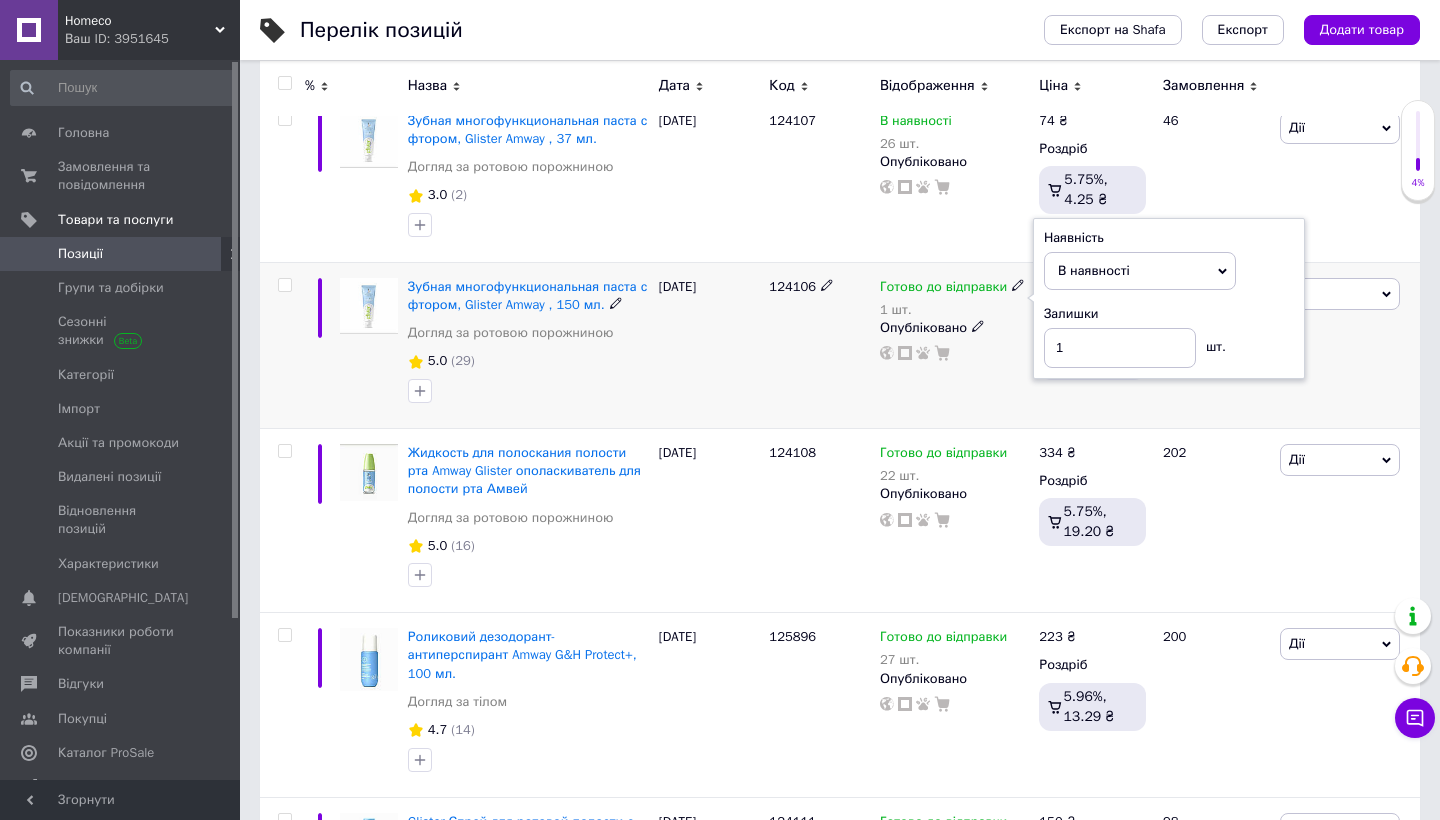 click on "124106" at bounding box center [819, 345] 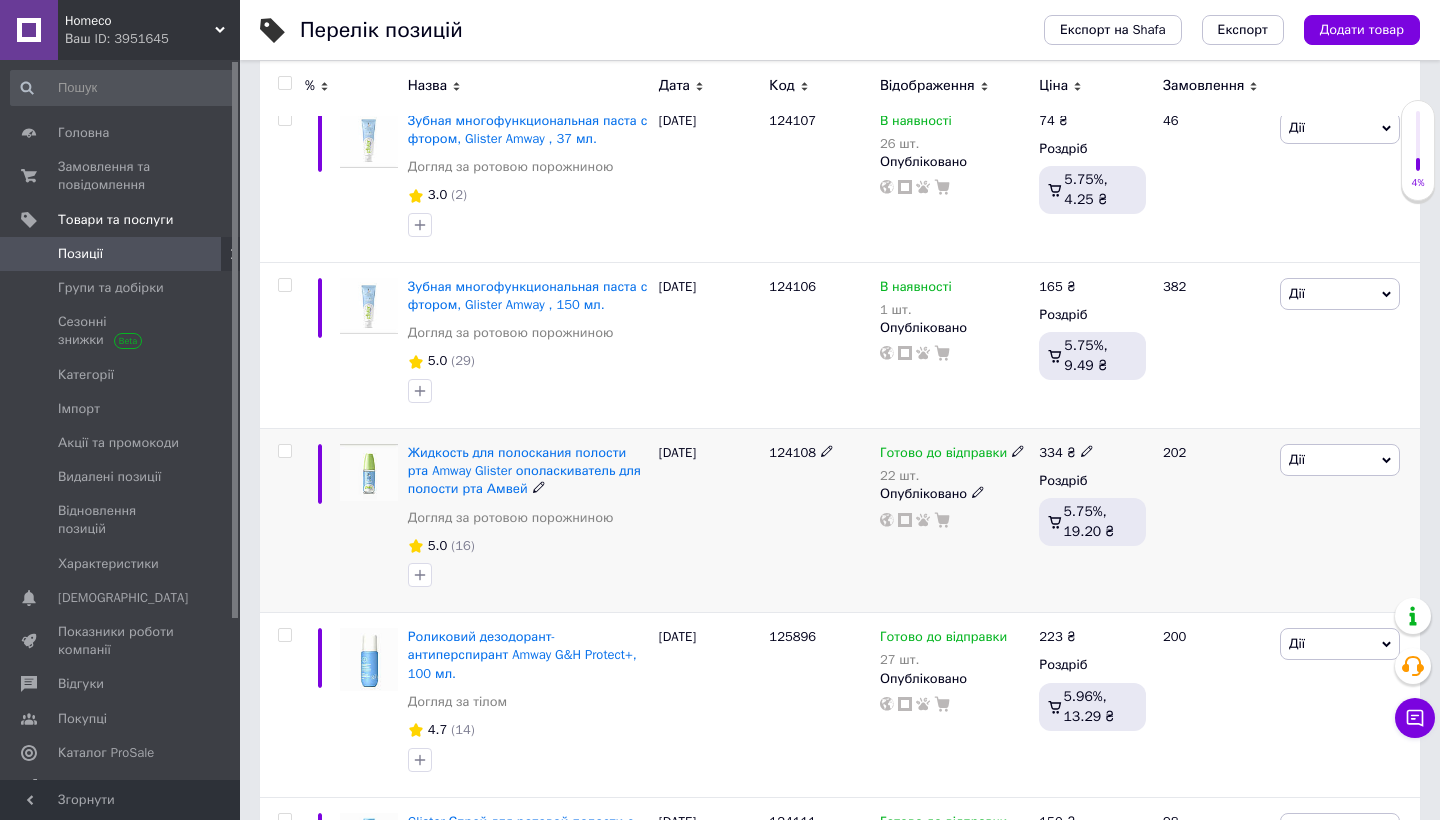 click 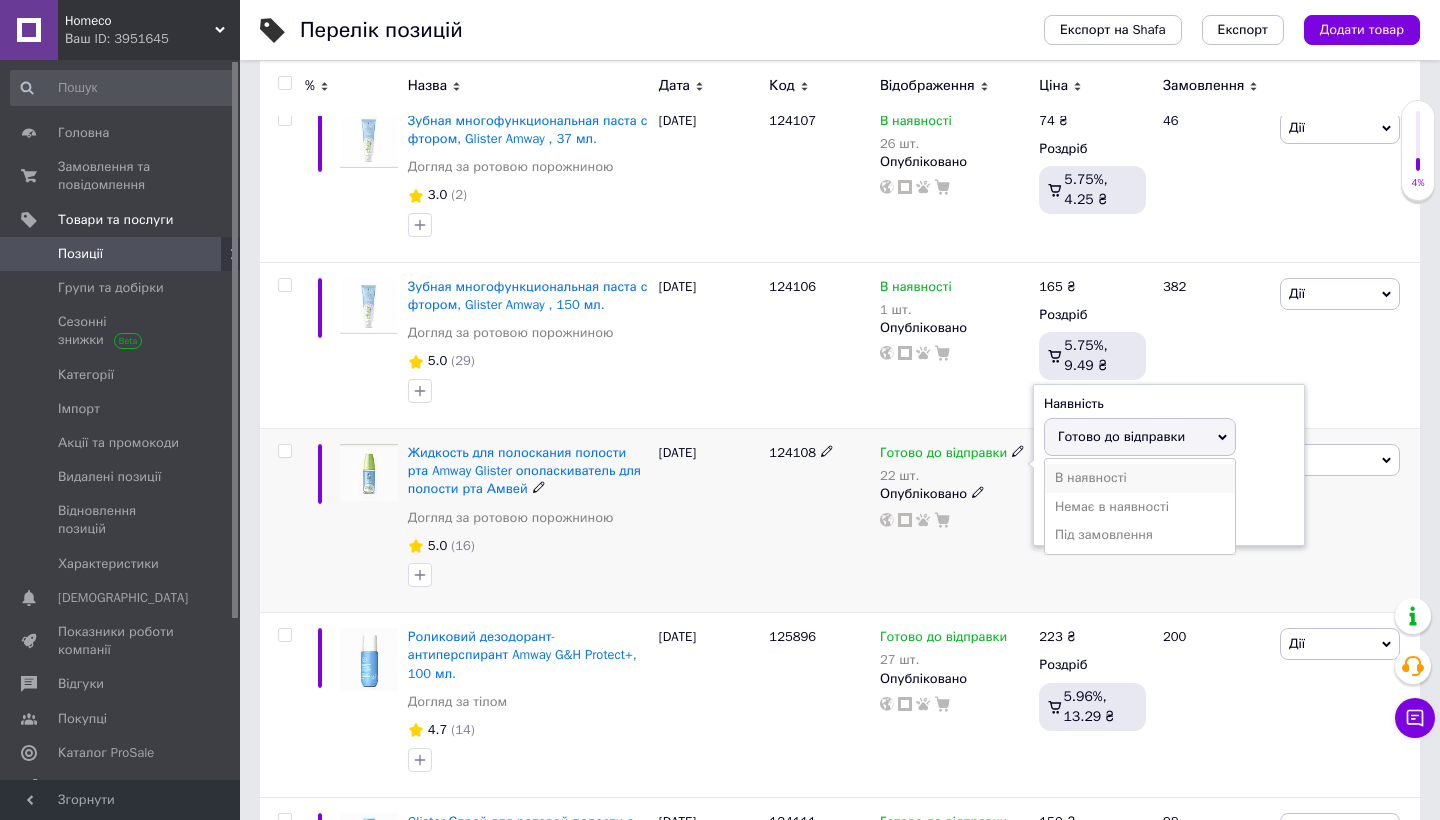 click on "В наявності" at bounding box center [1140, 478] 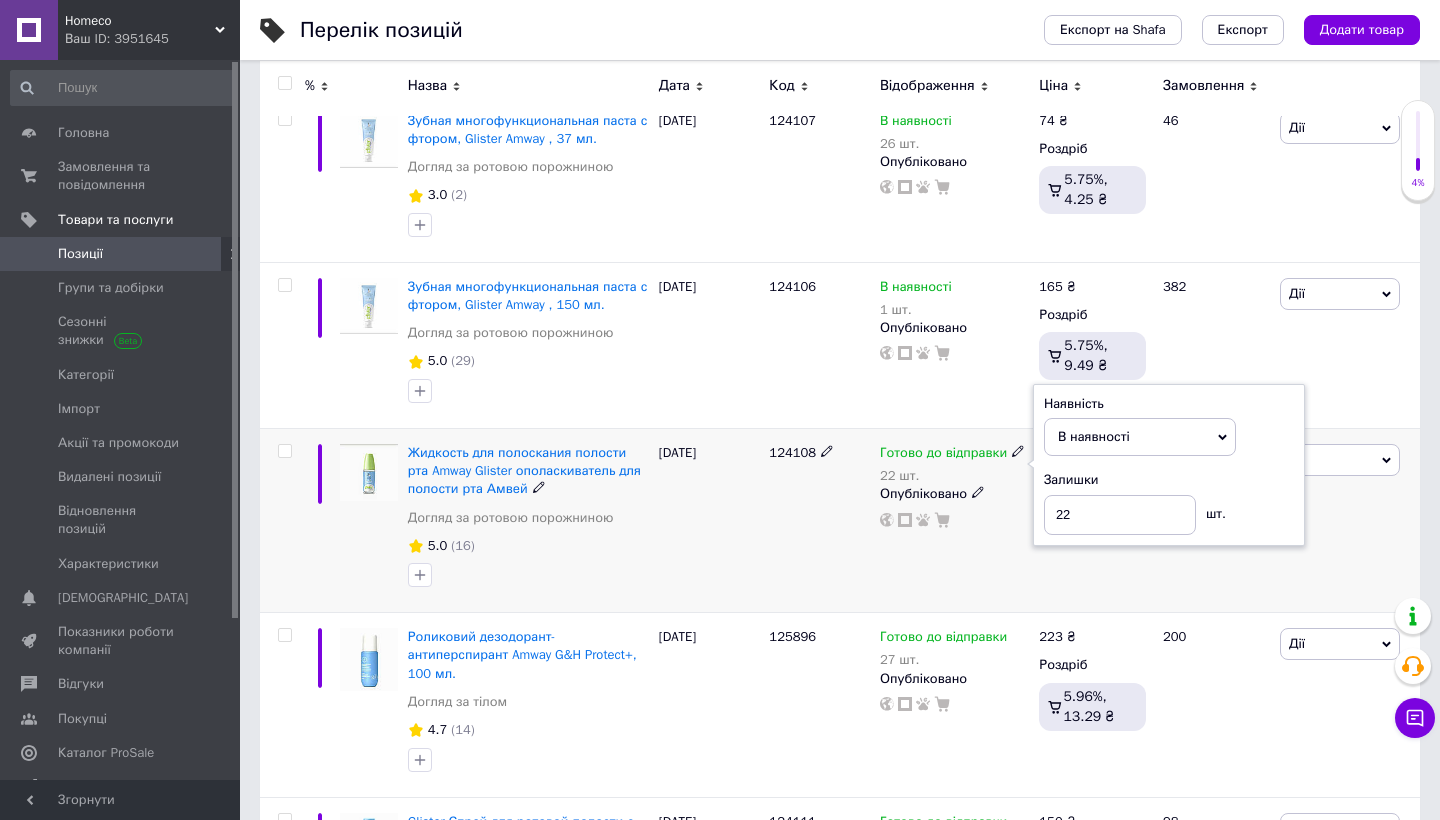 click on "124108" at bounding box center [819, 520] 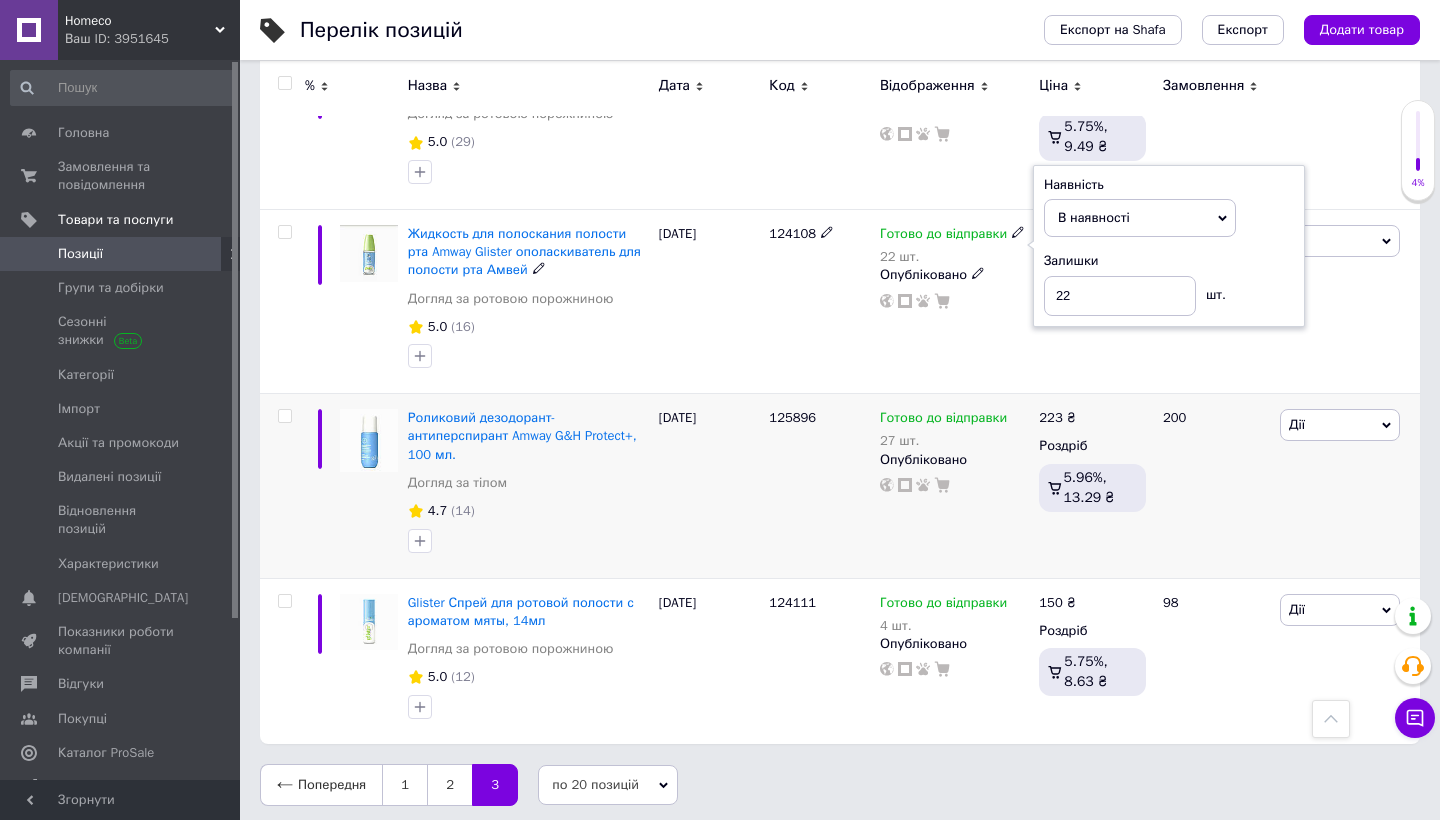 scroll, scrollTop: 553, scrollLeft: 0, axis: vertical 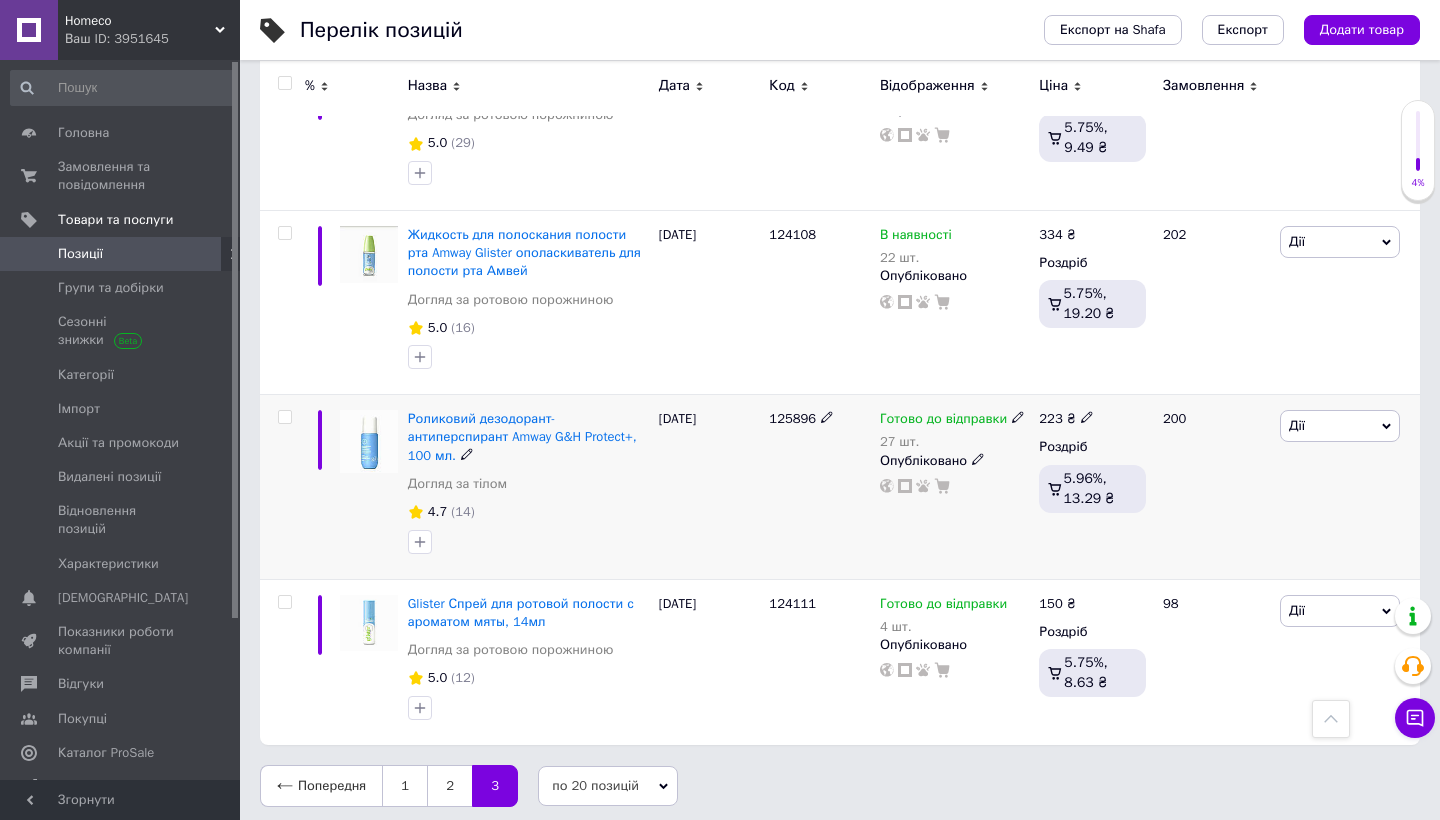 click 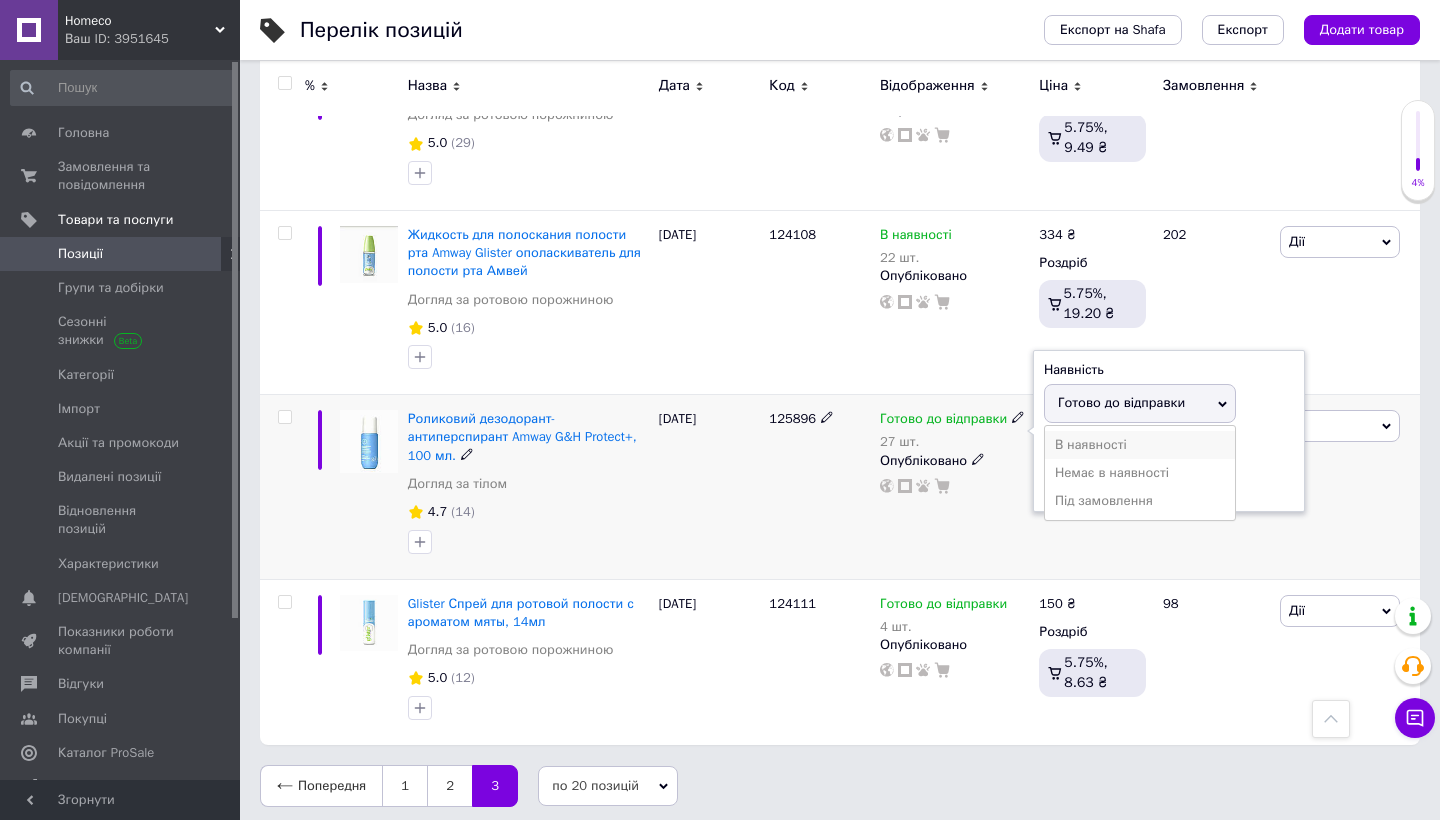 click on "В наявності" at bounding box center (1140, 445) 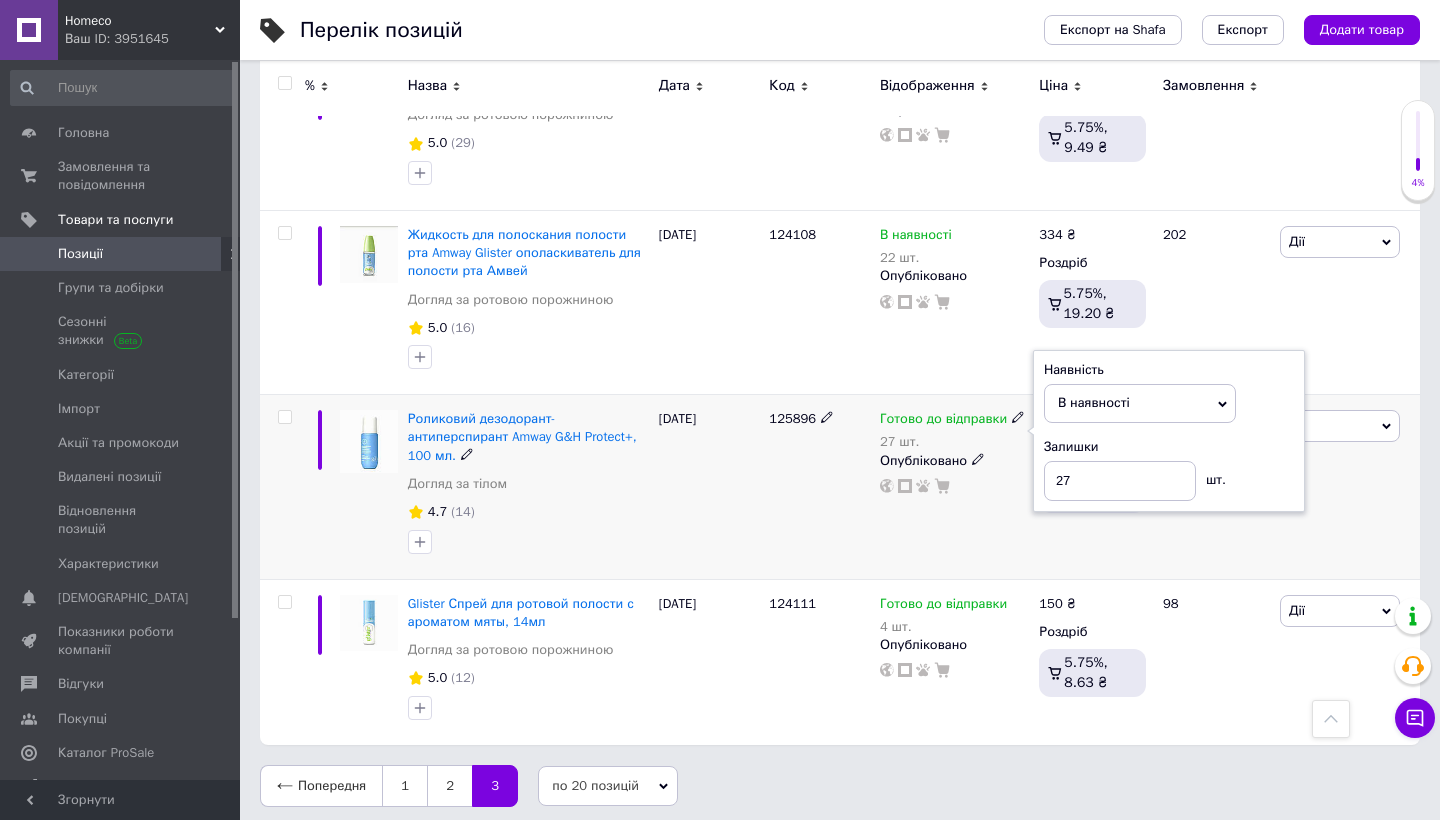 click on "Готово до відправки 27 шт. Наявність В наявності Немає в наявності Під замовлення Готово до відправки Залишки 27 шт. Опубліковано" at bounding box center (954, 487) 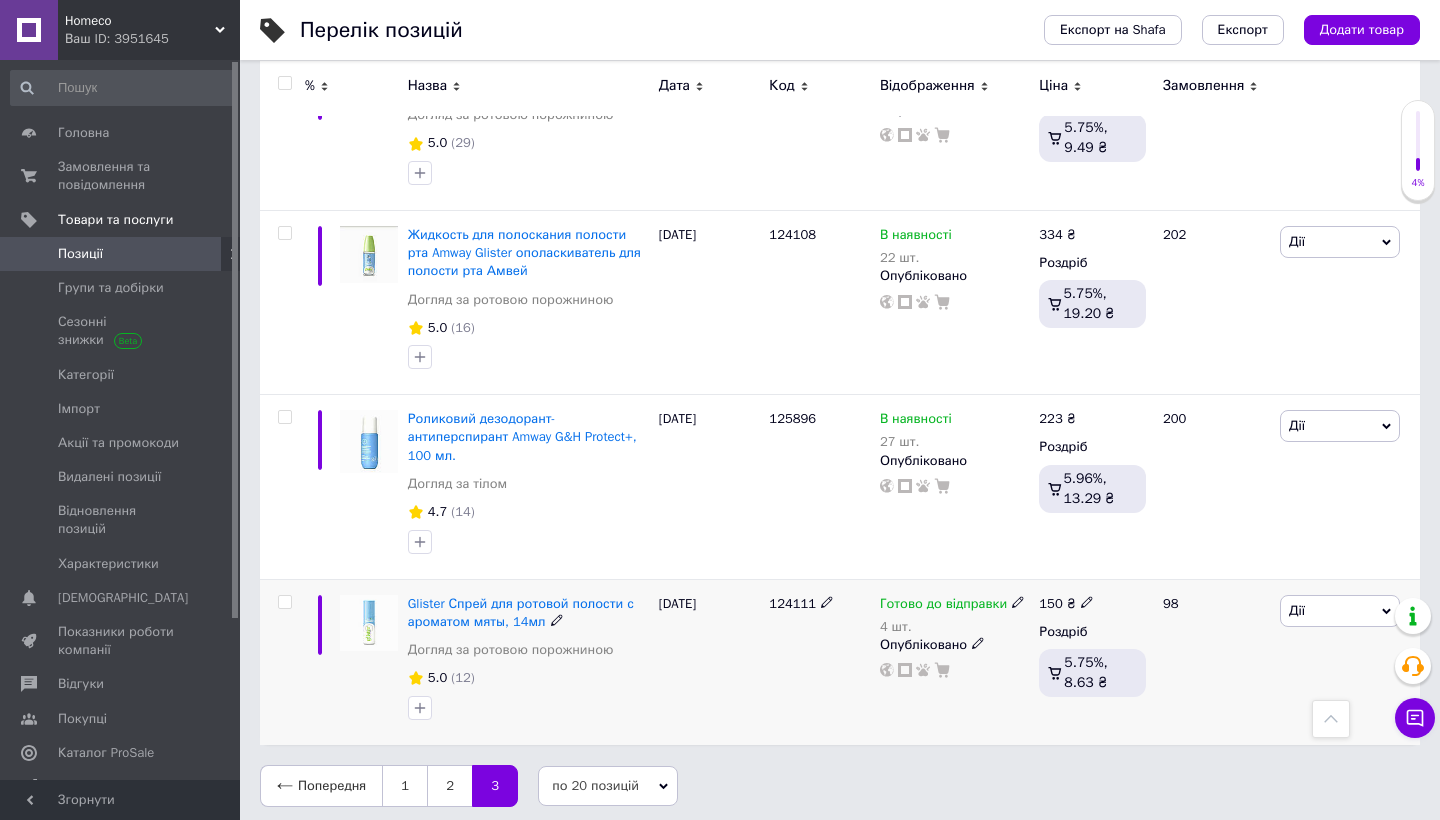 click 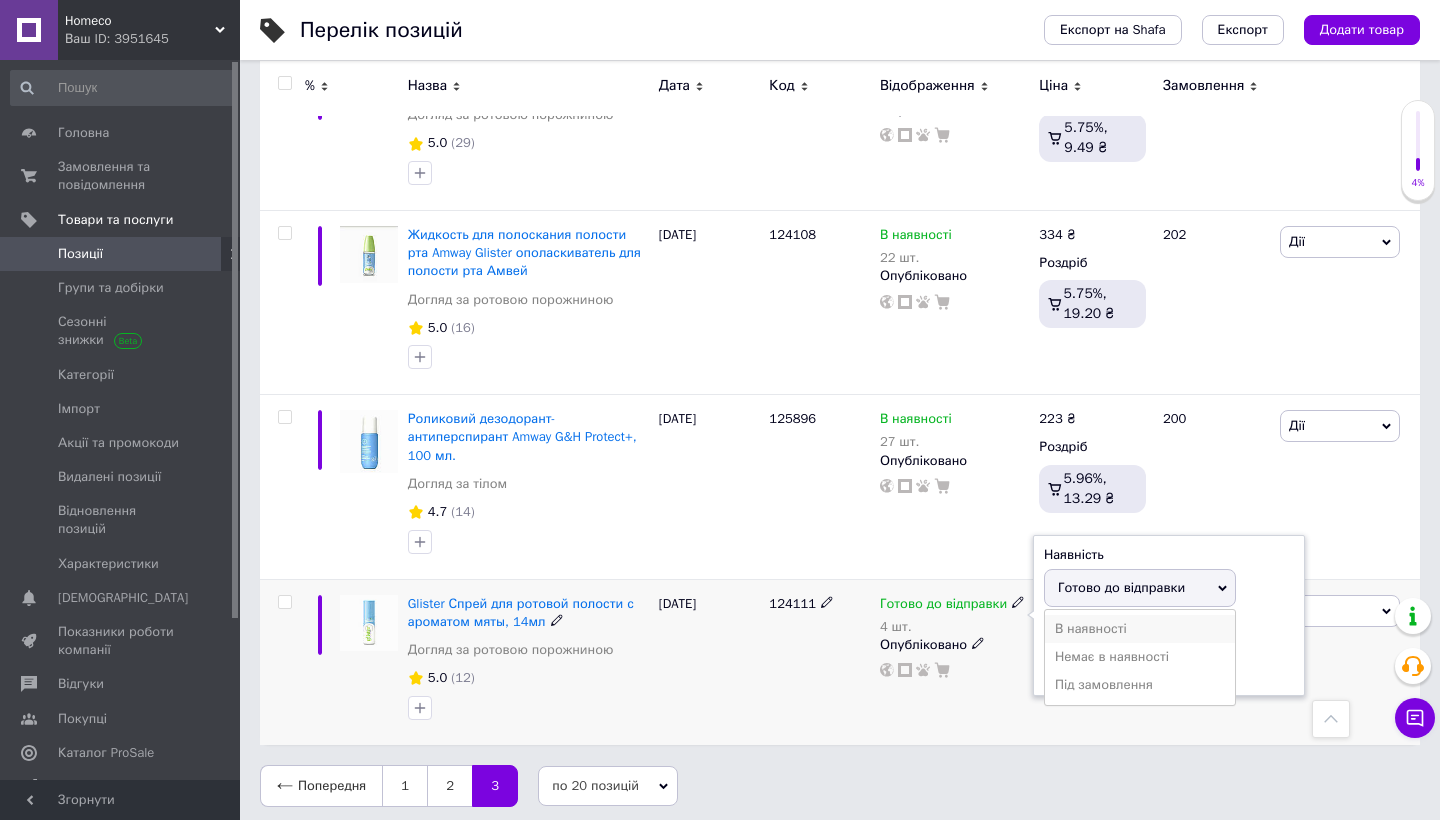 click on "В наявності" at bounding box center [1140, 629] 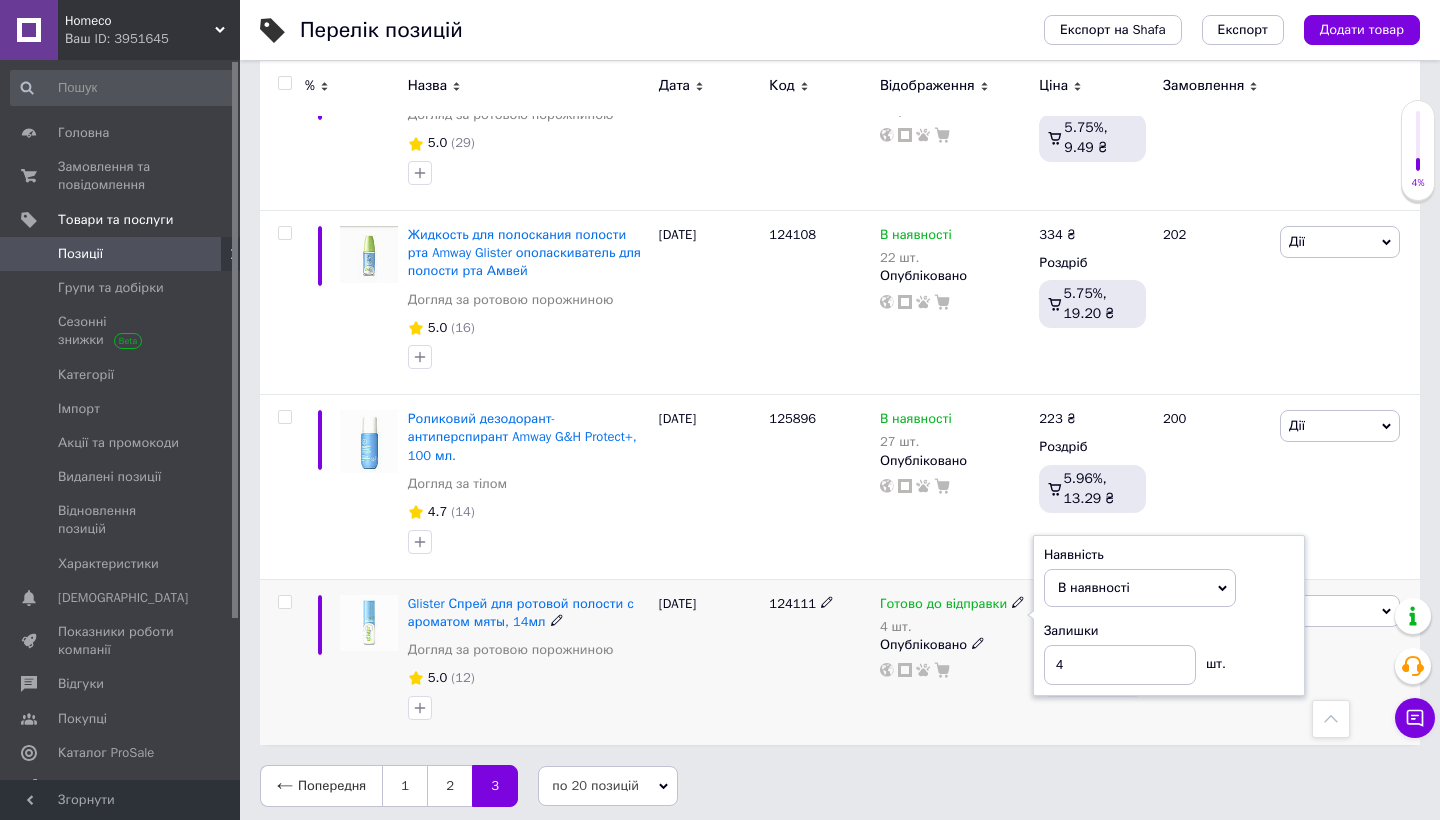 click on "124111" at bounding box center [819, 662] 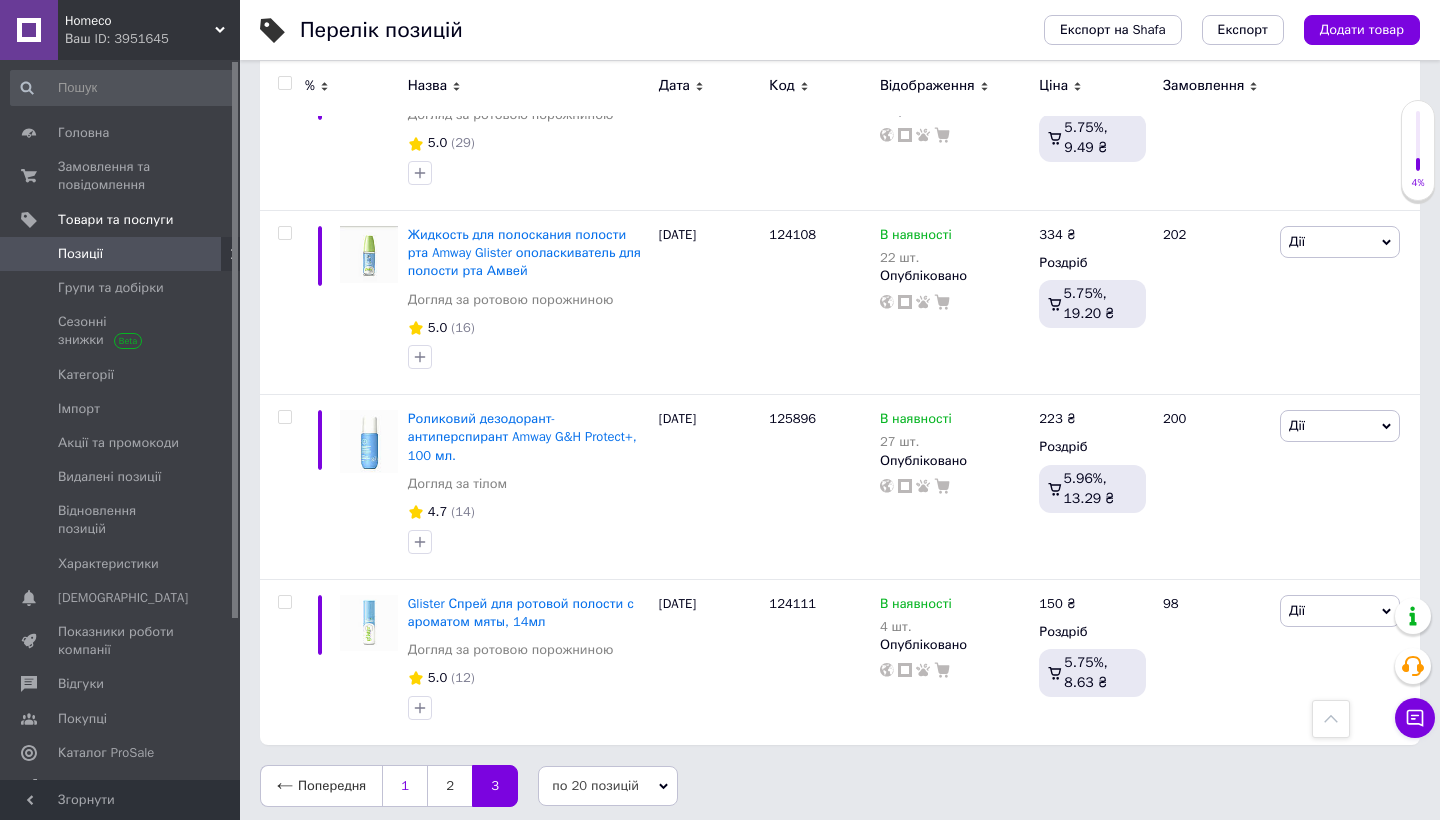click on "1" at bounding box center (404, 786) 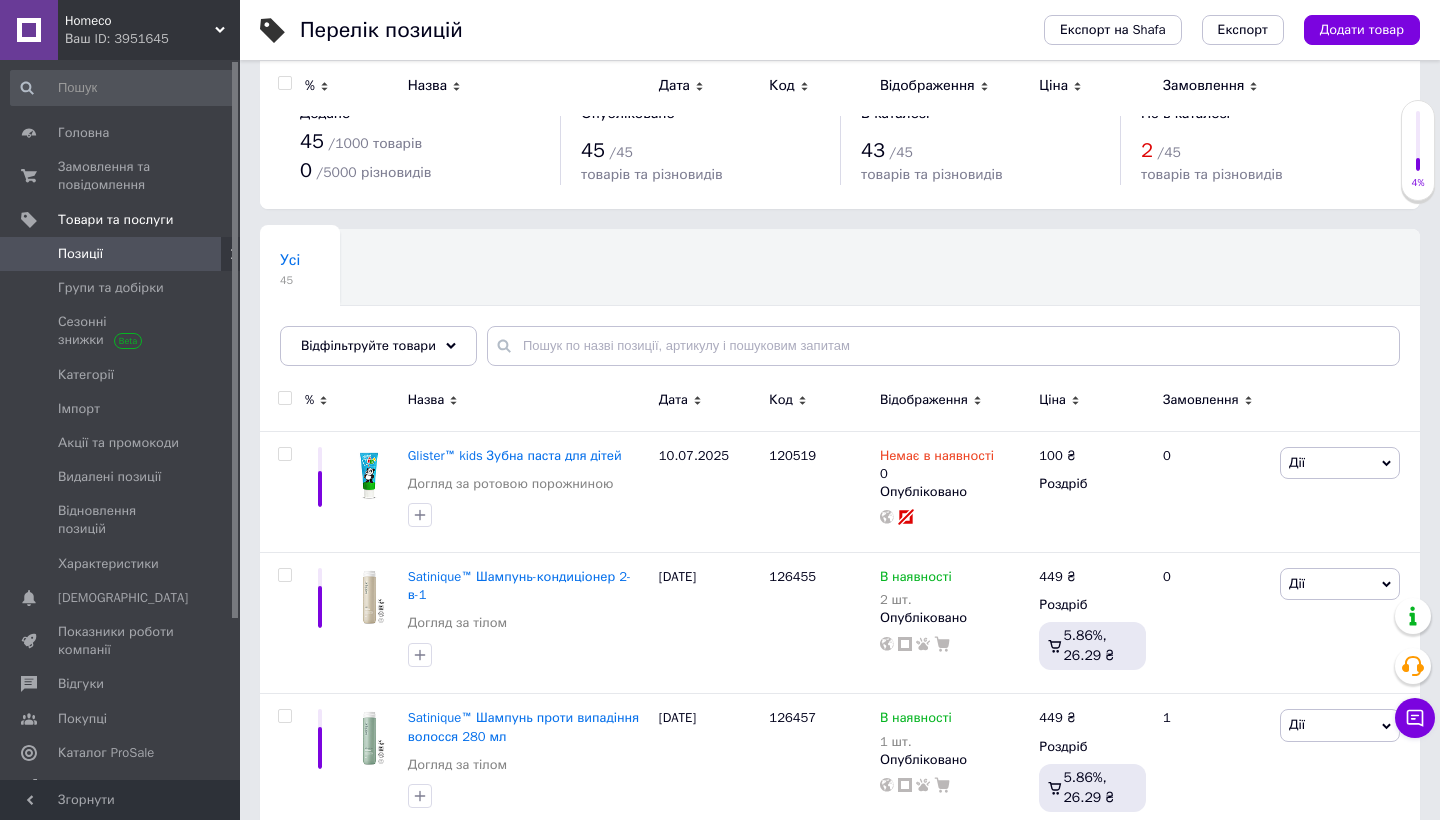scroll, scrollTop: 0, scrollLeft: 0, axis: both 